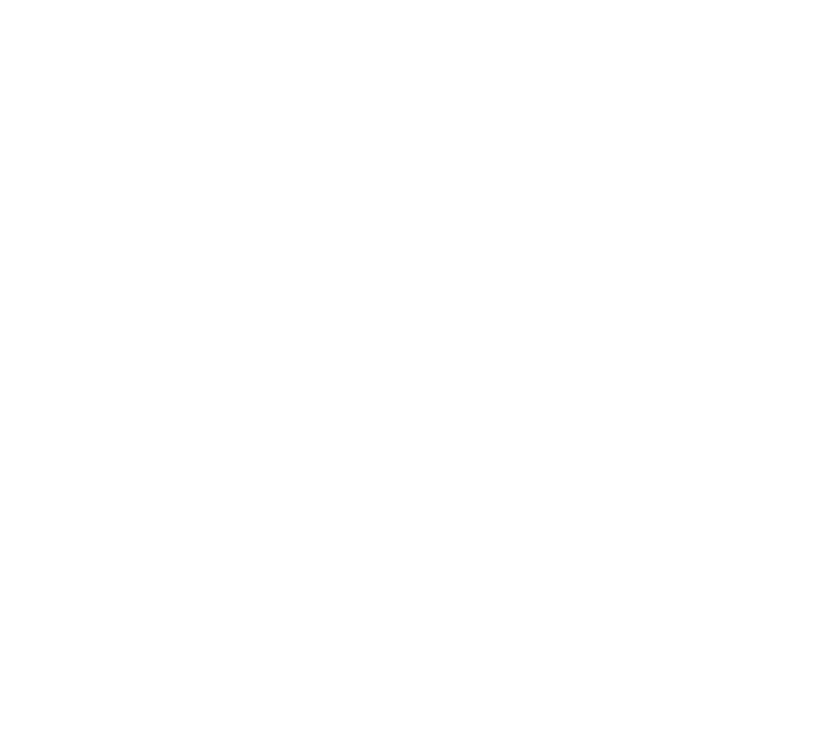 scroll, scrollTop: 0, scrollLeft: 0, axis: both 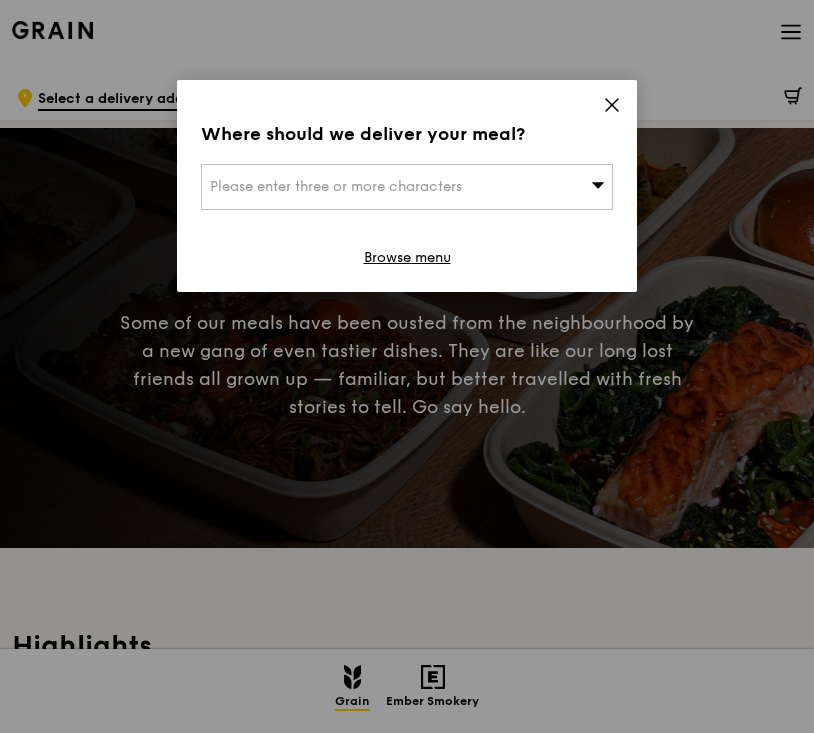 click on "Please enter three or more characters" at bounding box center (336, 186) 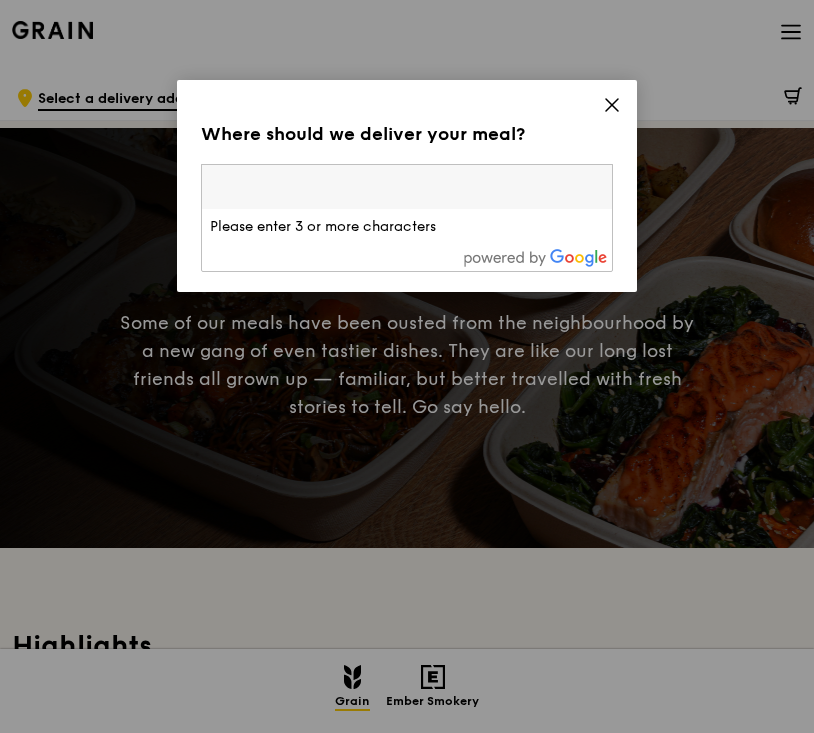 paste on "Singapore 388410" 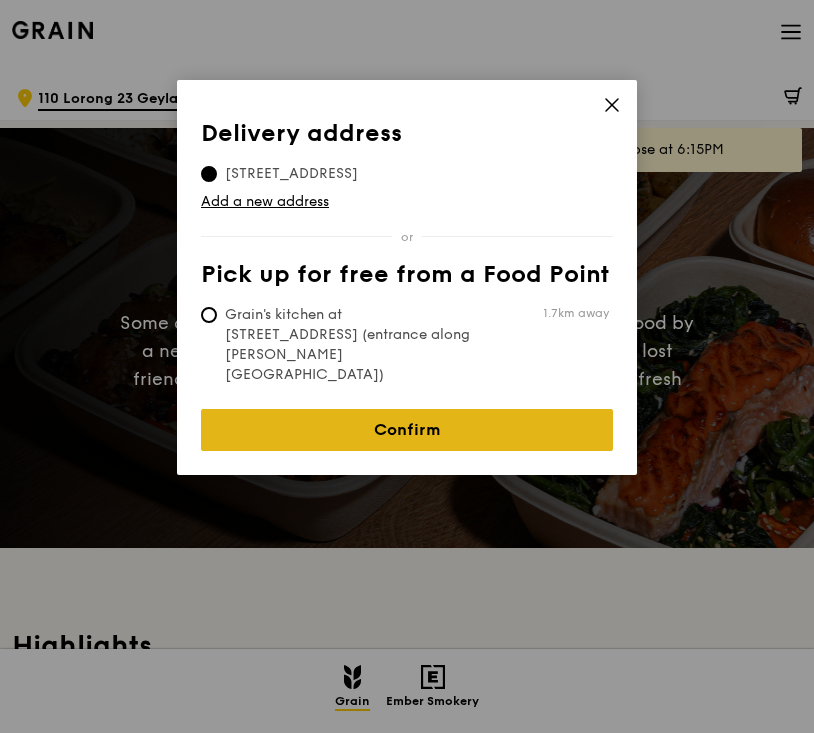 click on "Confirm" at bounding box center (407, 430) 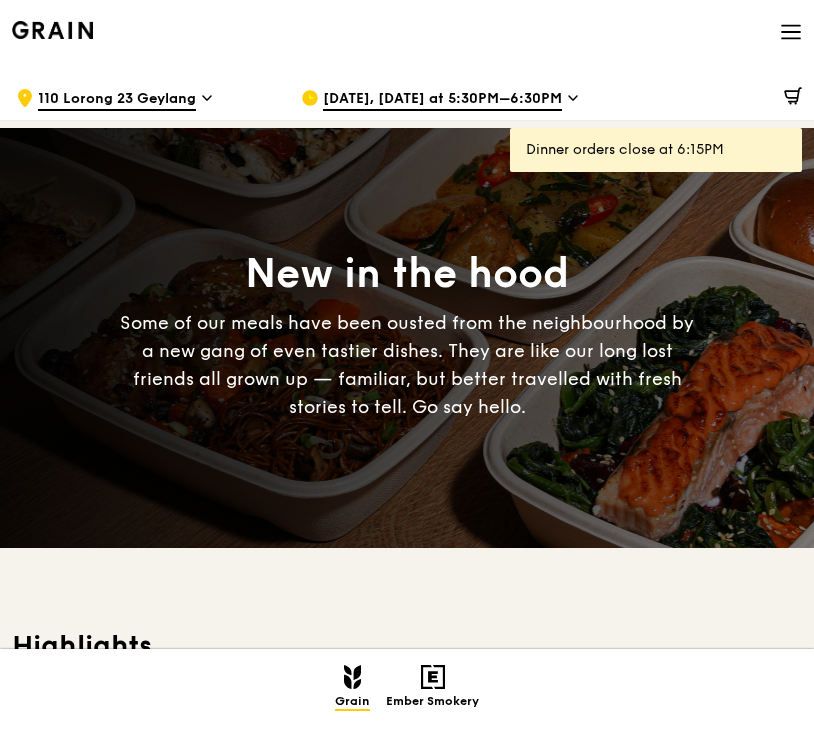 click on "Jul 11, Today at 5:30PM–6:30PM" at bounding box center [427, 98] 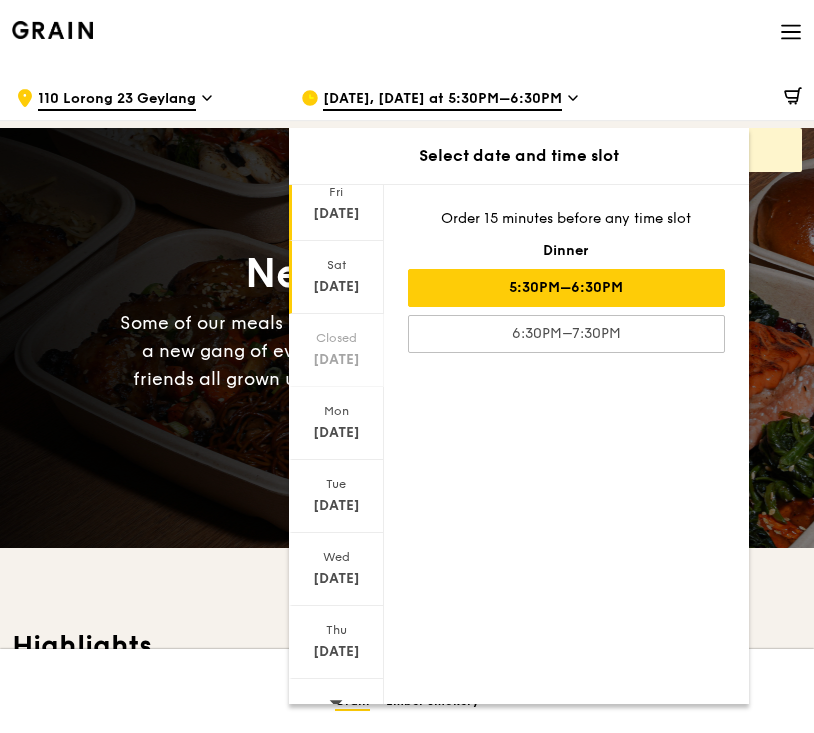 scroll, scrollTop: 95, scrollLeft: 0, axis: vertical 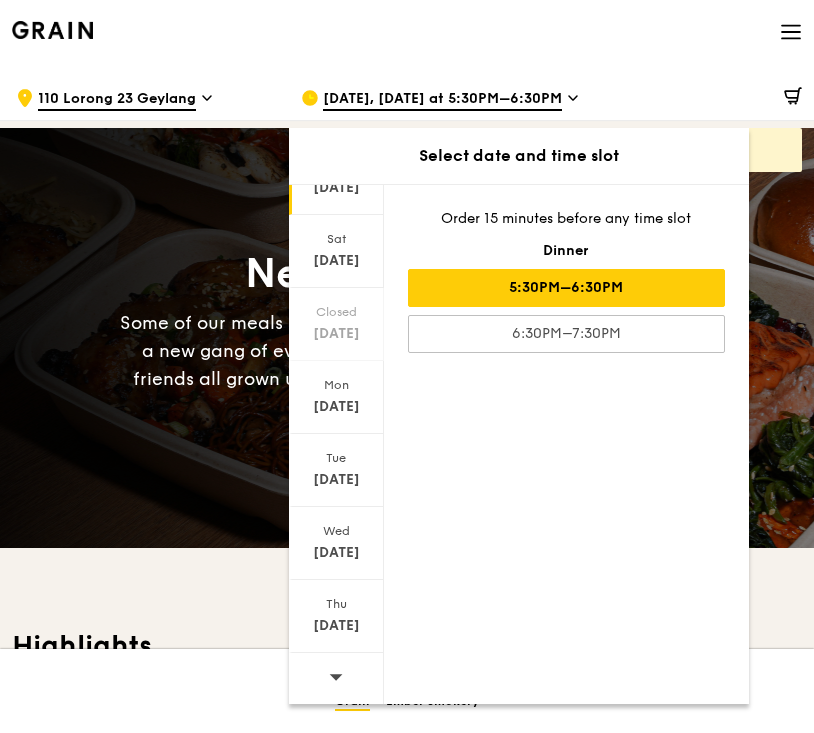 click at bounding box center [336, 678] 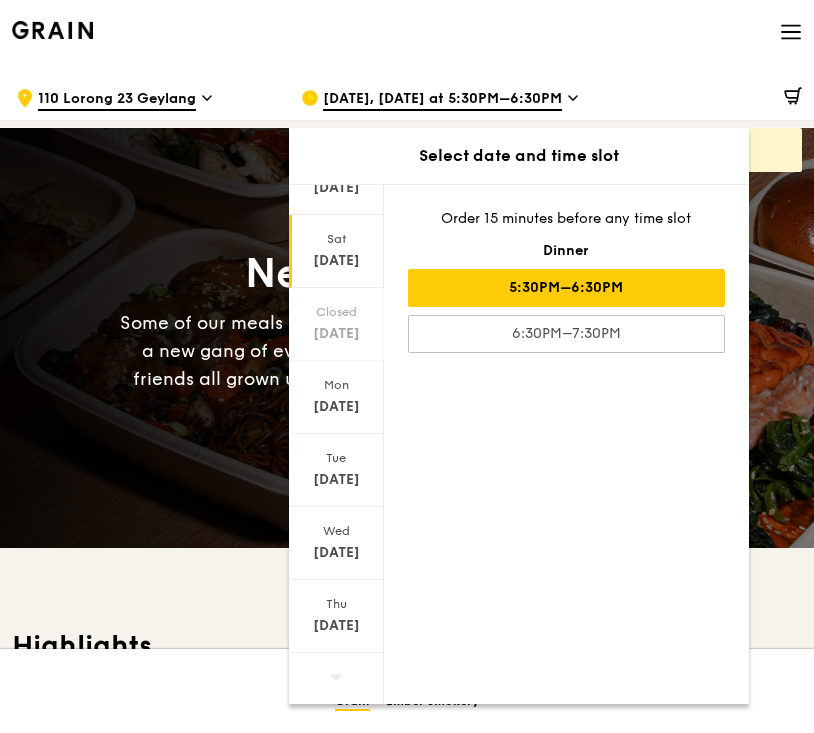 click on "Sat" at bounding box center (336, 239) 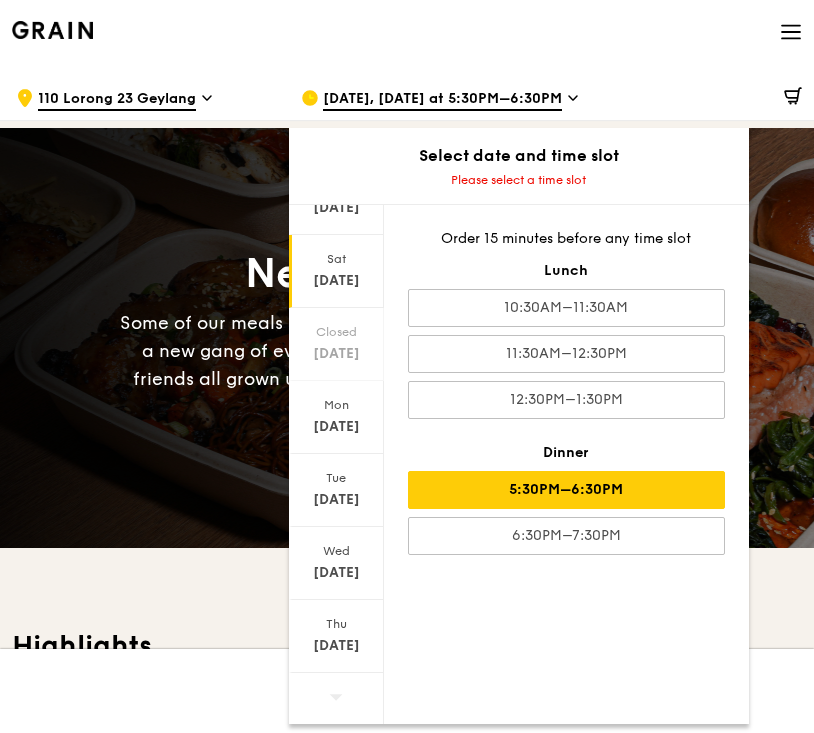 click on "5:30PM–6:30PM" at bounding box center (566, 490) 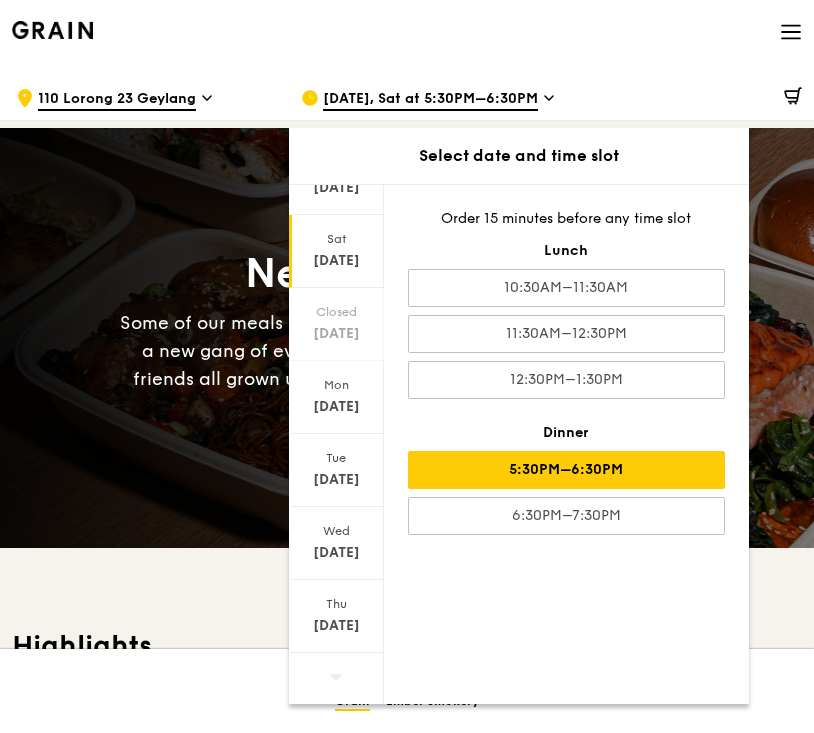 click on "New in the hood Some of our meals have been ousted from the neighbourhood by a new gang of even tastier dishes. They are like our long lost friends all grown up — familiar, but better travelled with fresh stories to tell. Go say hello." at bounding box center [407, 338] 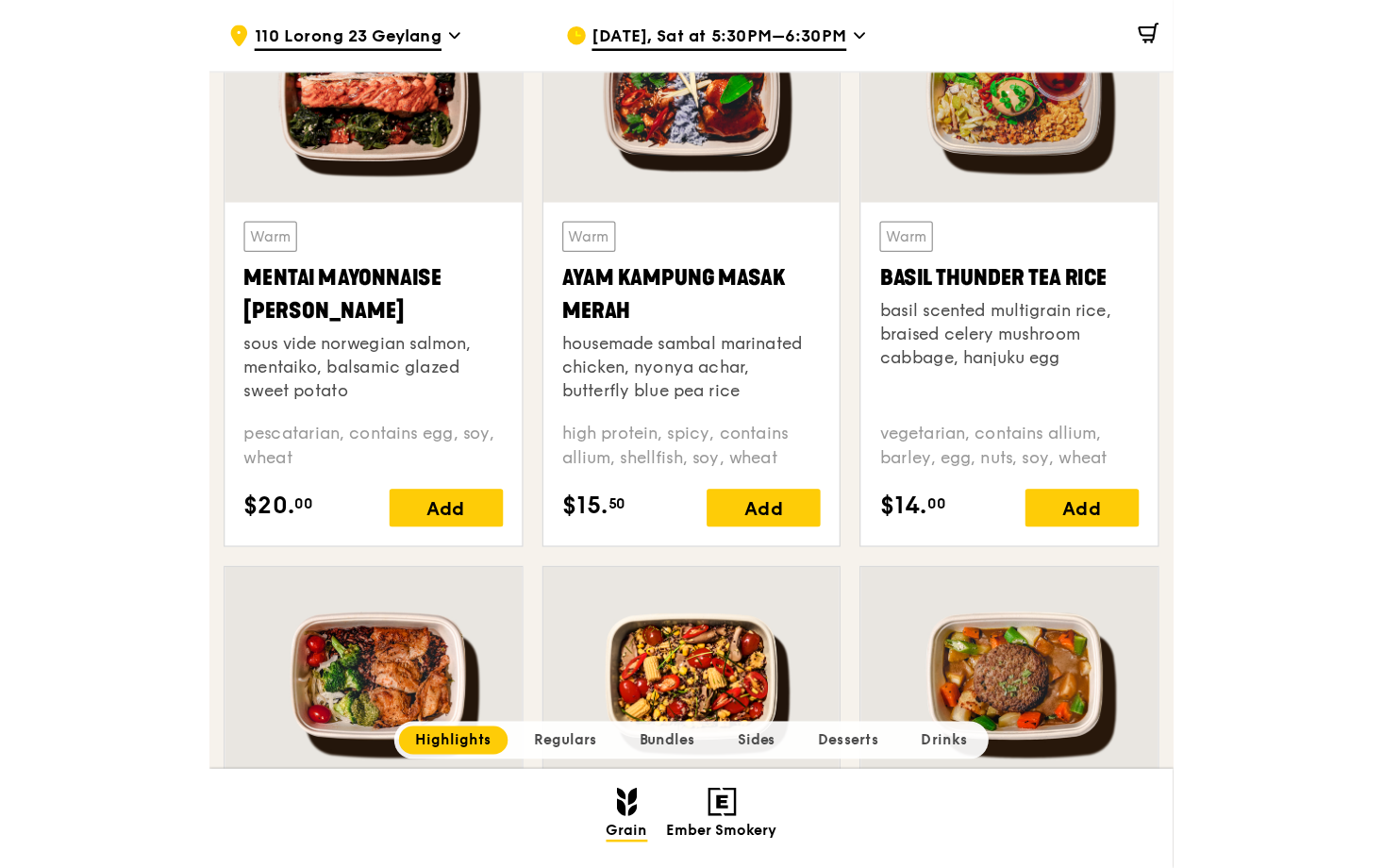 scroll, scrollTop: 0, scrollLeft: 0, axis: both 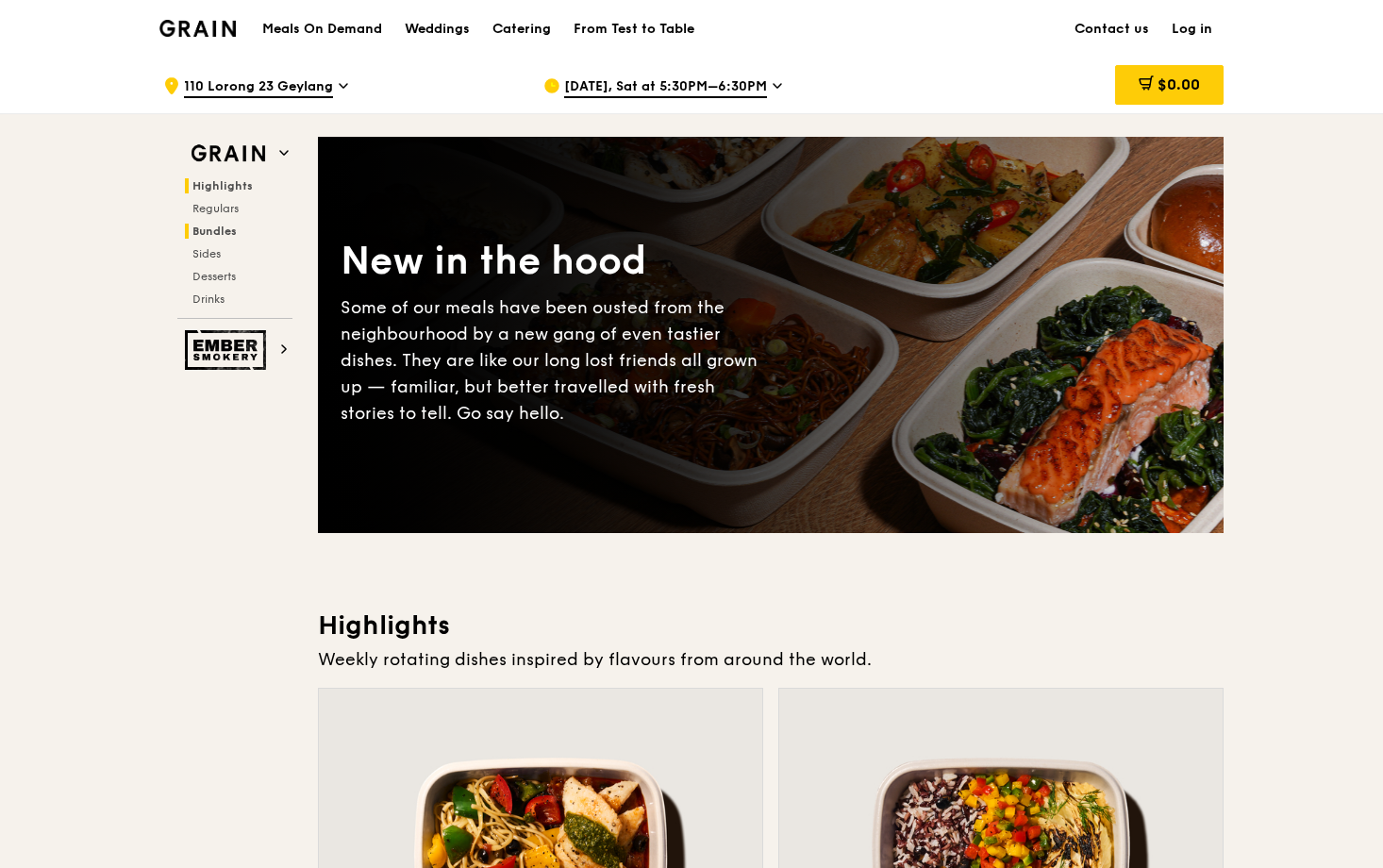 click on "Bundles" at bounding box center (214, 231) 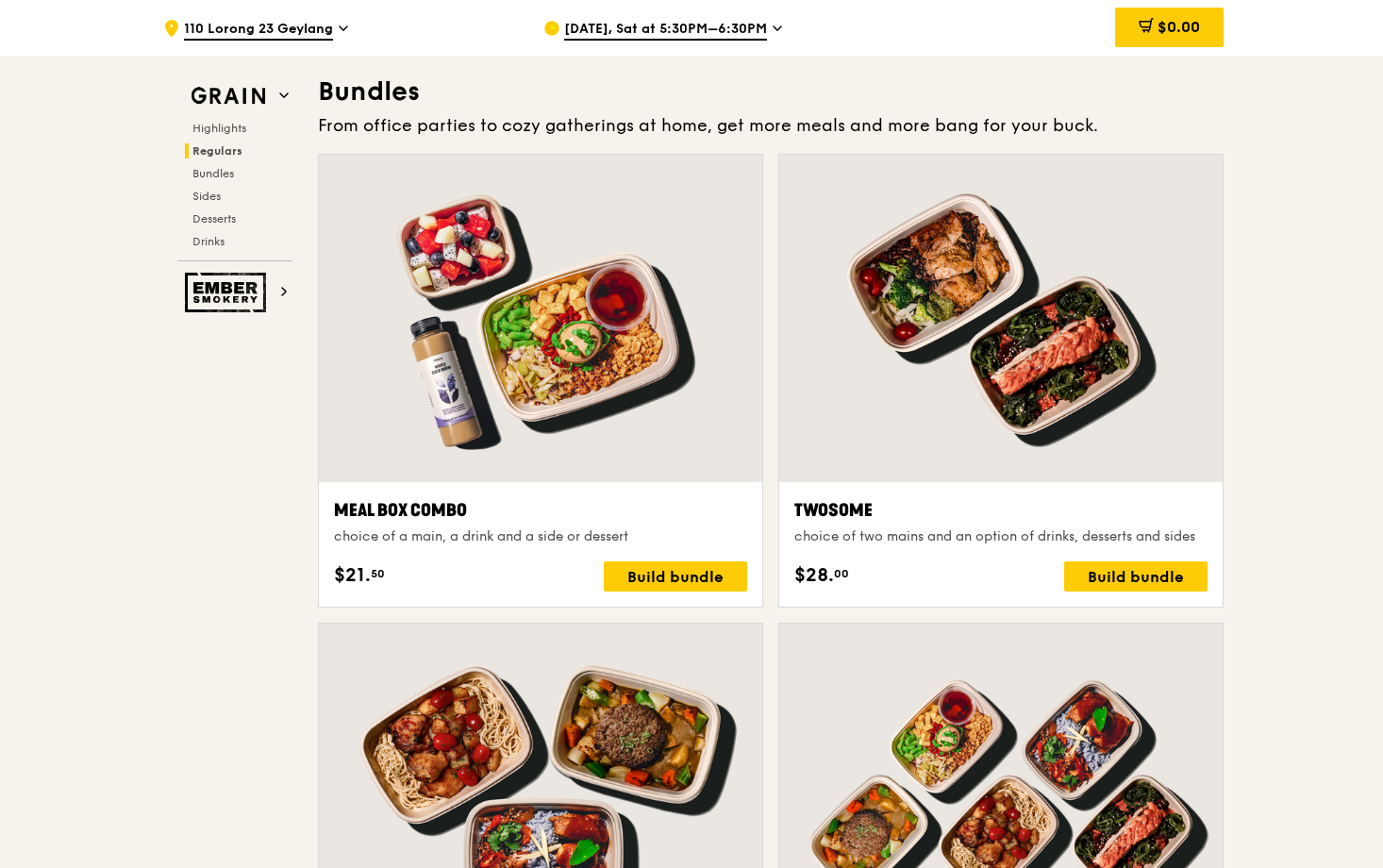 scroll, scrollTop: 0, scrollLeft: 0, axis: both 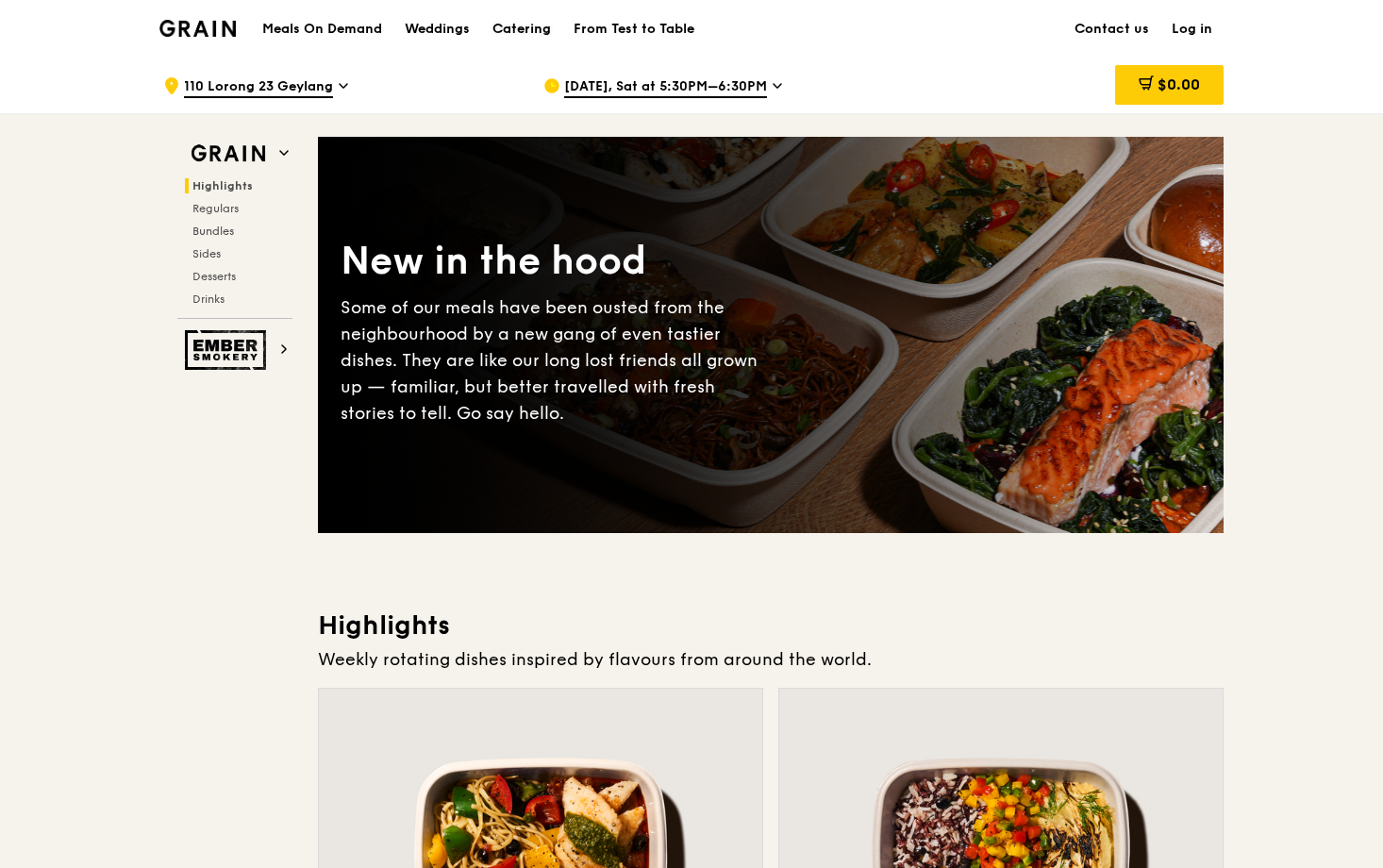 click on "Catering" at bounding box center (522, 29) 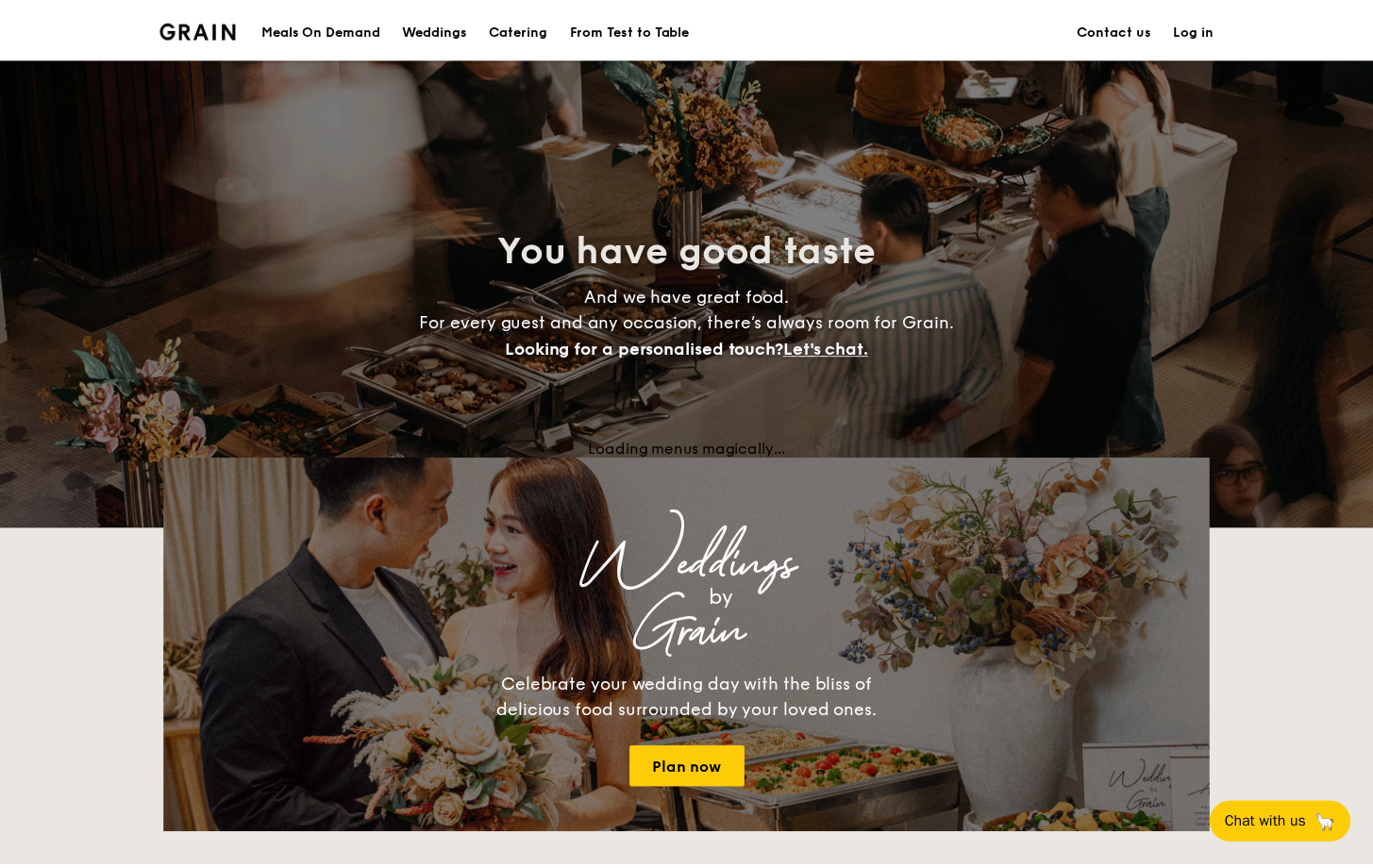 scroll, scrollTop: 0, scrollLeft: 0, axis: both 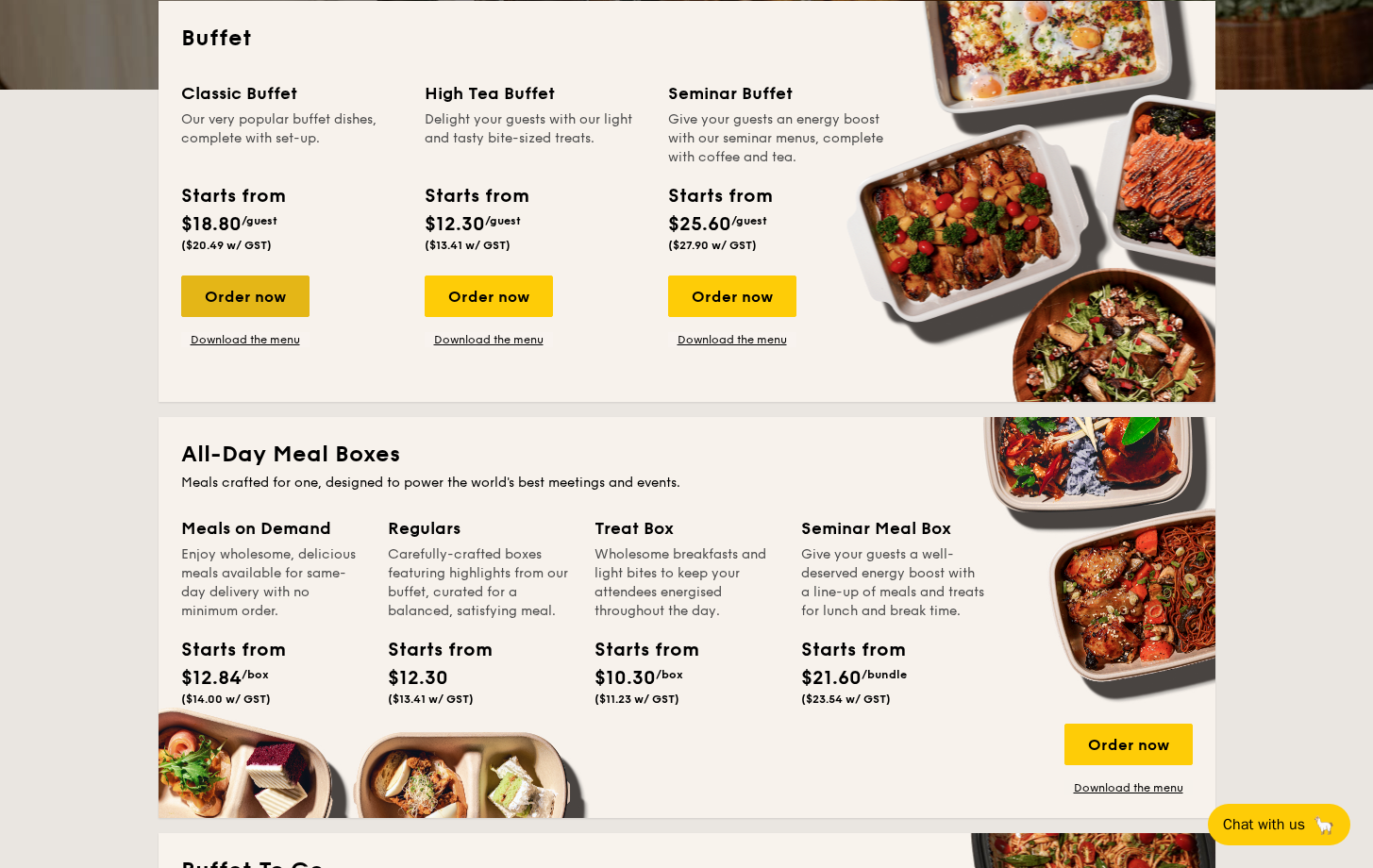 click on "Order now" at bounding box center (245, 296) 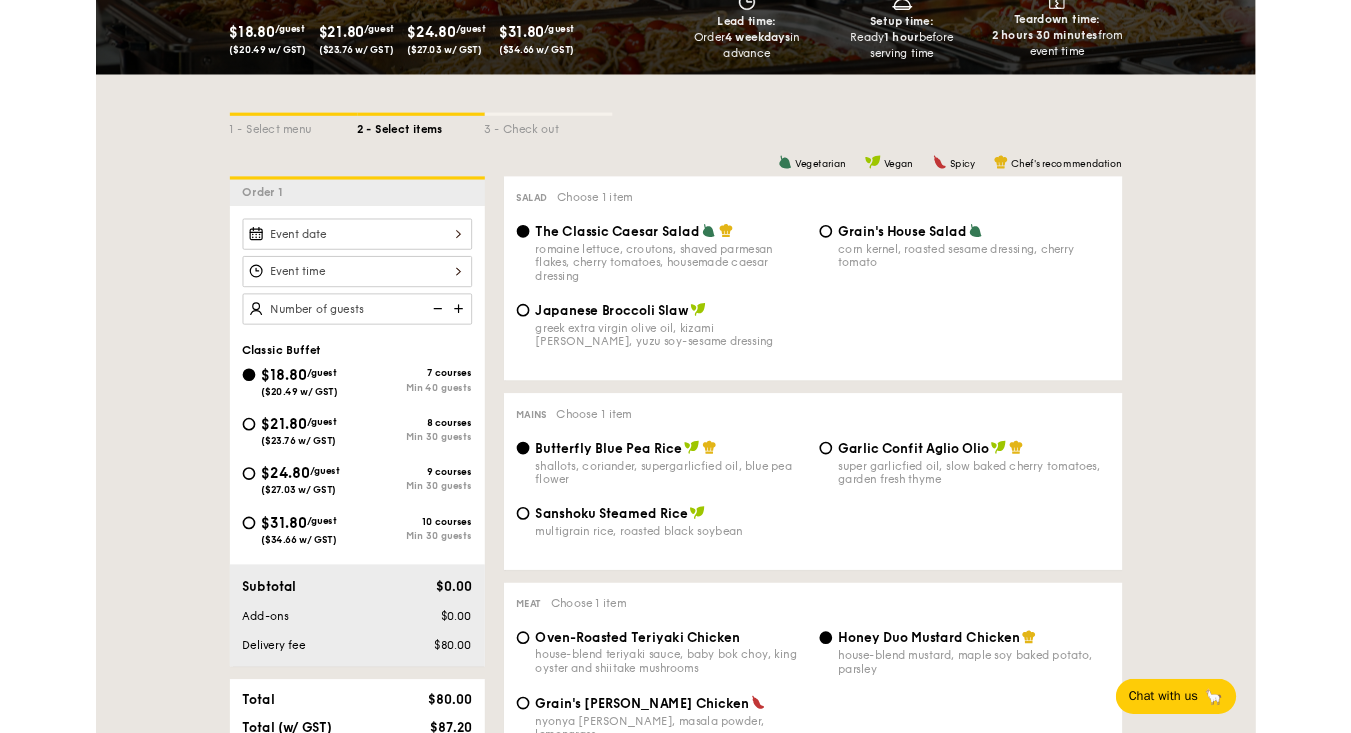 scroll, scrollTop: 0, scrollLeft: 0, axis: both 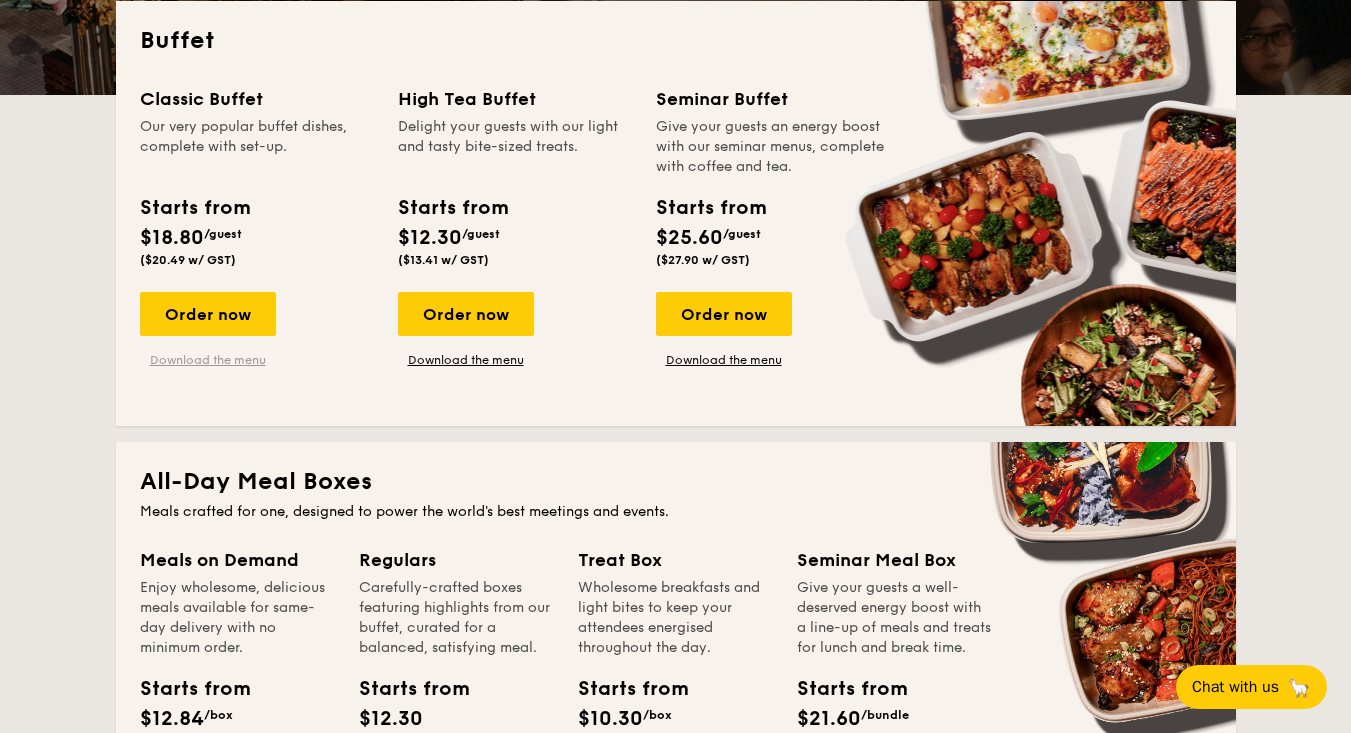 click on "Download the menu" at bounding box center [208, 360] 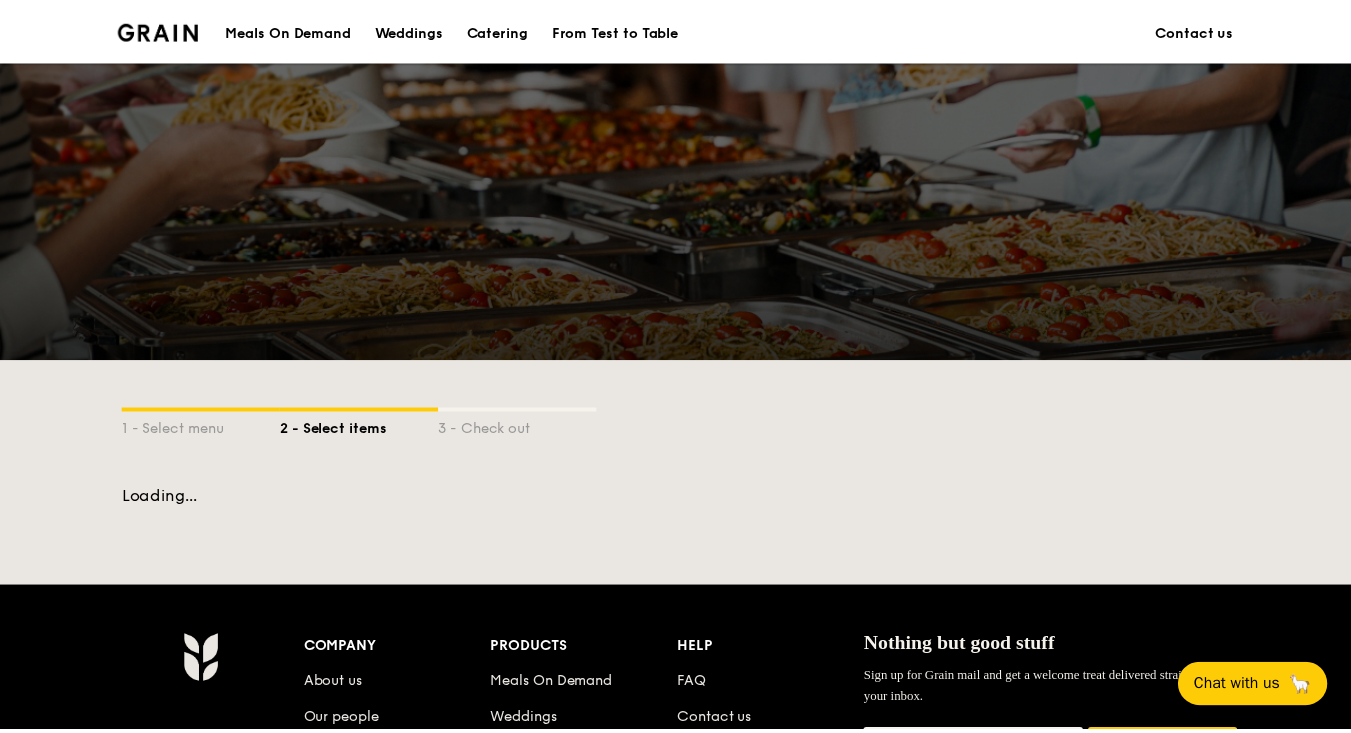 scroll, scrollTop: 0, scrollLeft: 0, axis: both 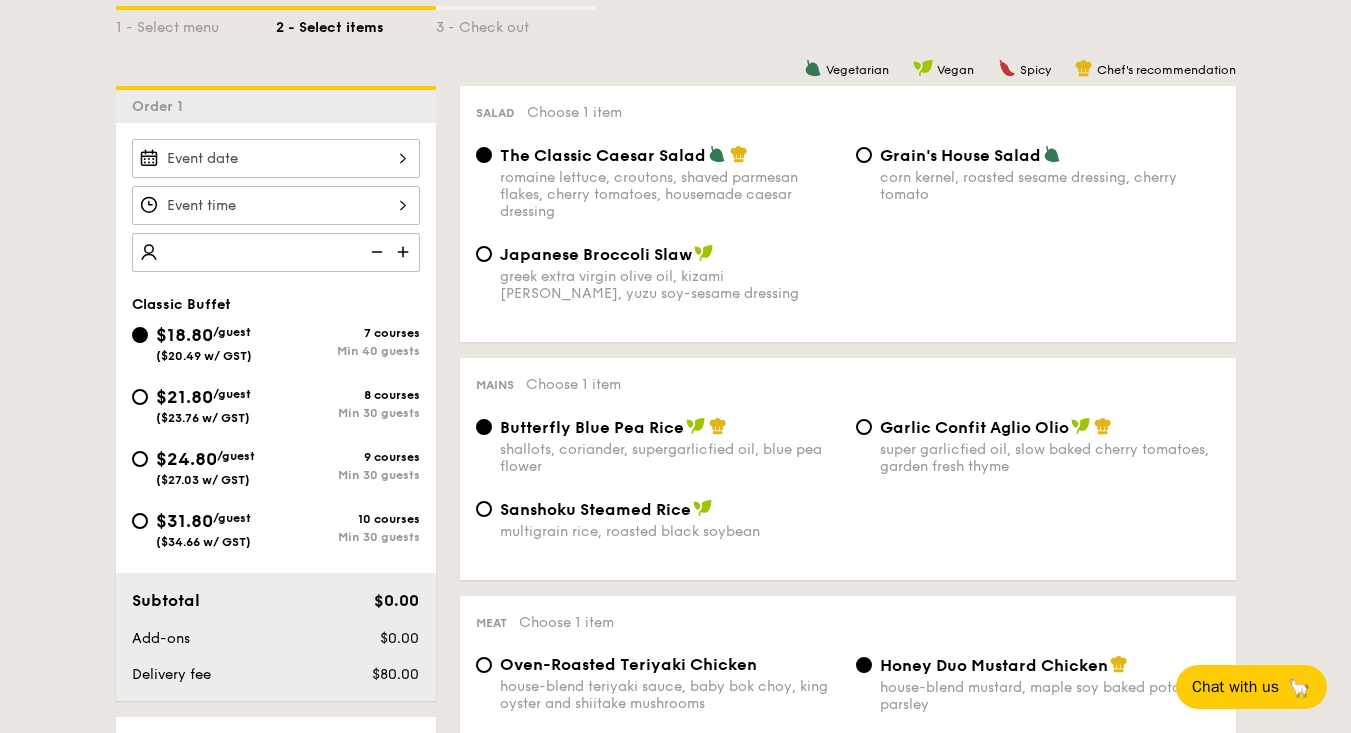 click at bounding box center [276, 158] 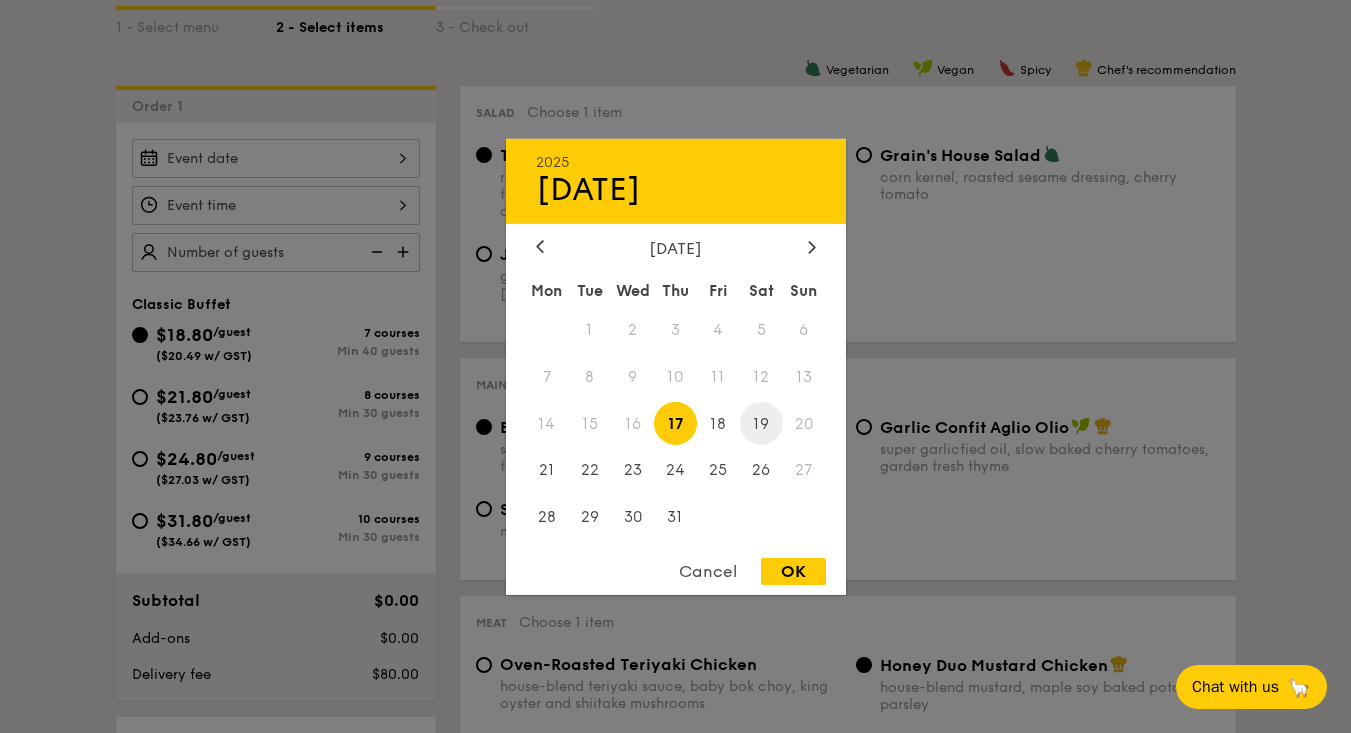 click on "19" at bounding box center [761, 423] 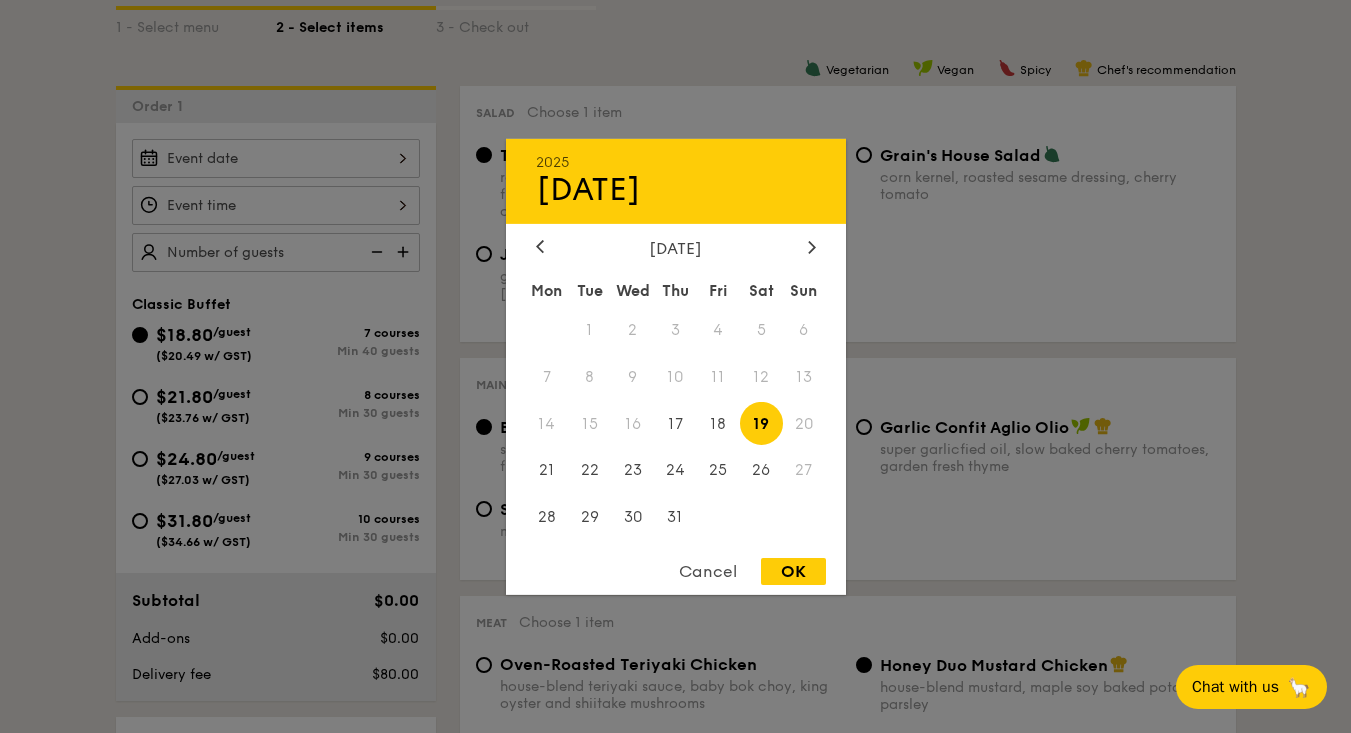 click on "OK" at bounding box center [793, 571] 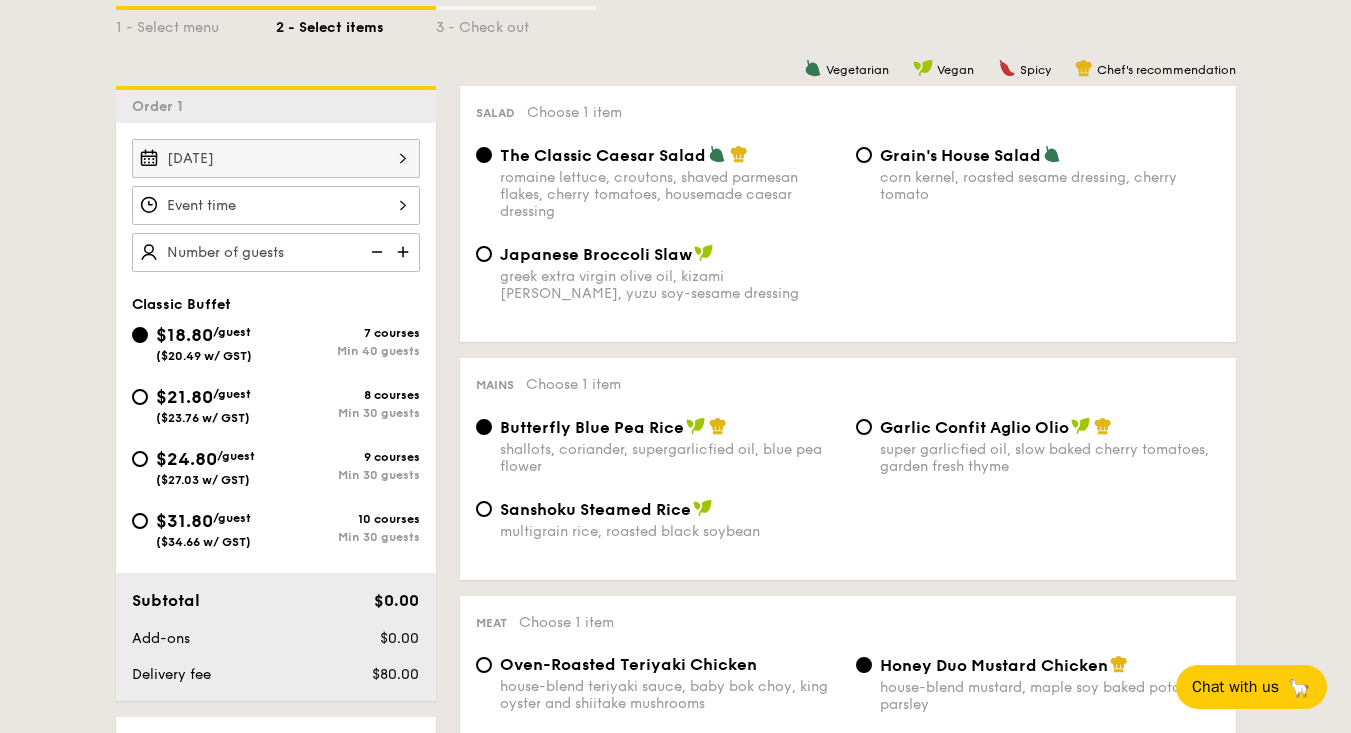 click on "12 1 2 3 4 5 6 7 8 9 10 11   00 15 30 45   am   pm   Cancel   OK" at bounding box center [276, 205] 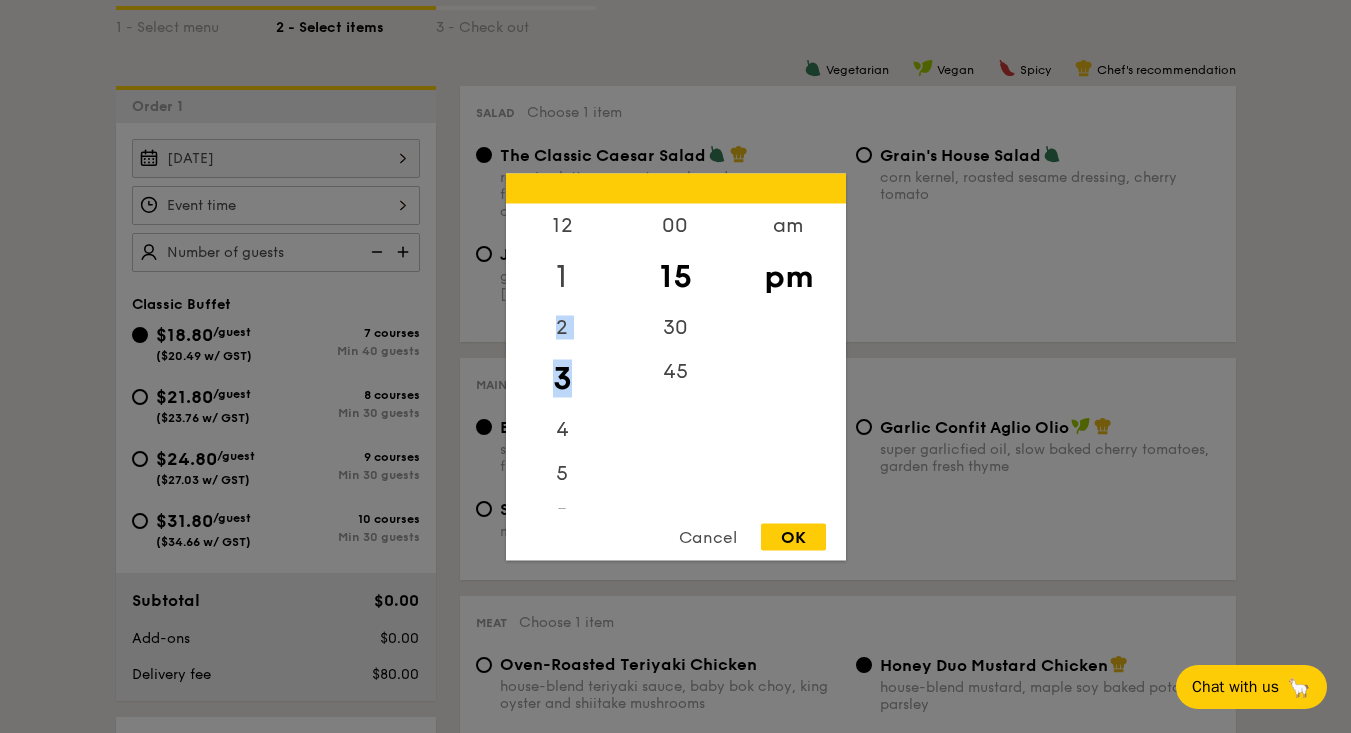 drag, startPoint x: 567, startPoint y: 392, endPoint x: 566, endPoint y: 274, distance: 118.004234 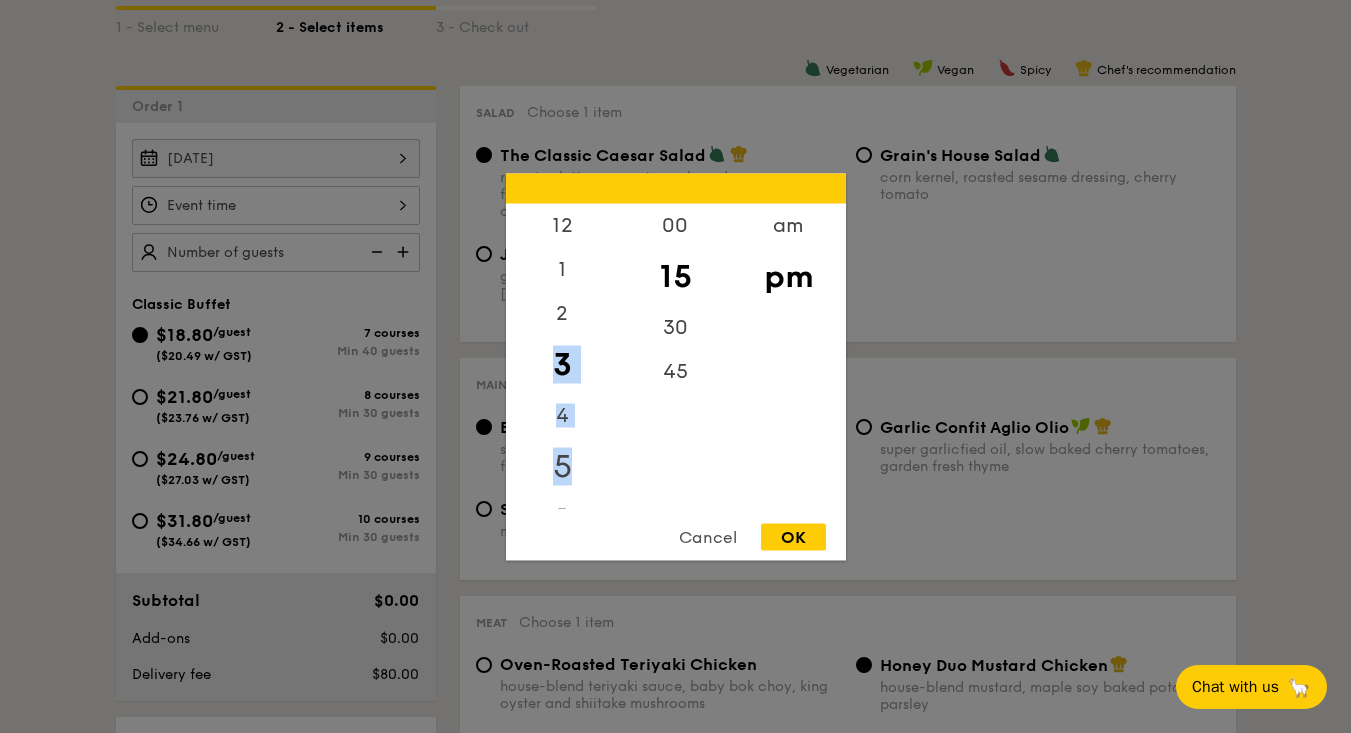 drag, startPoint x: 561, startPoint y: 329, endPoint x: 563, endPoint y: 470, distance: 141.01419 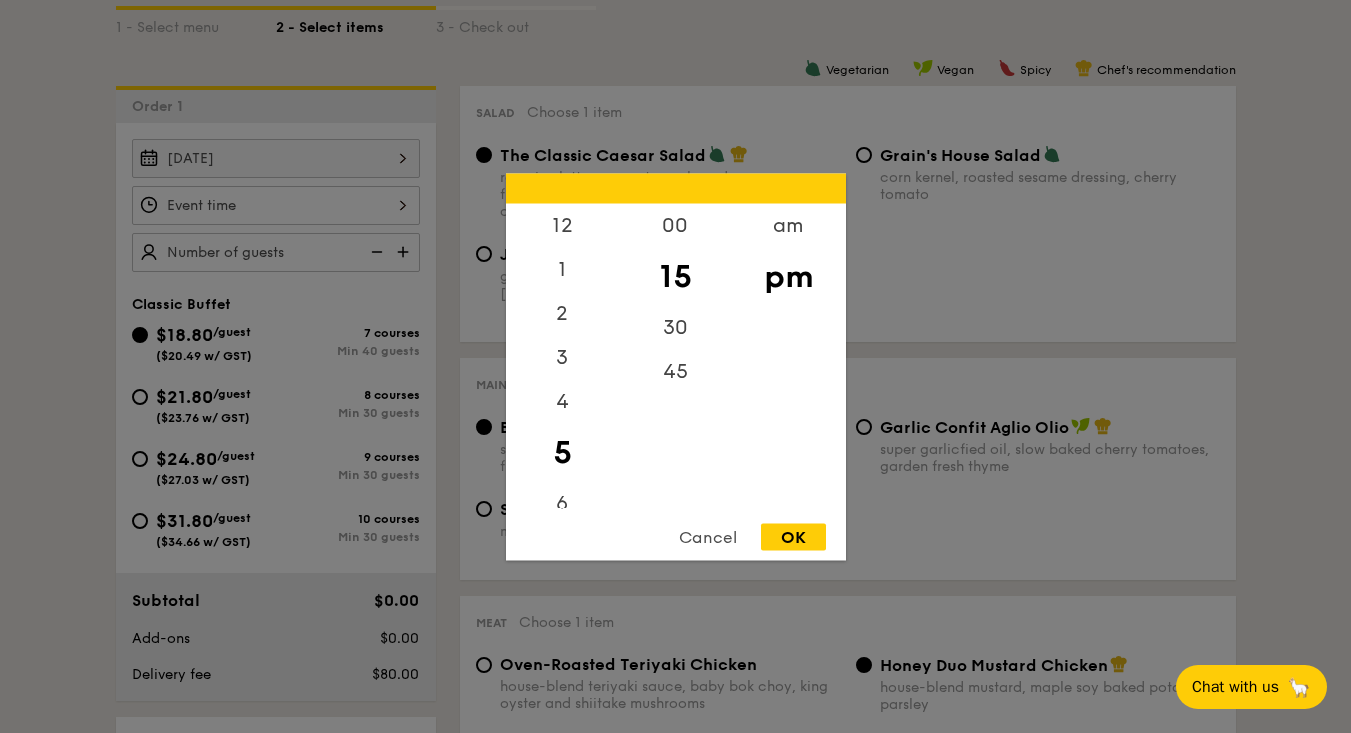 click on "5" at bounding box center [562, 452] 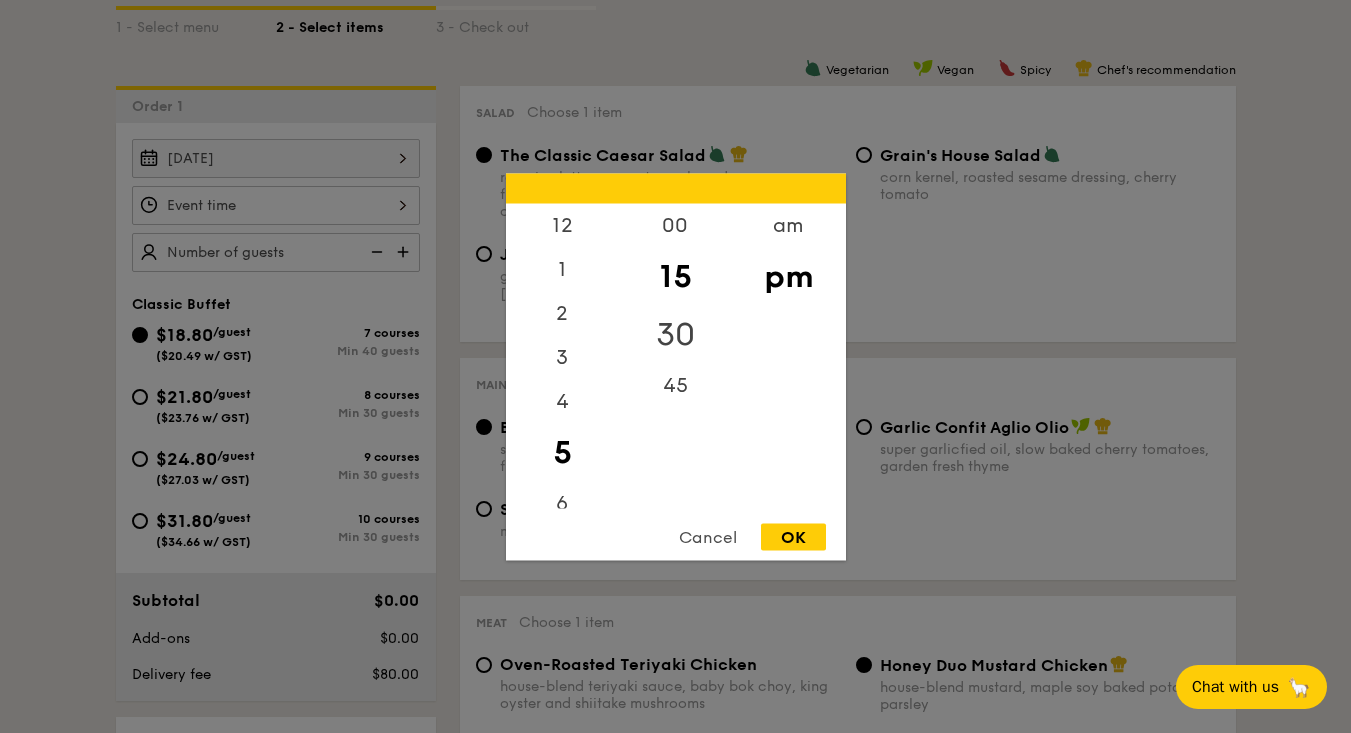 click on "30" at bounding box center (675, 334) 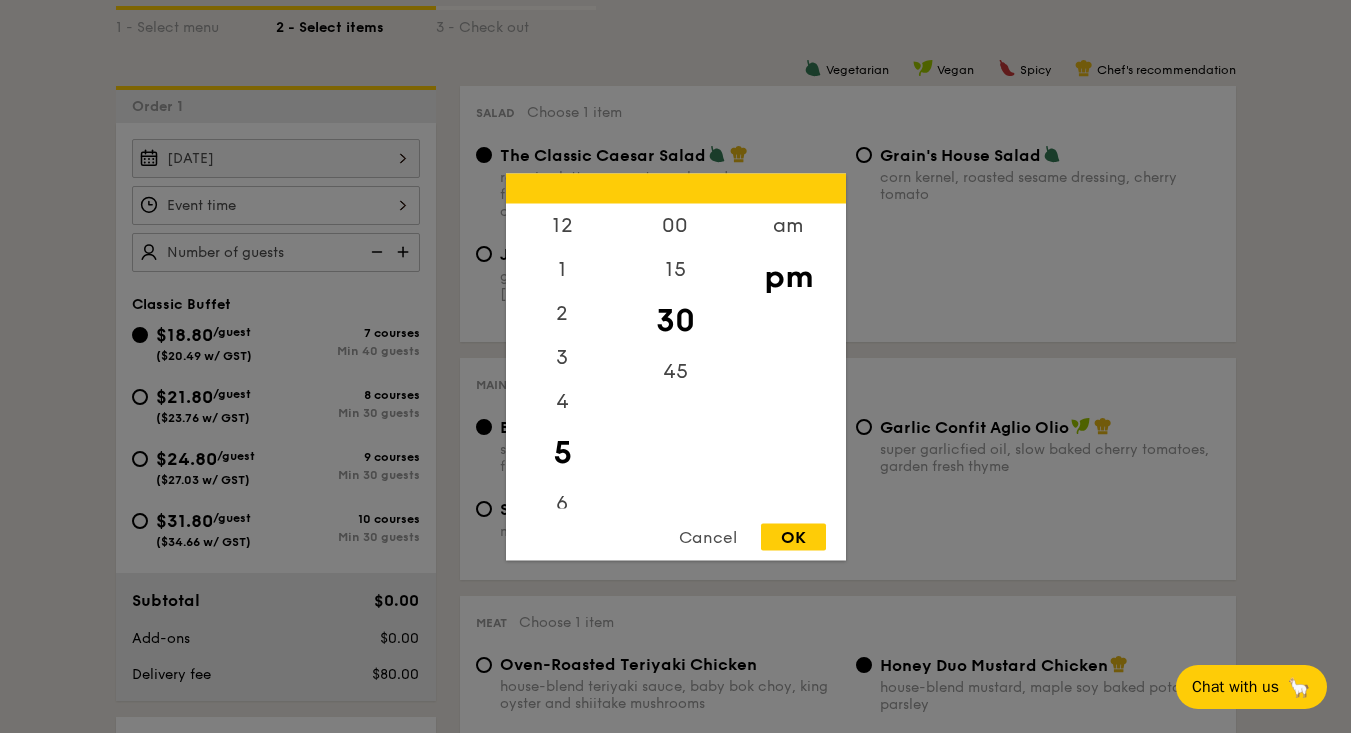 click on "OK" at bounding box center [793, 536] 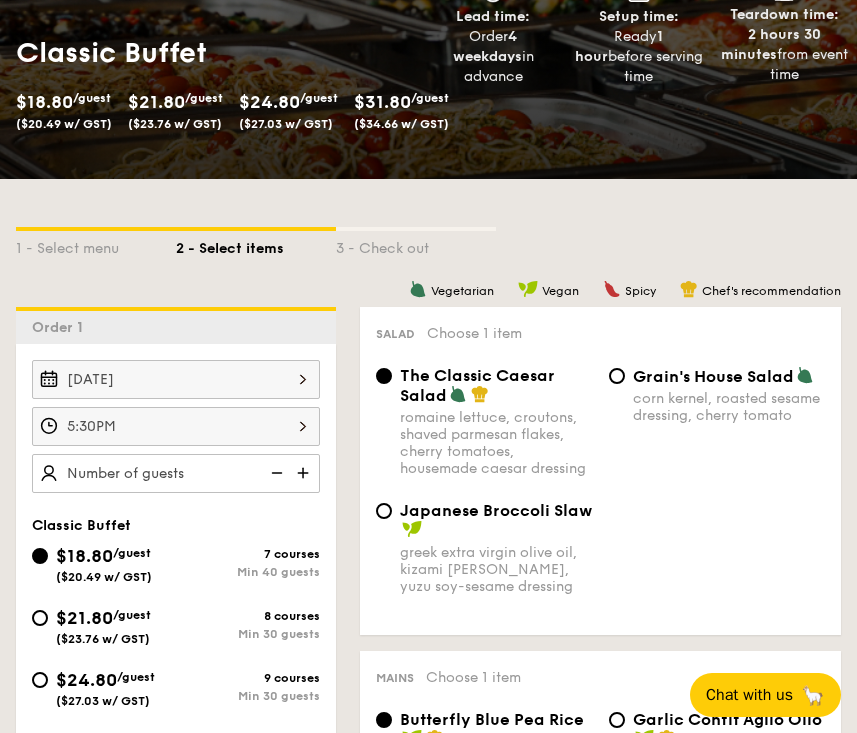 scroll, scrollTop: 280, scrollLeft: 0, axis: vertical 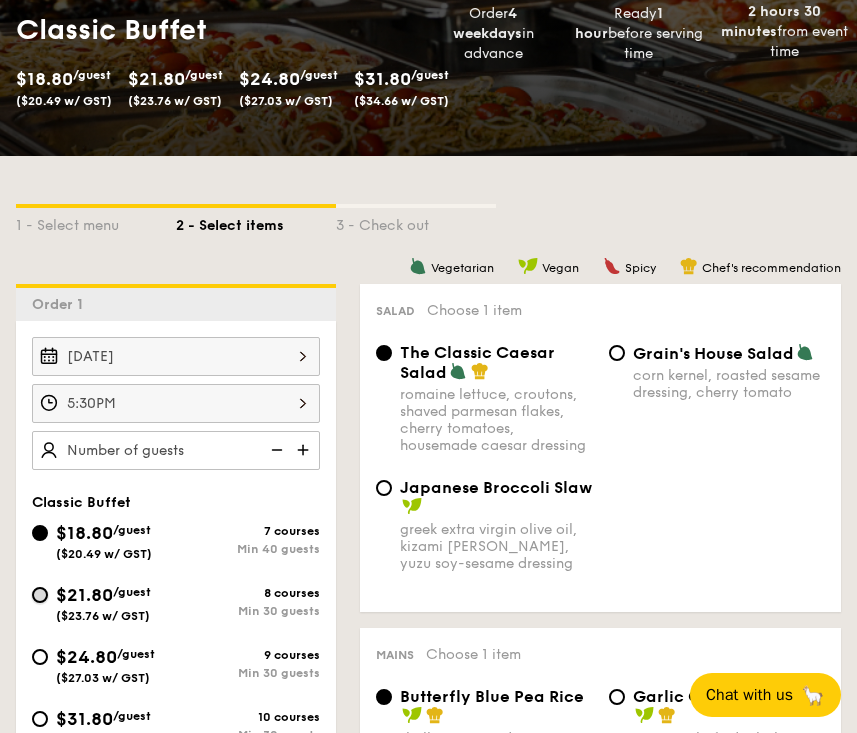 click on "$21.80
/guest
($23.76 w/ GST)
8 courses
Min 30 guests" at bounding box center [40, 595] 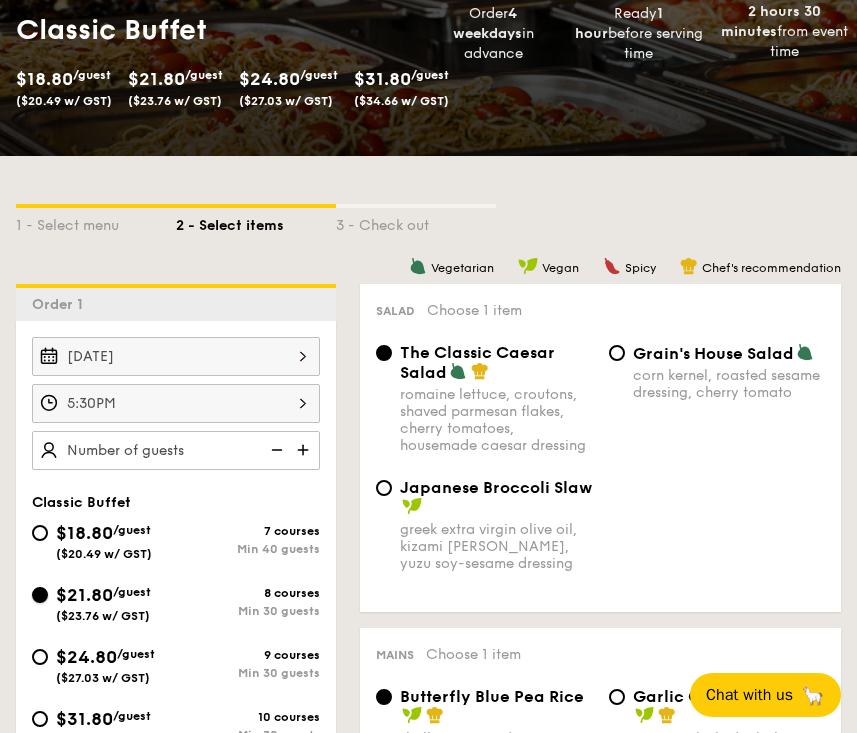 radio on "true" 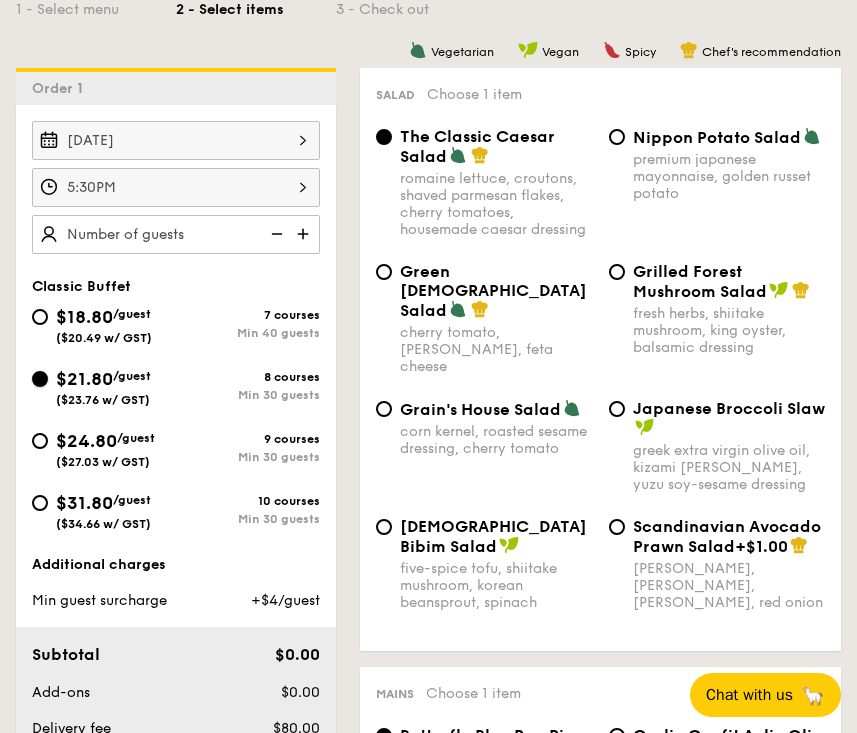 scroll, scrollTop: 499, scrollLeft: 0, axis: vertical 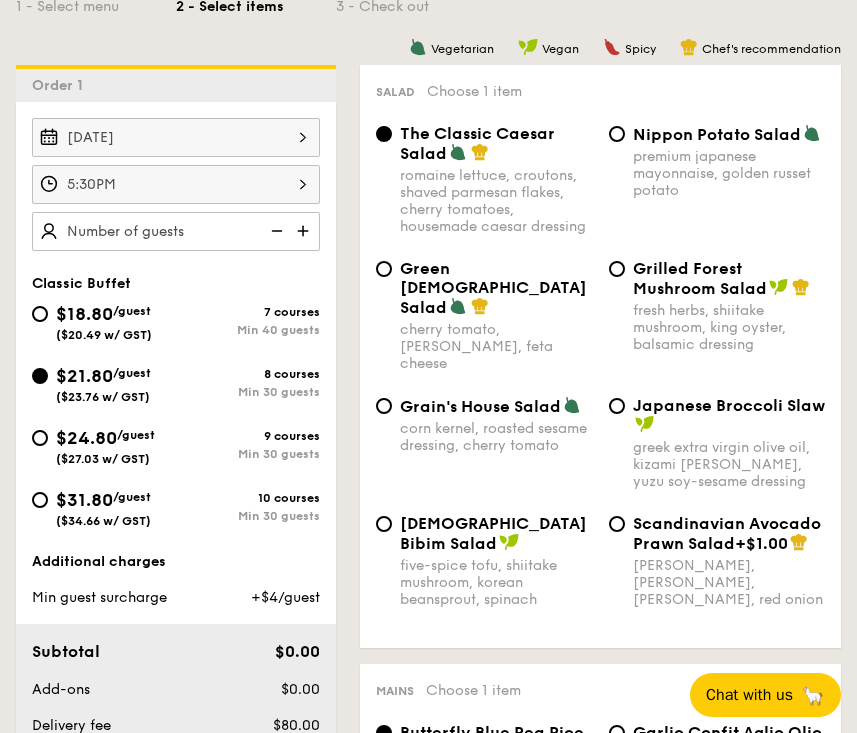 click on "Green [DEMOGRAPHIC_DATA] Salad" at bounding box center (493, 288) 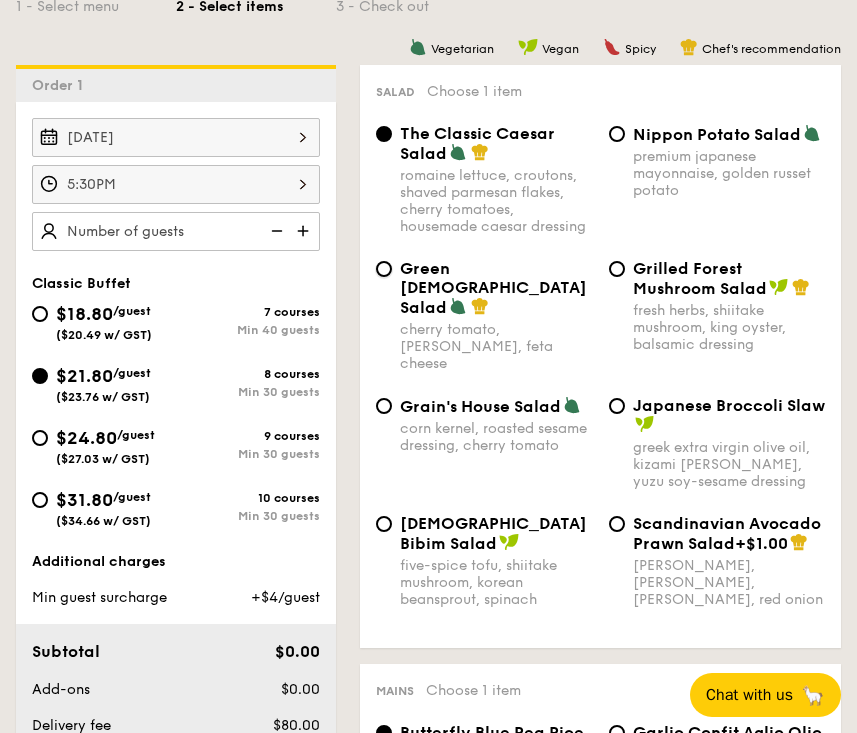 click on "Green Goddess Salad cherry tomato, [PERSON_NAME], feta cheese" at bounding box center (384, 269) 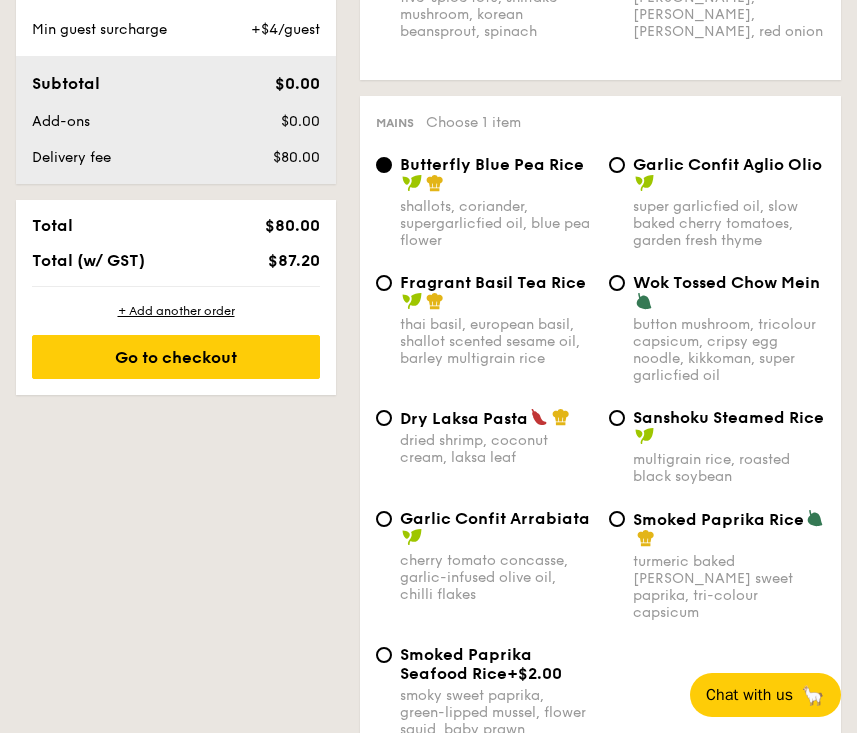 scroll, scrollTop: 1068, scrollLeft: 0, axis: vertical 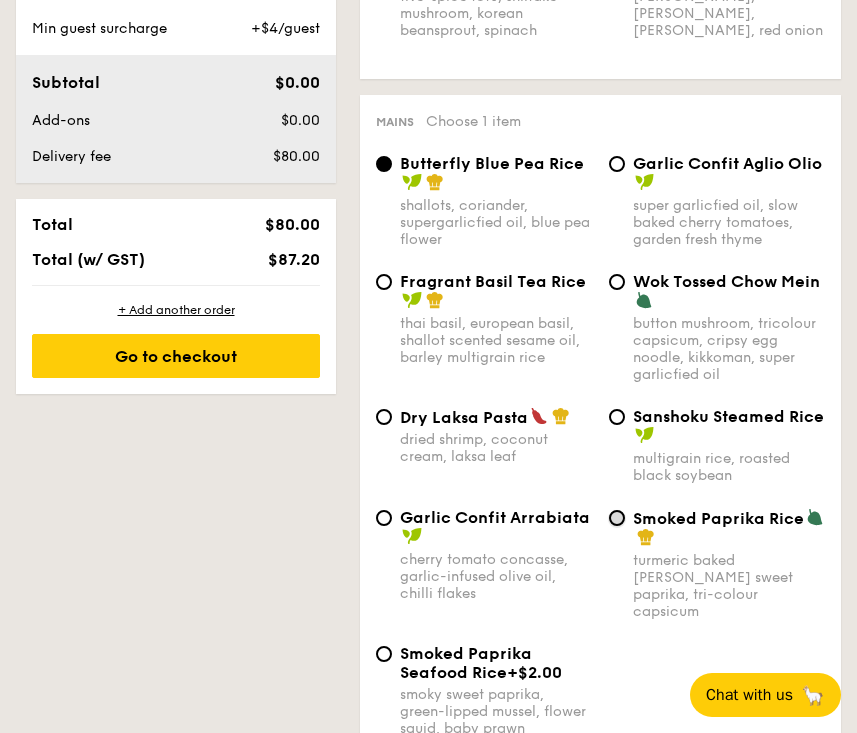 click on "Smoked Paprika Rice turmeric baked [PERSON_NAME] sweet paprika, tri-colour capsicum" at bounding box center [617, 518] 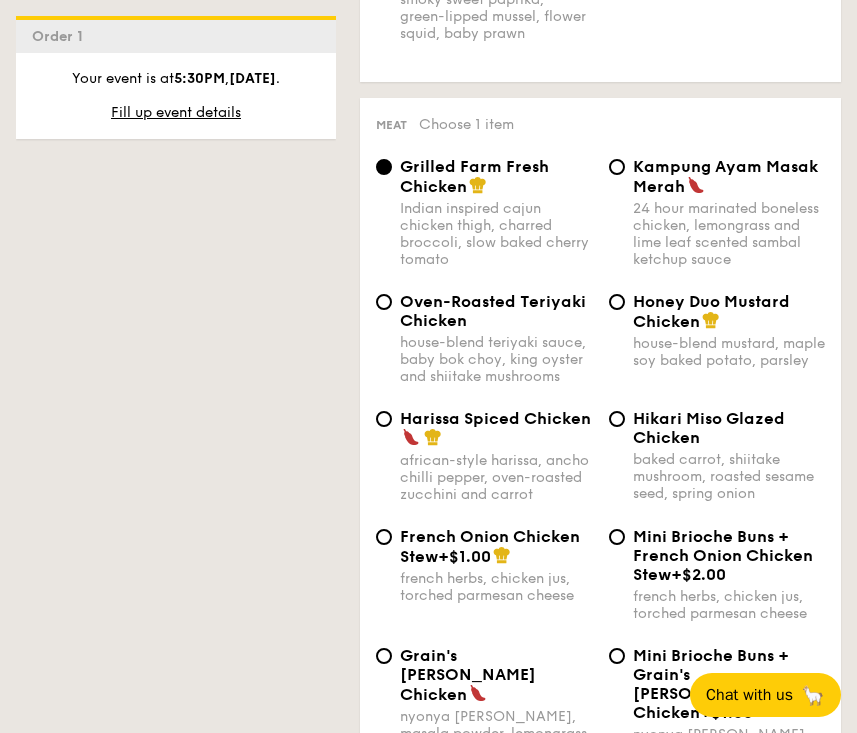 scroll, scrollTop: 1762, scrollLeft: 0, axis: vertical 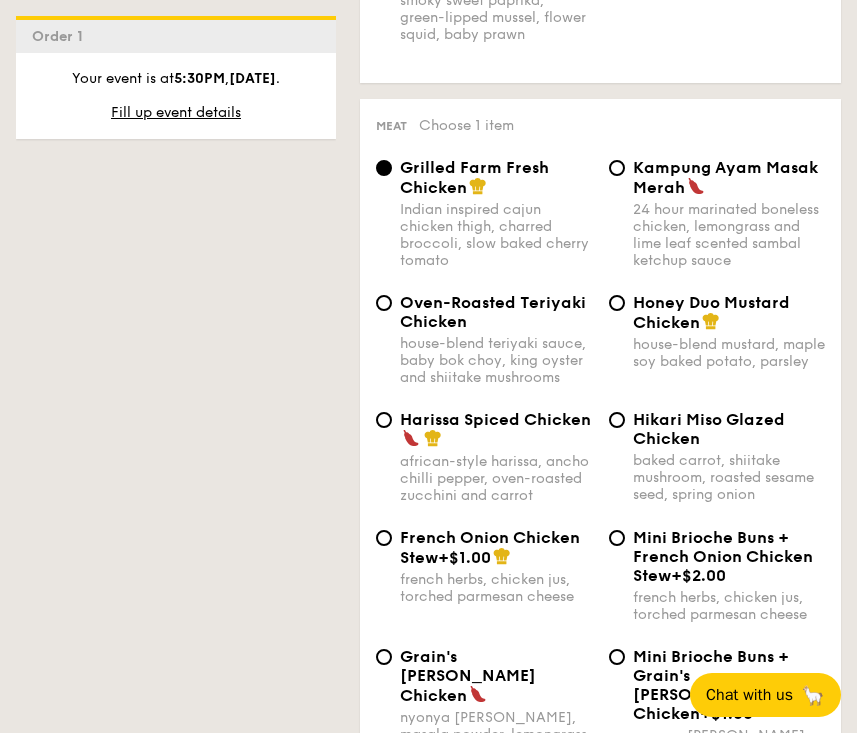 click on "Hikari Miso Glazed Chicken baked carrot, shiitake mushroom, roasted sesame seed, spring onion" at bounding box center [717, 456] 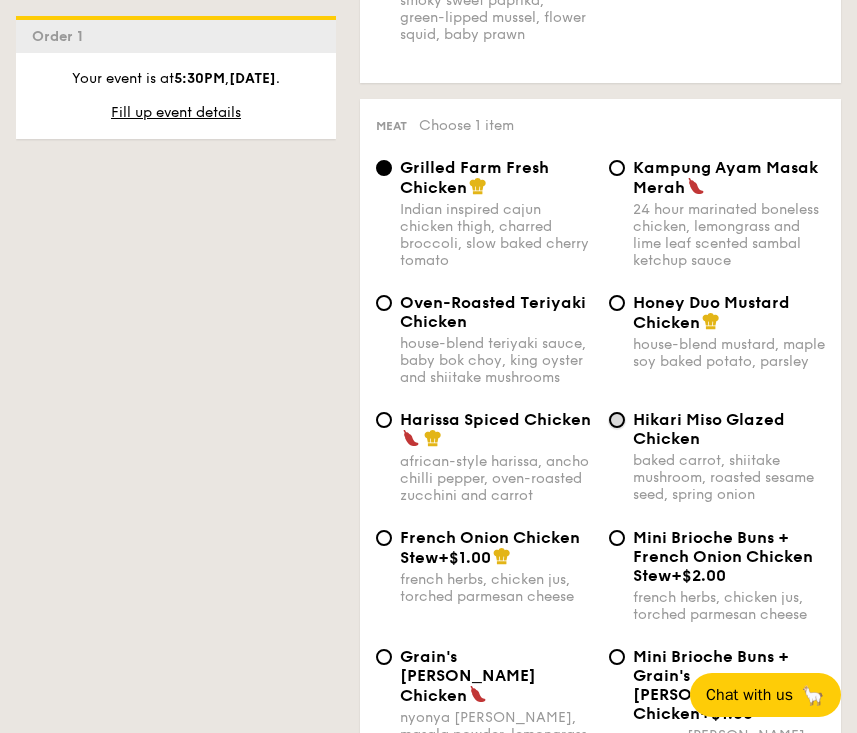 click on "Hikari Miso Glazed Chicken baked carrot, shiitake mushroom, roasted sesame seed, spring onion" at bounding box center [617, 420] 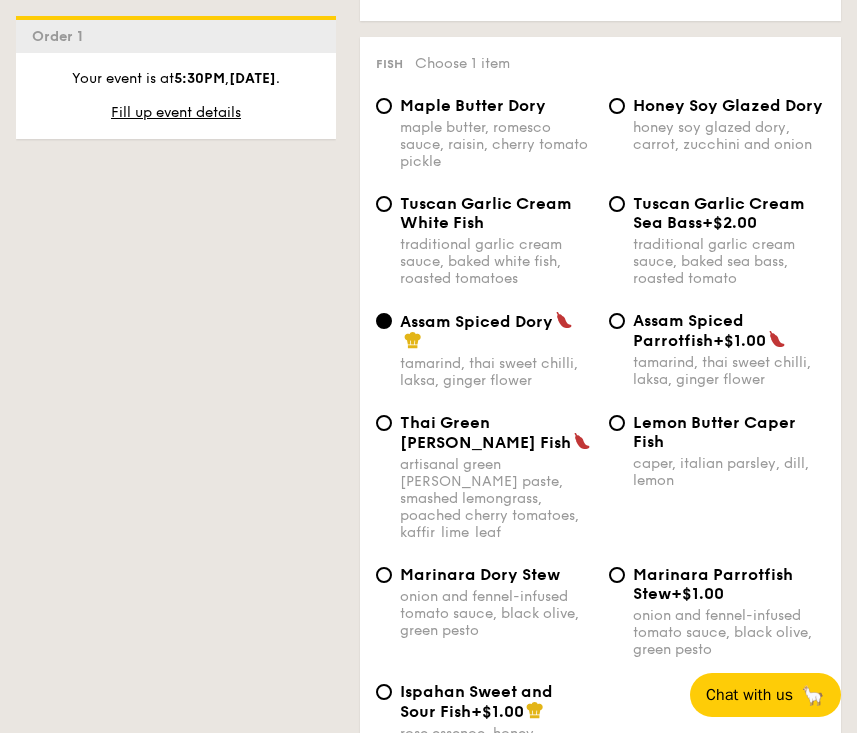 scroll, scrollTop: 2540, scrollLeft: 0, axis: vertical 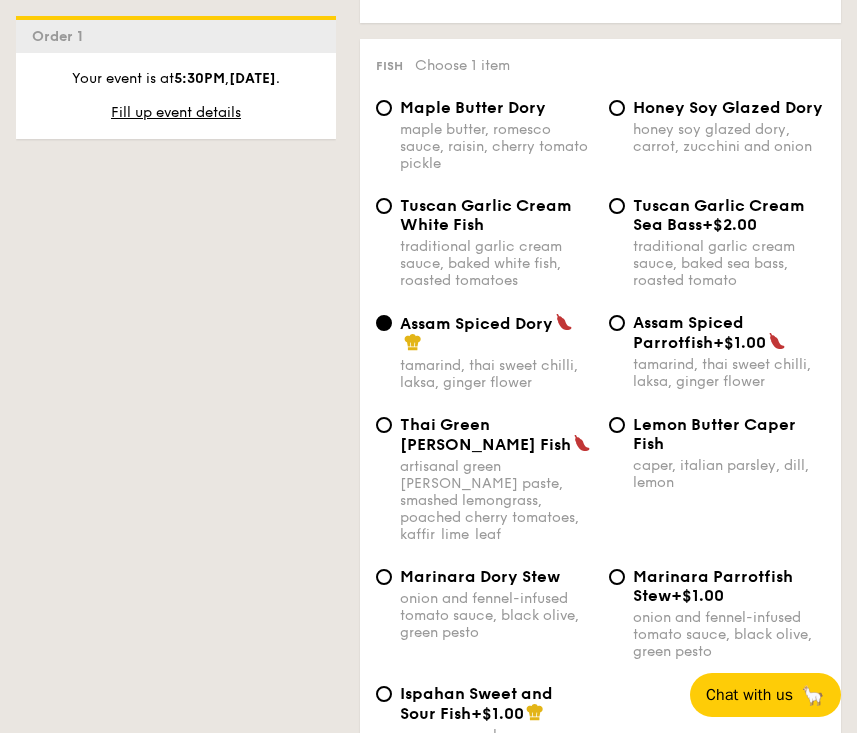 click on "Thai Green [PERSON_NAME] Fish" at bounding box center [485, 434] 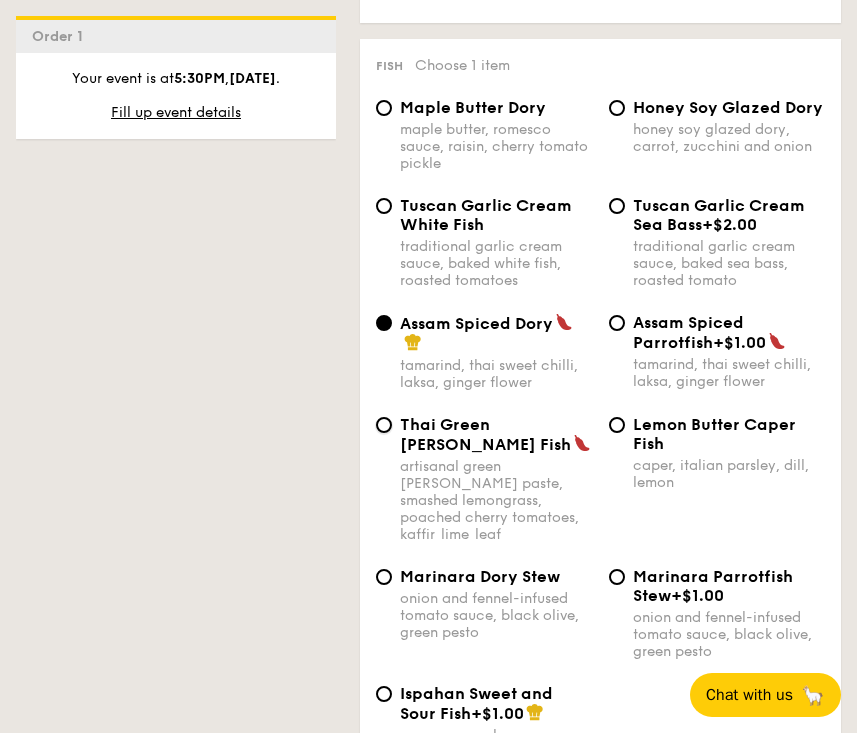 click on "Thai Green [PERSON_NAME] Fish artisanal green [PERSON_NAME] paste, smashed lemongrass, poached cherry tomatoes, kaffir lime leaf" at bounding box center (384, 425) 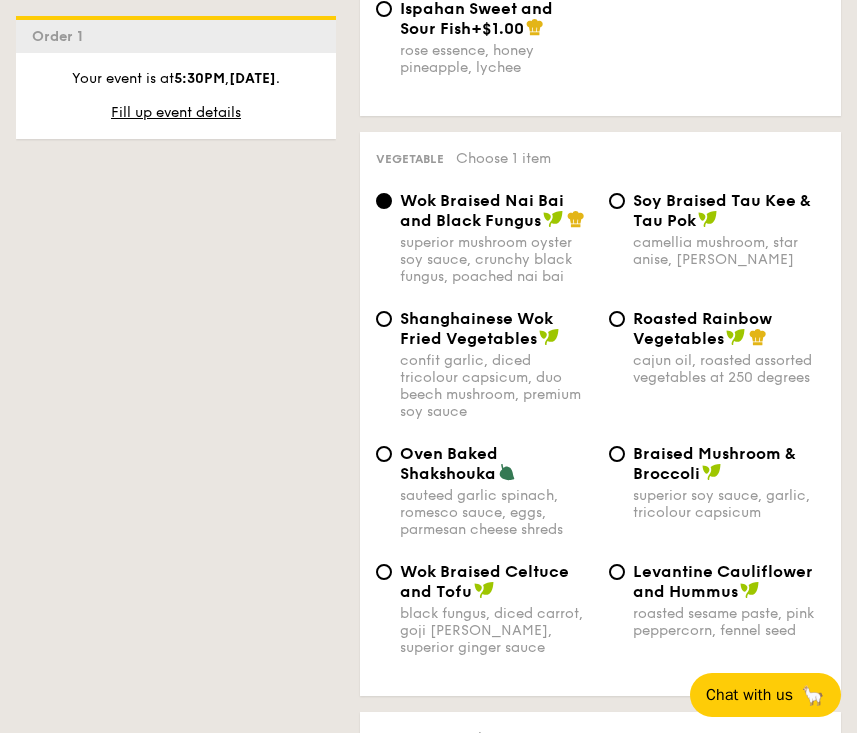 scroll, scrollTop: 3228, scrollLeft: 0, axis: vertical 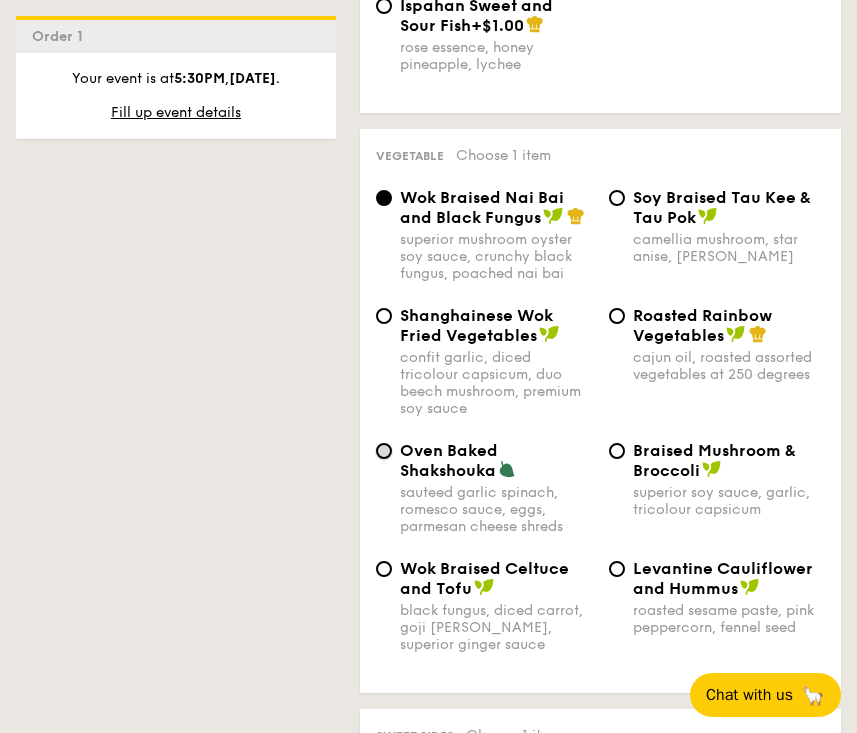 click on "Oven Baked Shakshouka sauteed garlic spinach, romesco sauce, eggs, parmesan cheese shreds" at bounding box center (384, 451) 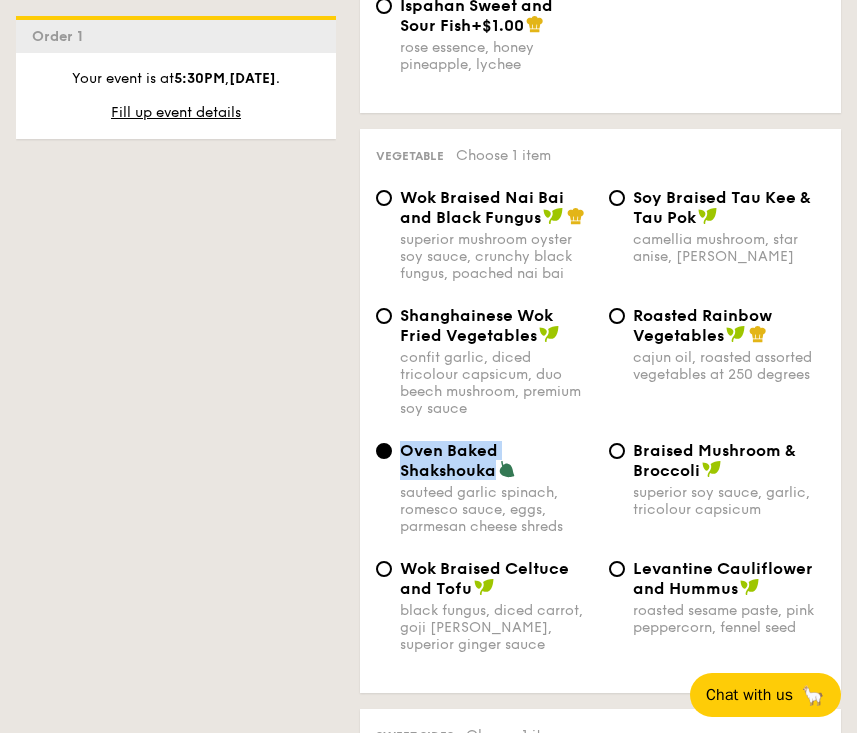 drag, startPoint x: 401, startPoint y: 379, endPoint x: 494, endPoint y: 407, distance: 97.123634 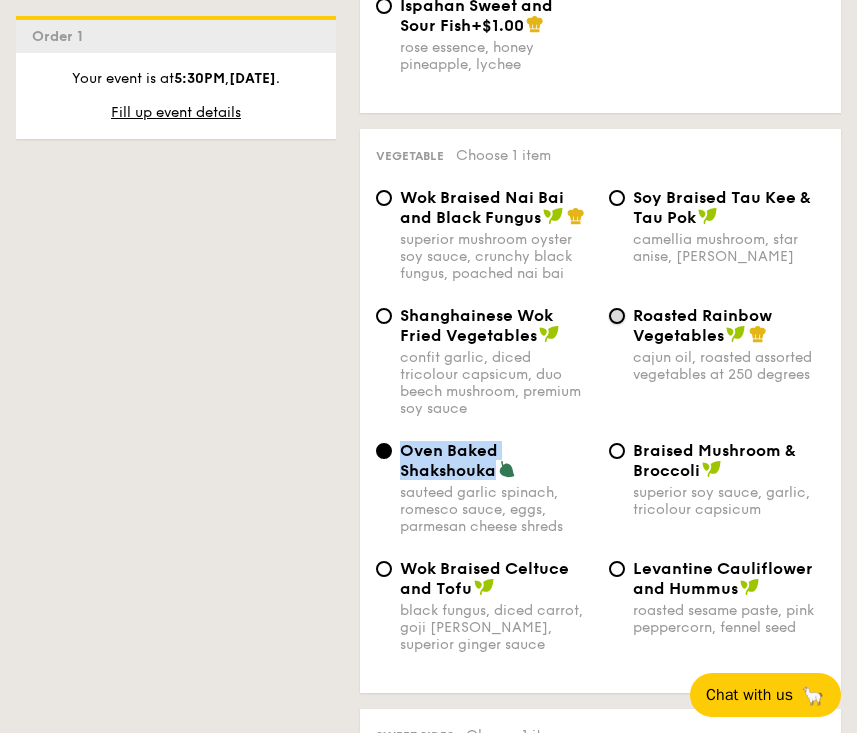 click on "Roasted Rainbow Vegetables cajun oil, roasted assorted vegetables at 250 degrees" at bounding box center (617, 316) 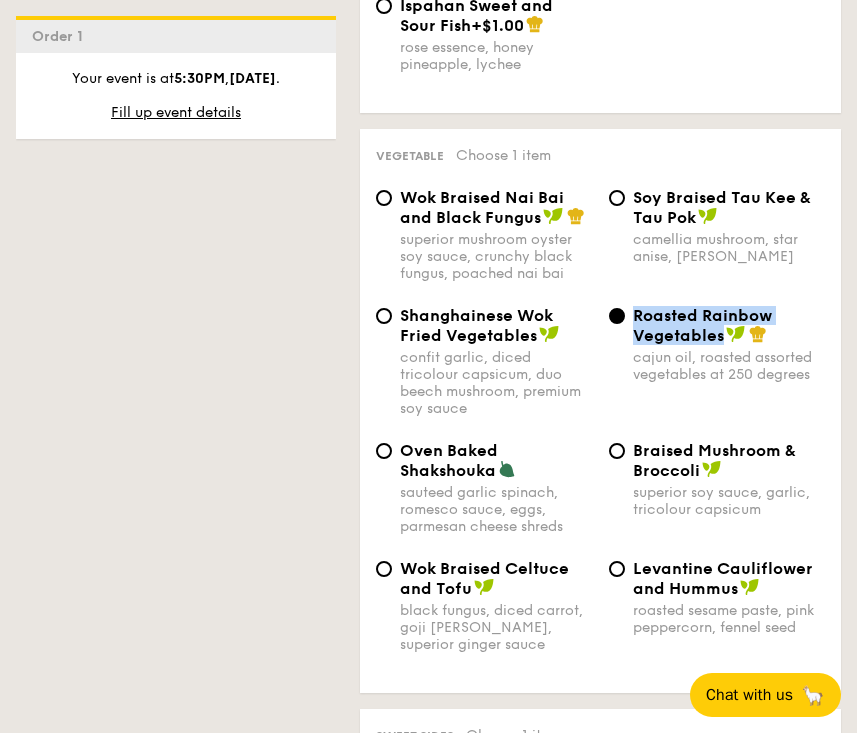 drag, startPoint x: 635, startPoint y: 241, endPoint x: 721, endPoint y: 276, distance: 92.84934 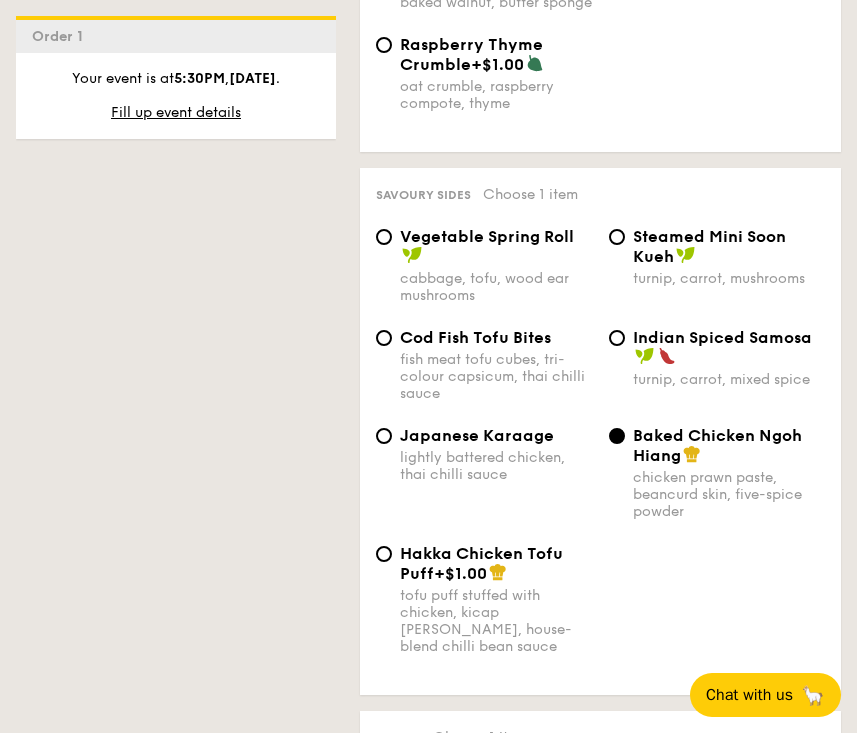 scroll, scrollTop: 4432, scrollLeft: 0, axis: vertical 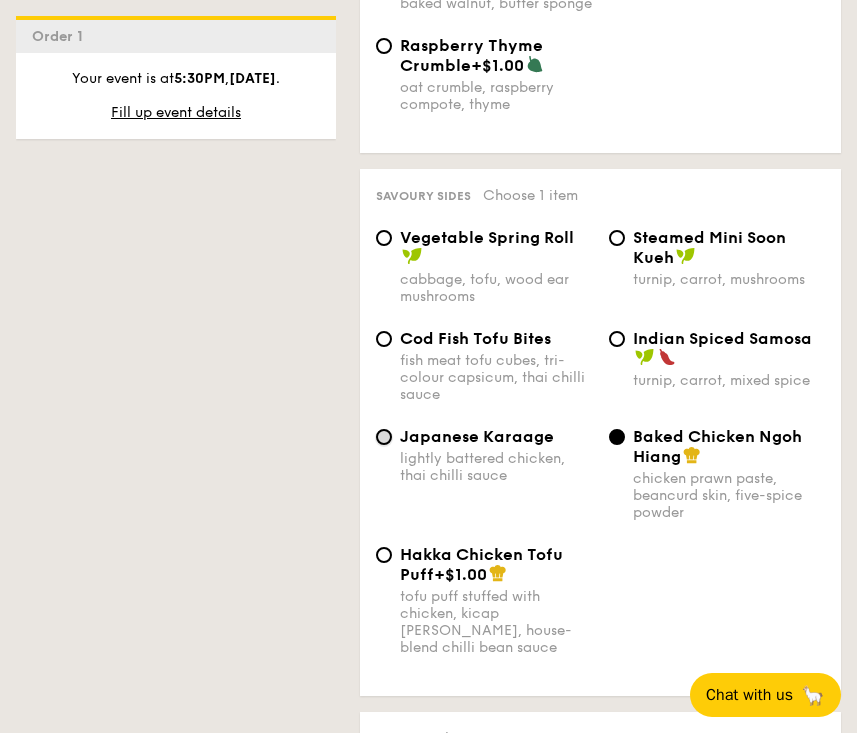 click on "Japanese Karaage lightly battered chicken, thai chilli sauce" at bounding box center (384, 437) 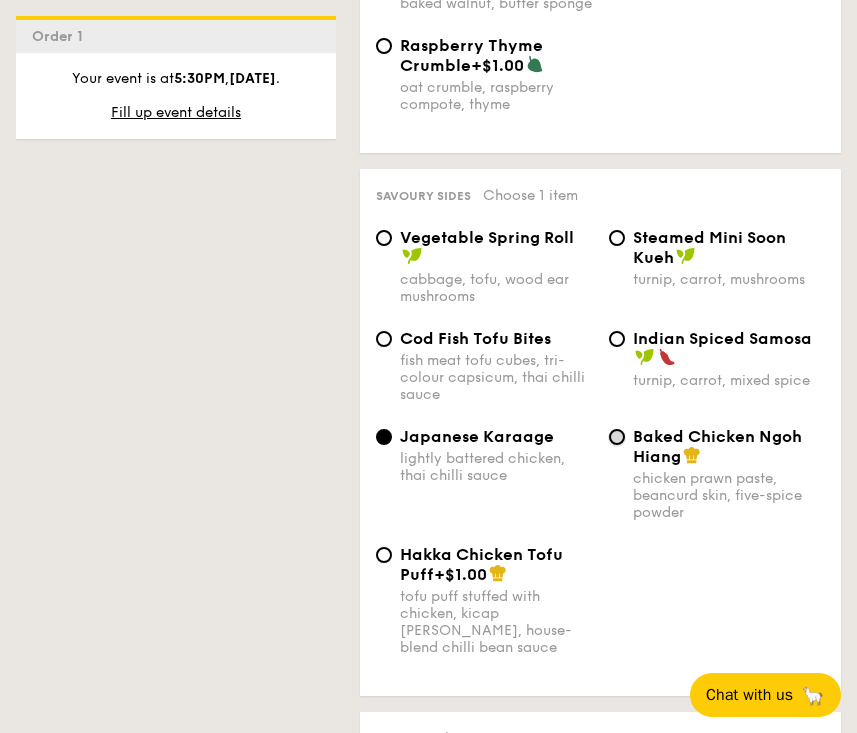 click on "Baked Chicken Ngoh Hiang chicken prawn paste, beancurd skin, five-spice powder" at bounding box center [617, 437] 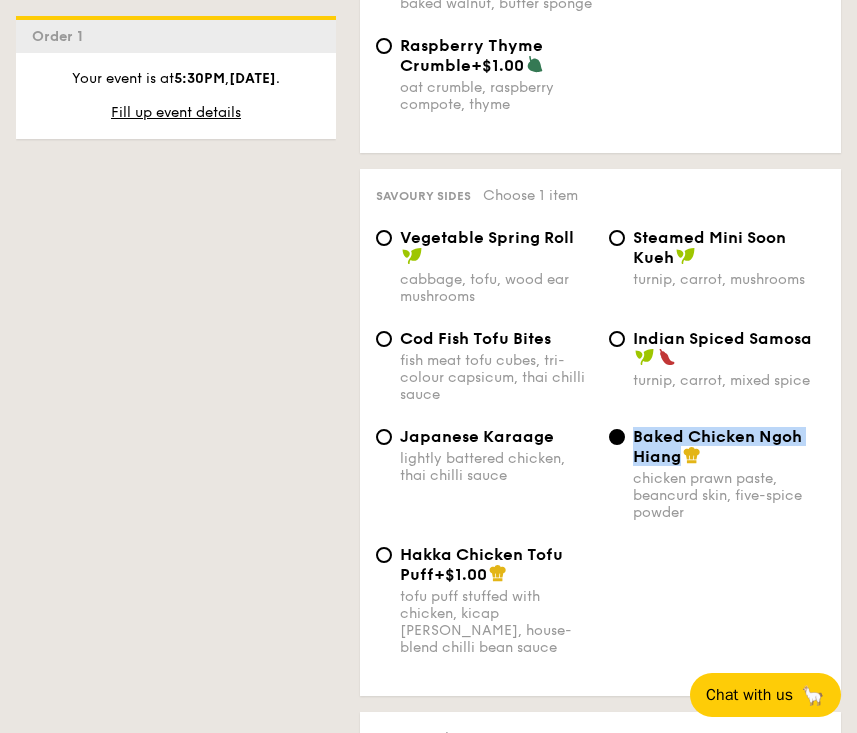 drag, startPoint x: 634, startPoint y: 372, endPoint x: 675, endPoint y: 395, distance: 47.010635 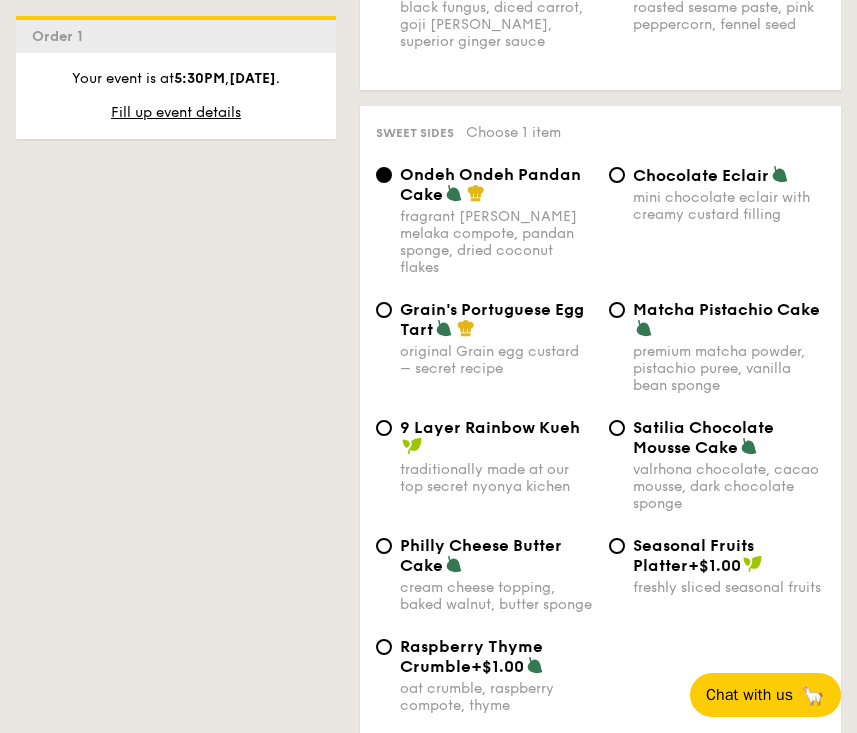 scroll, scrollTop: 3830, scrollLeft: 0, axis: vertical 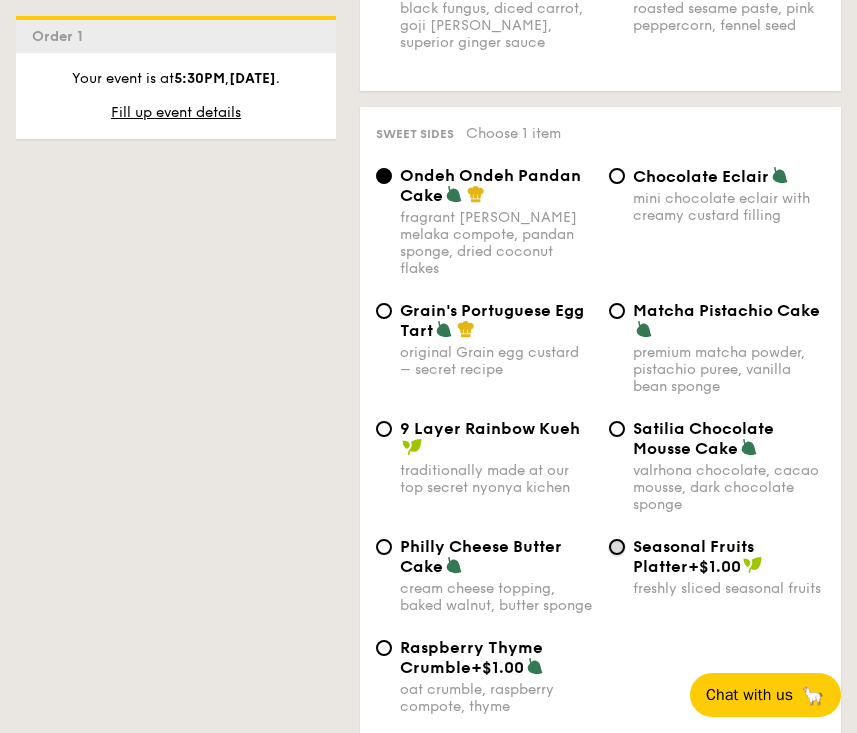 click on "Seasonal Fruits Platter
+$1.00
freshly sliced seasonal fruits" at bounding box center (617, 547) 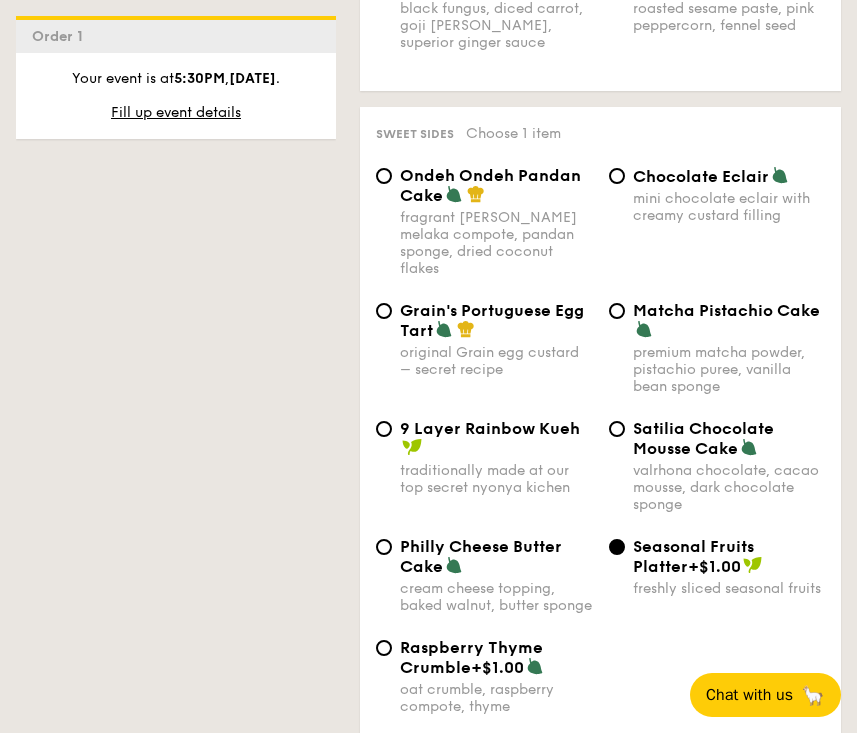 drag, startPoint x: 685, startPoint y: 489, endPoint x: 632, endPoint y: 463, distance: 59.03389 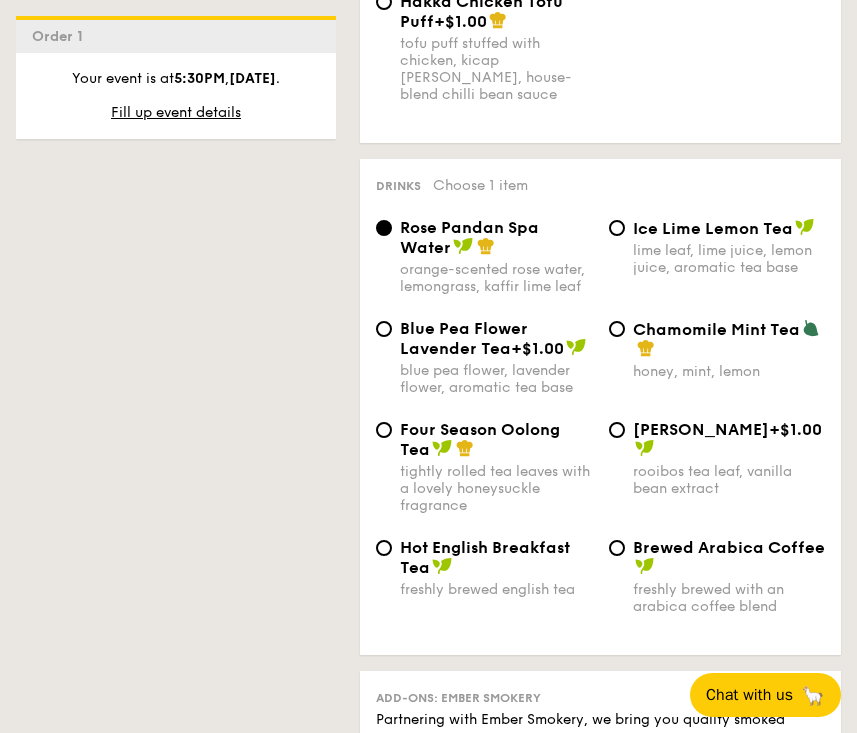 scroll, scrollTop: 4983, scrollLeft: 0, axis: vertical 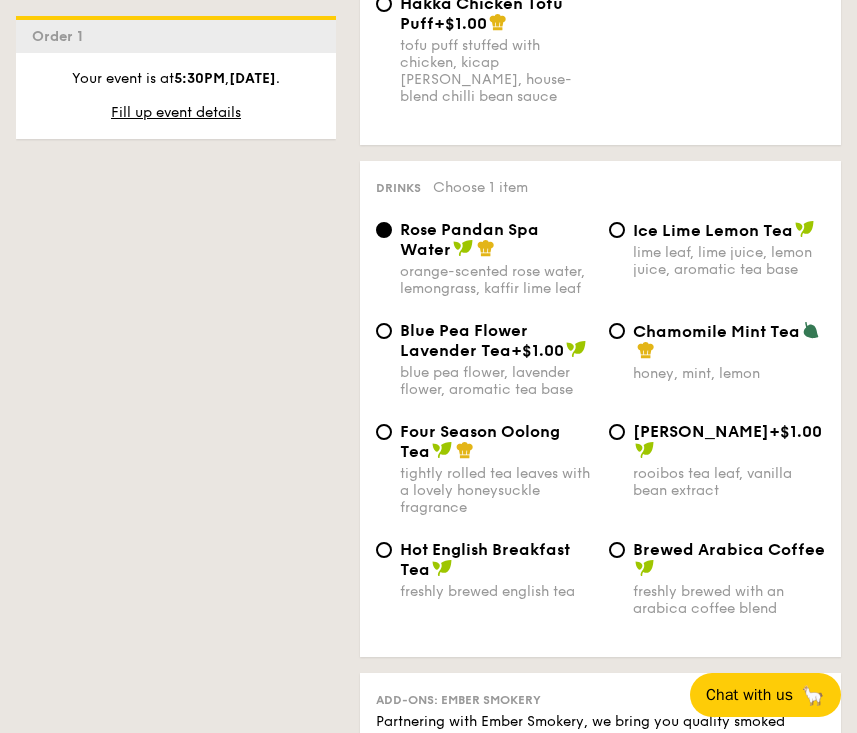 click on "Four Season Oolong Tea tightly rolled tea leaves with a lovely honeysuckle fragrance" at bounding box center [484, 469] 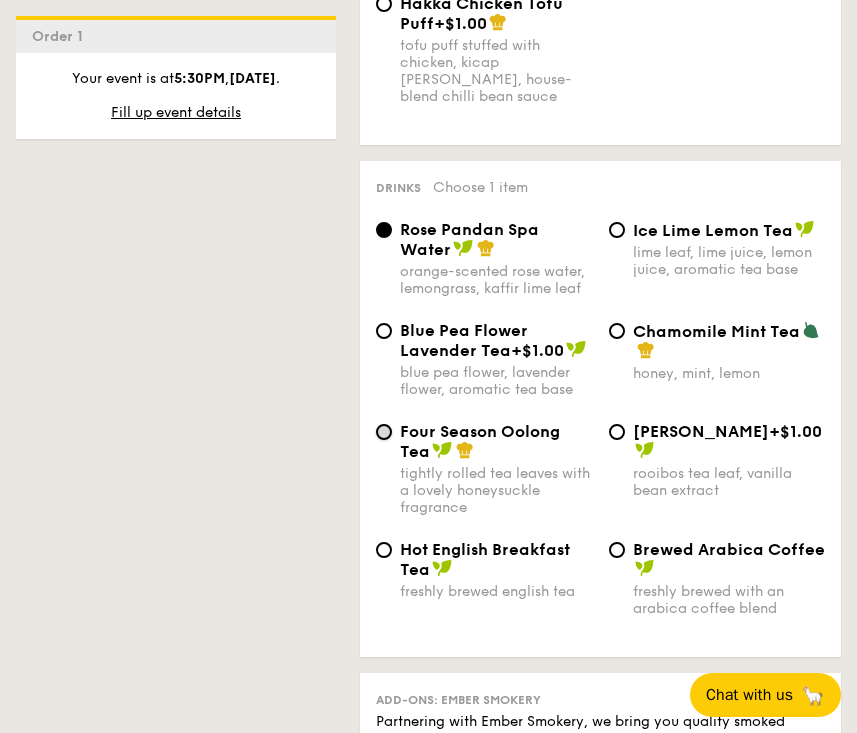 click on "Four Season Oolong Tea tightly rolled tea leaves with a lovely honeysuckle fragrance" at bounding box center [384, 432] 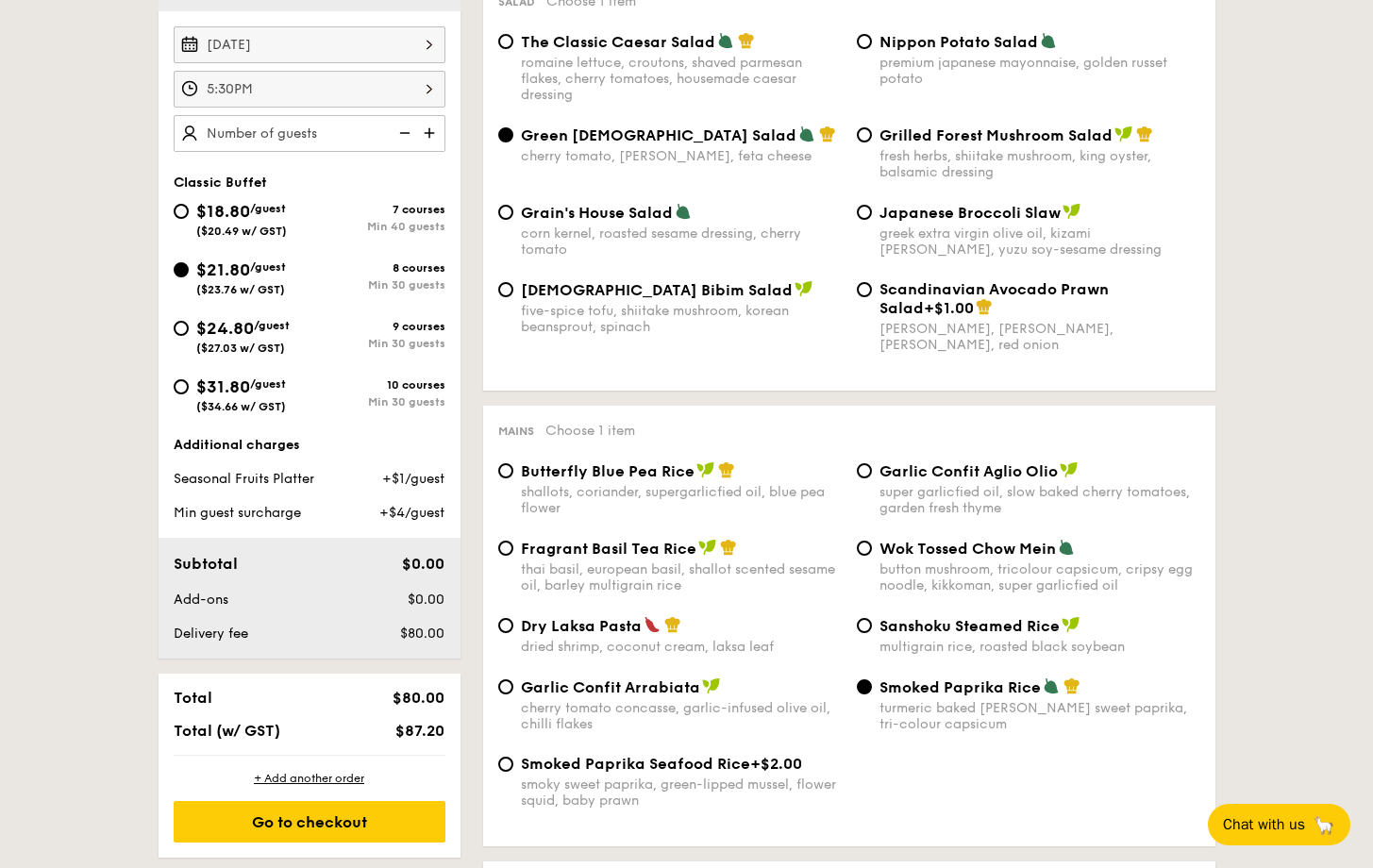 scroll, scrollTop: 563, scrollLeft: 0, axis: vertical 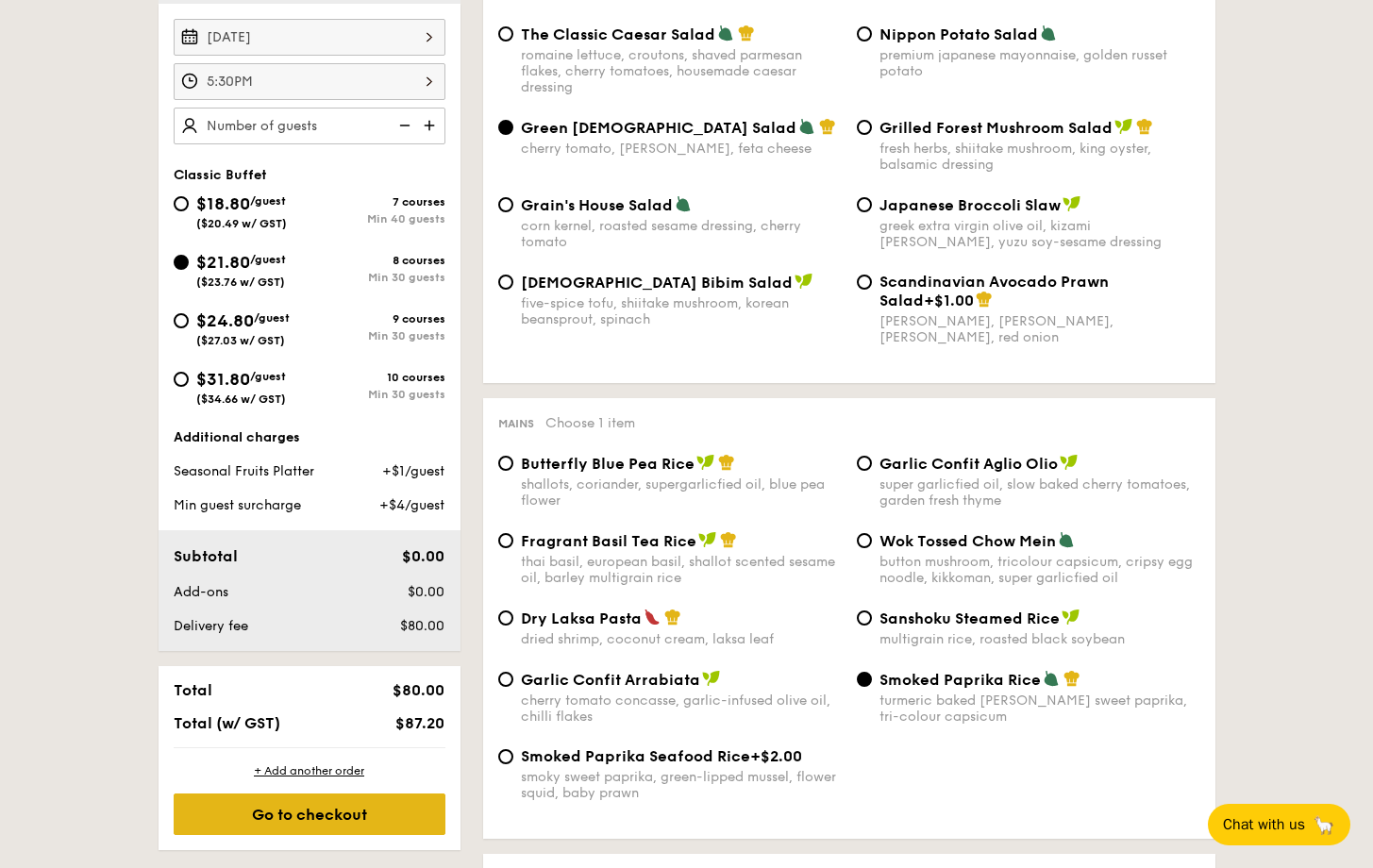 click on "Go to checkout" at bounding box center [310, 814] 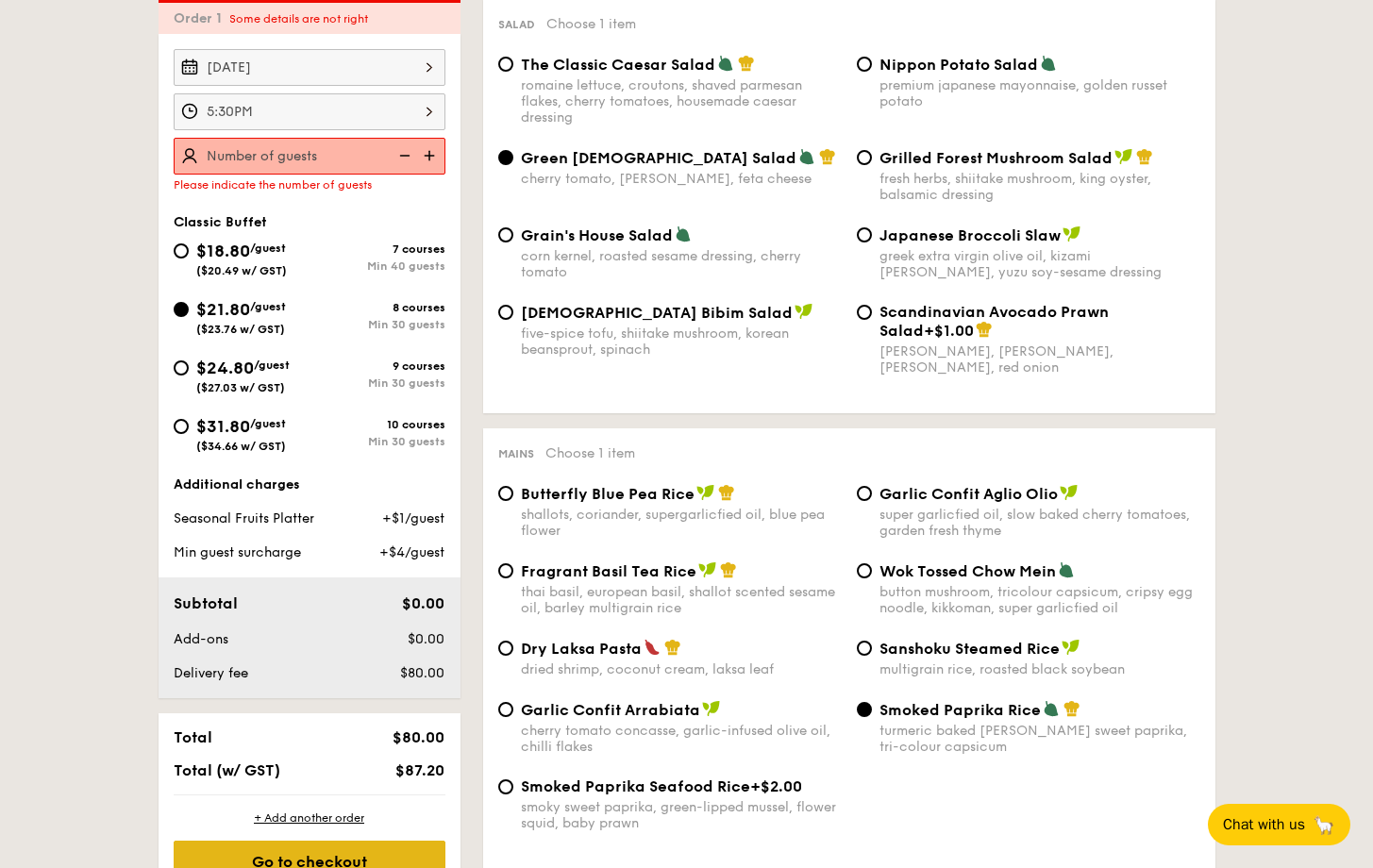 scroll, scrollTop: 504, scrollLeft: 0, axis: vertical 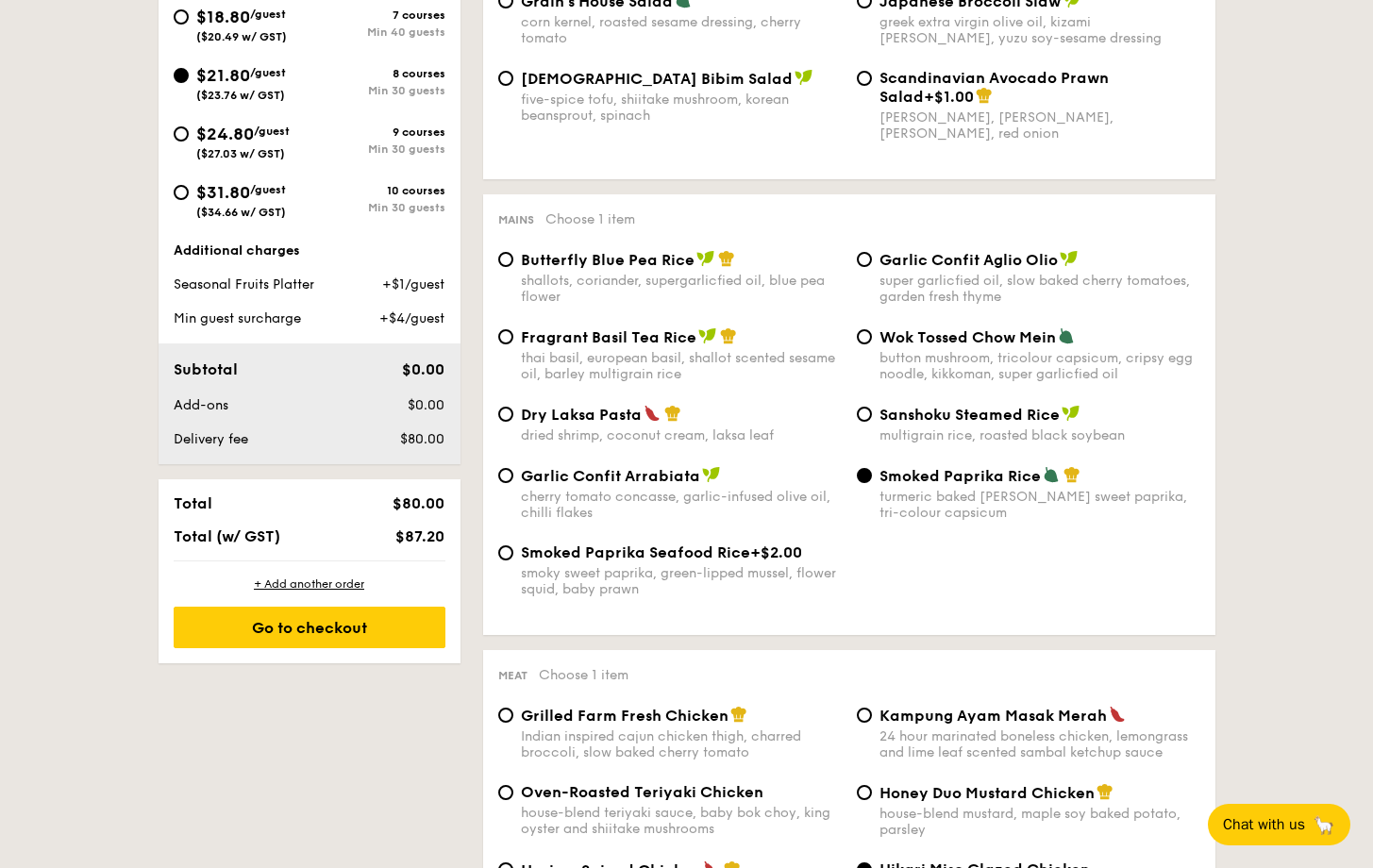 type on "30 guests" 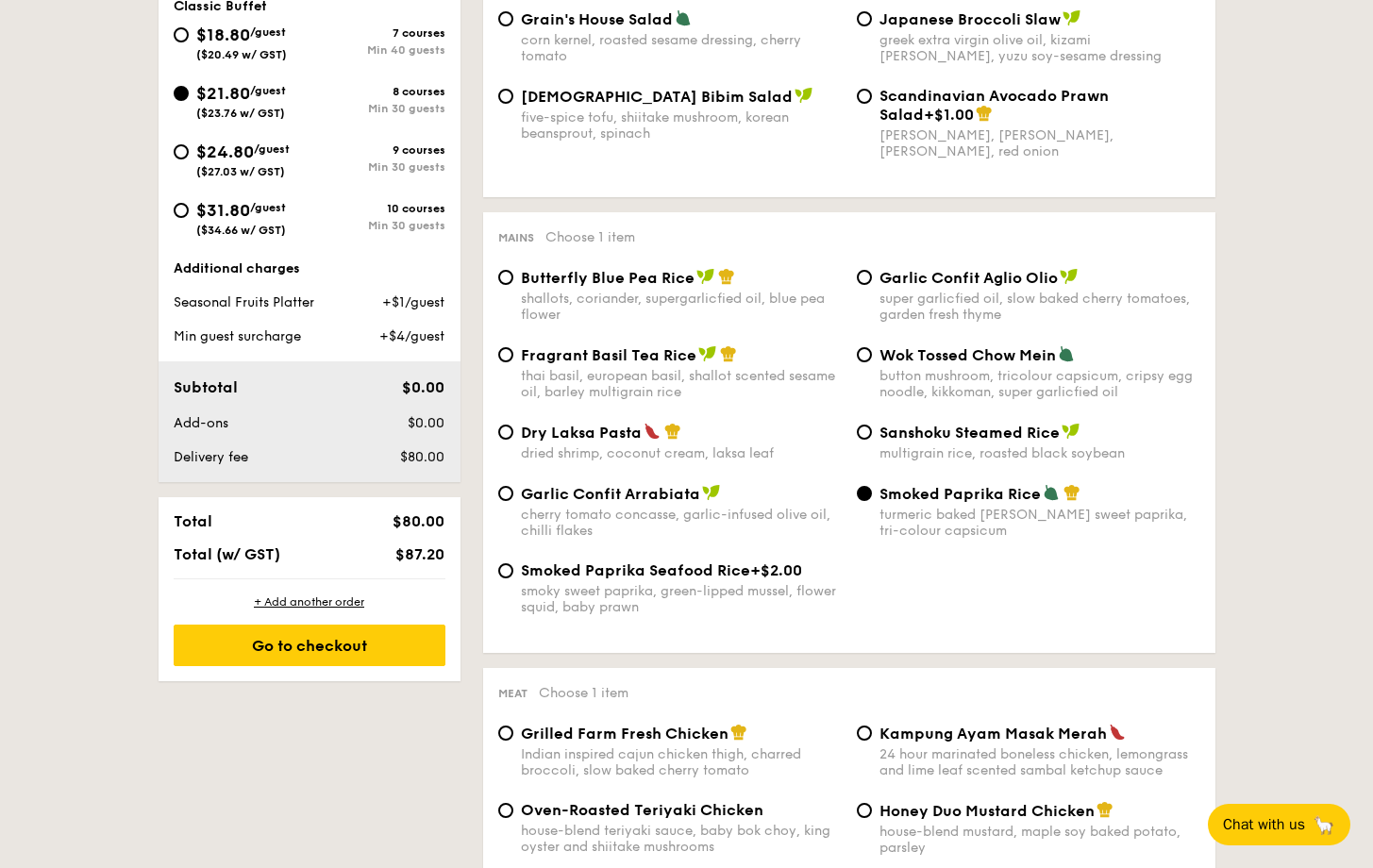 click on "+ Add another order
Go to checkout" at bounding box center (310, 630) 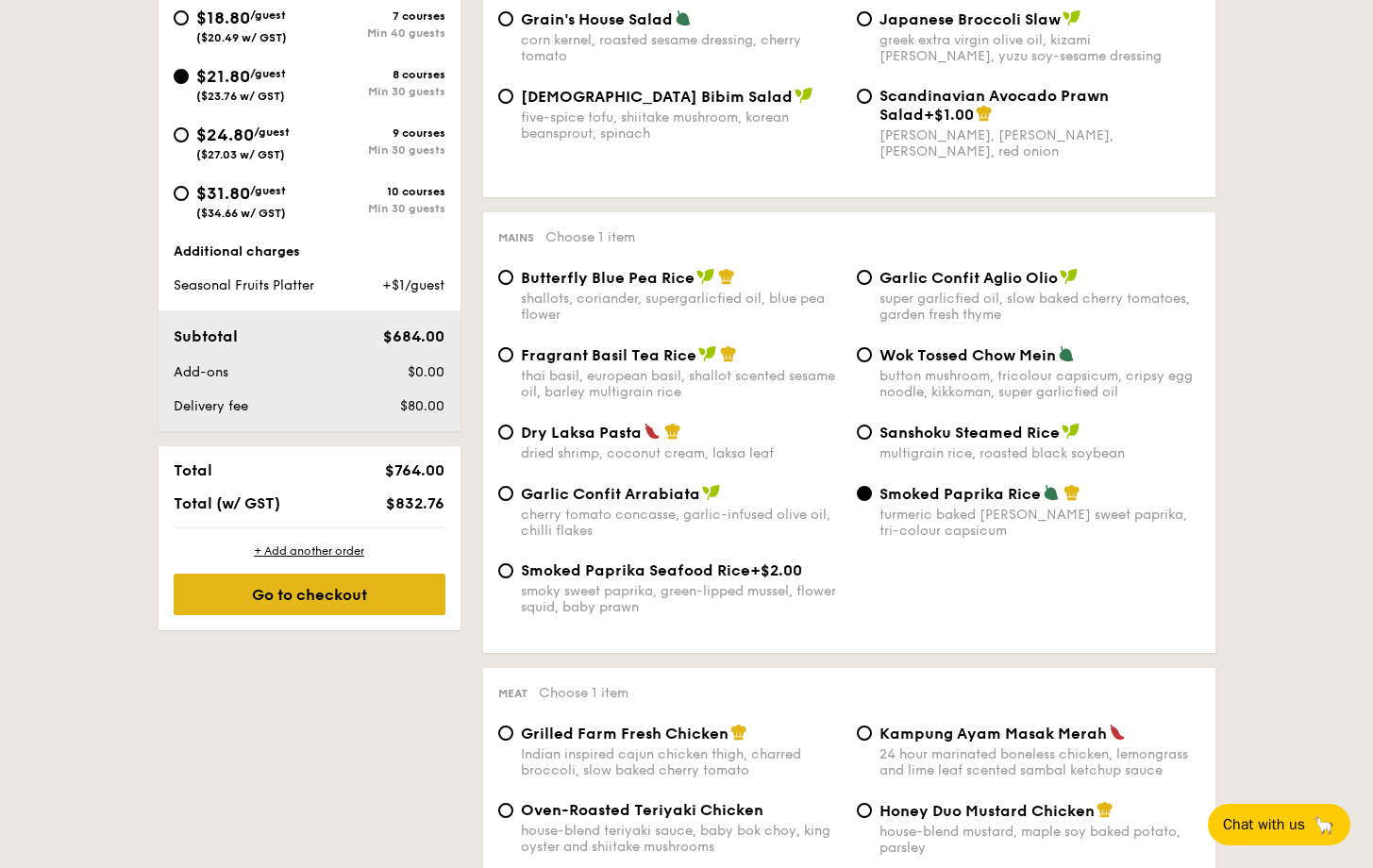 click on "Go to checkout" at bounding box center [310, 594] 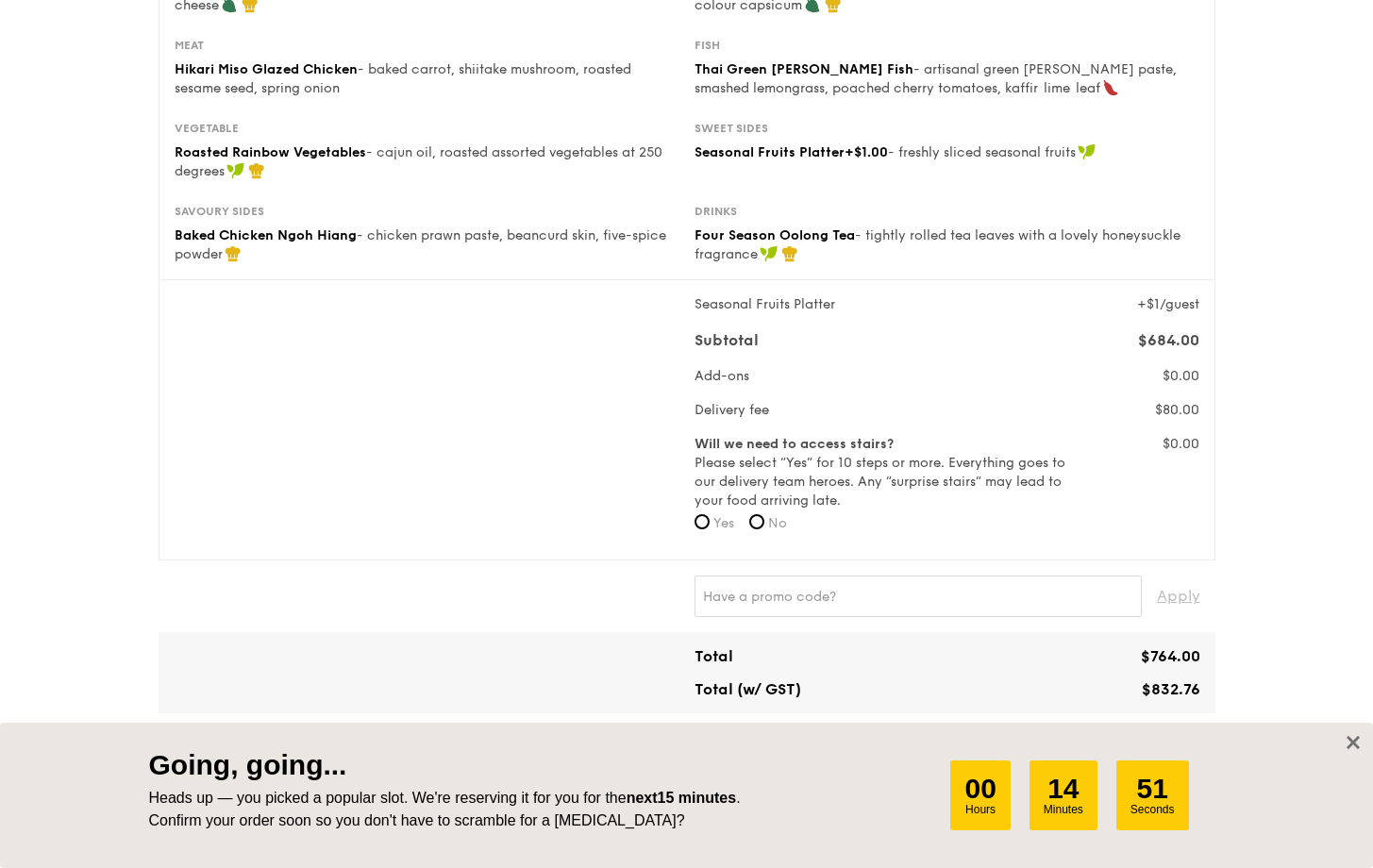 scroll, scrollTop: 344, scrollLeft: 0, axis: vertical 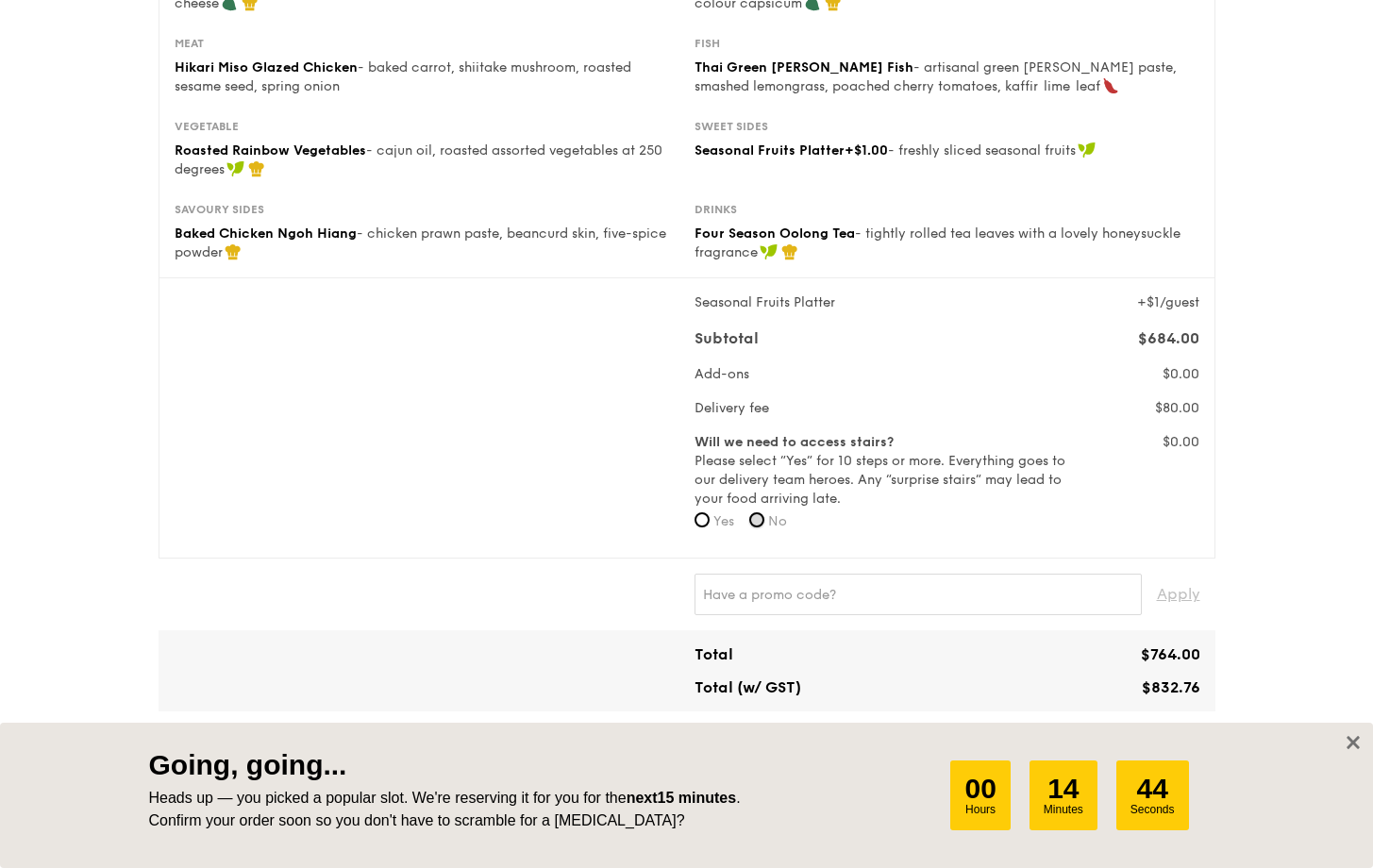 click on "No" at bounding box center [757, 520] 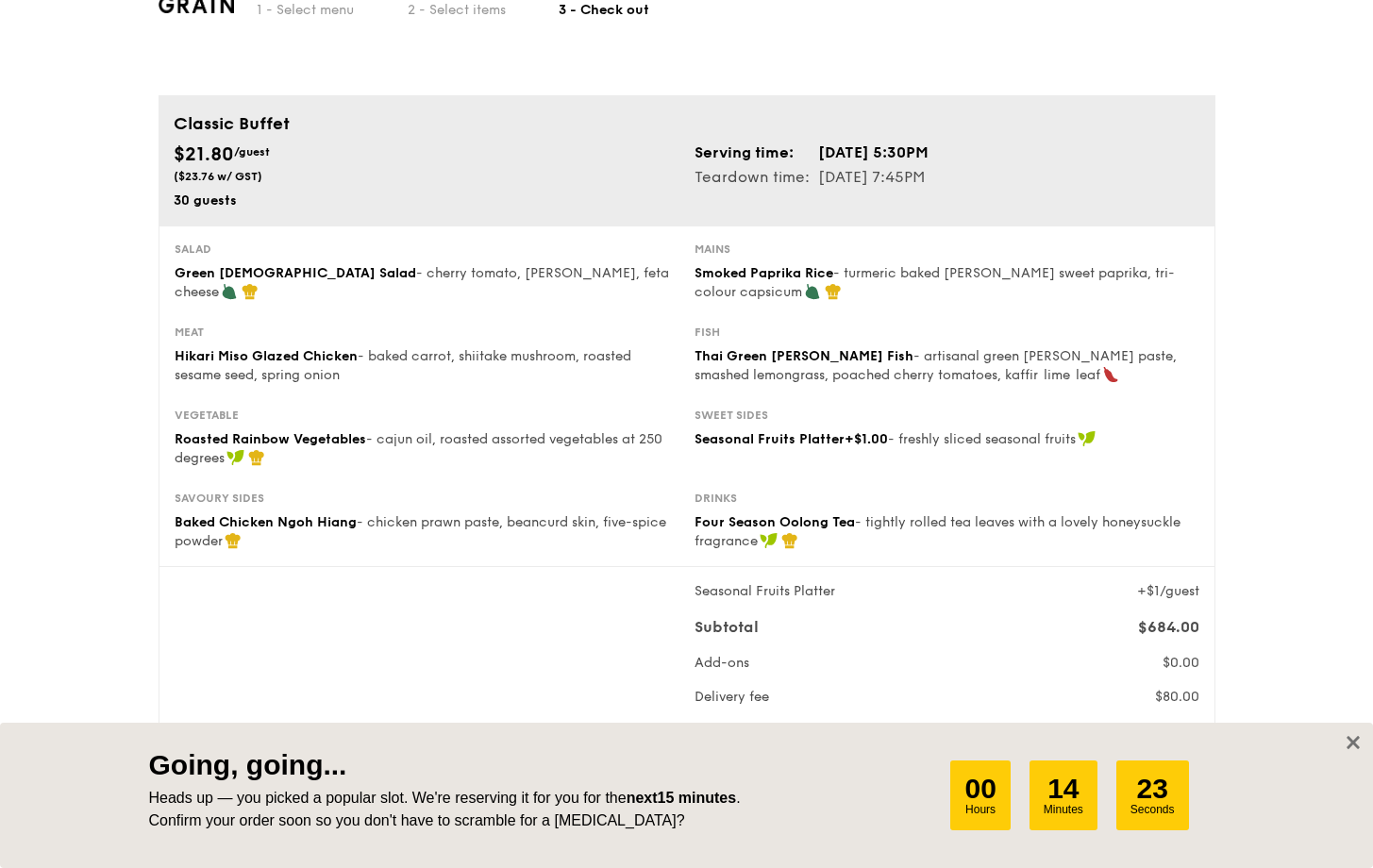 scroll, scrollTop: 0, scrollLeft: 0, axis: both 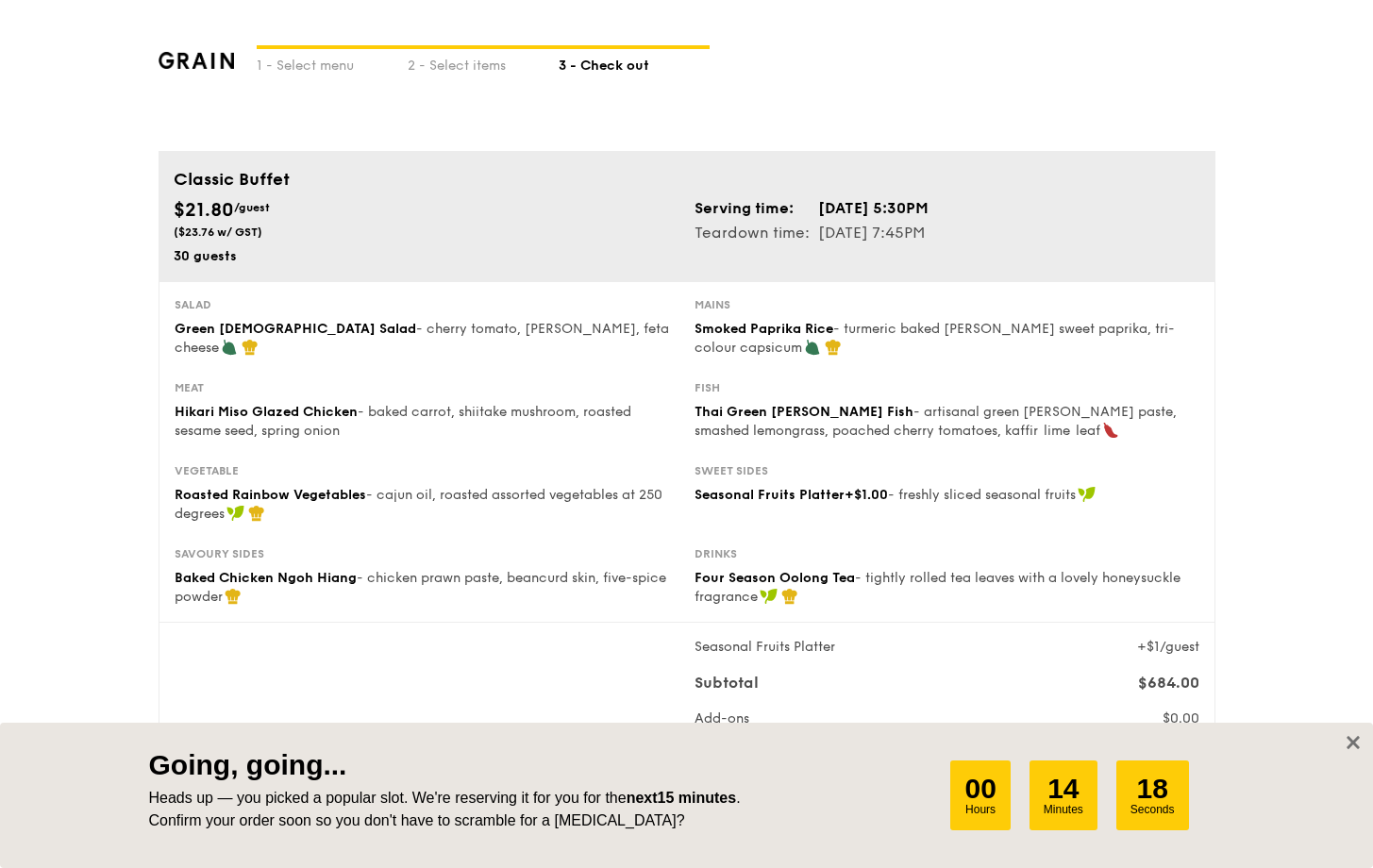 click on "Teardown time:" at bounding box center (756, 233) 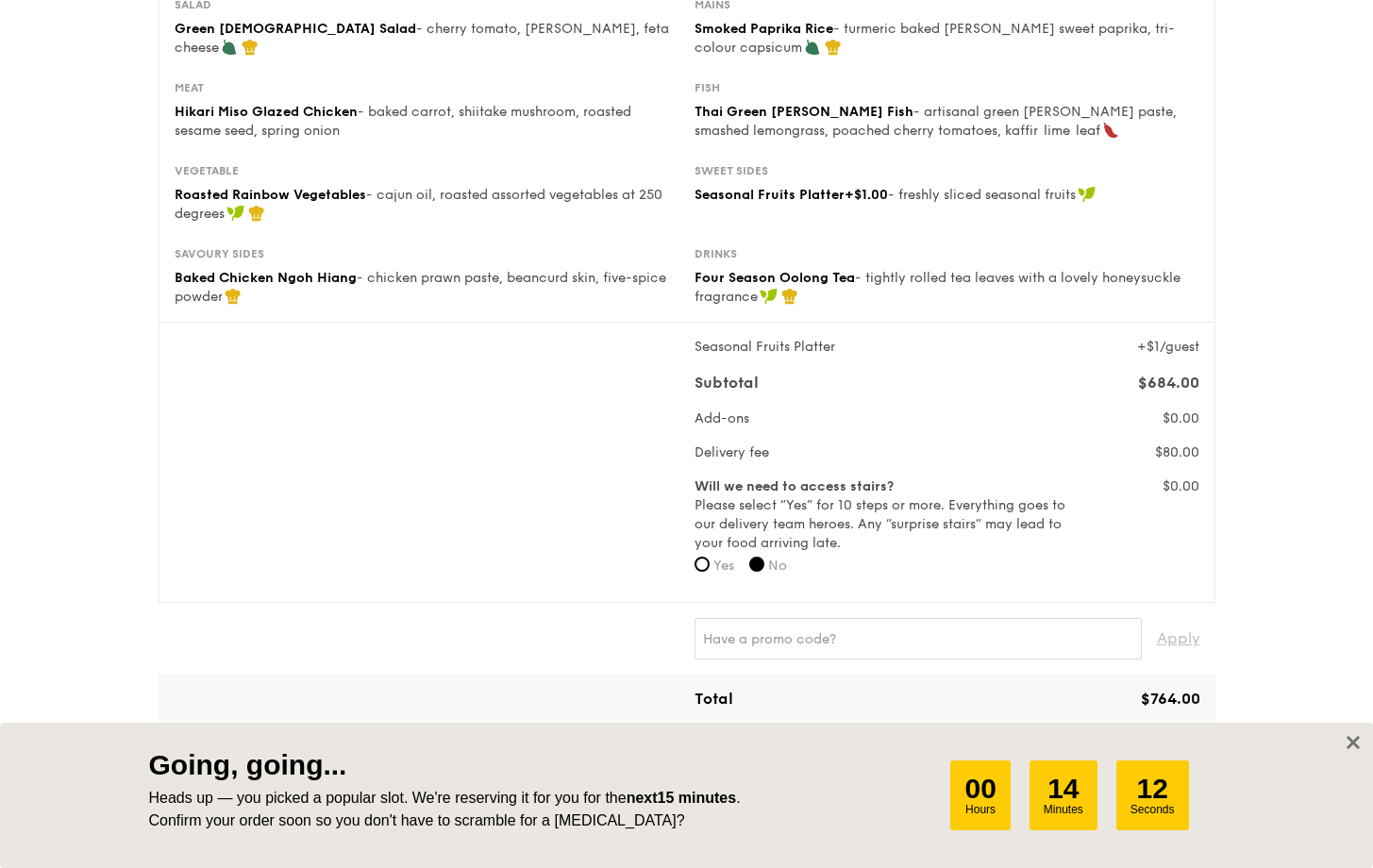 scroll, scrollTop: 0, scrollLeft: 0, axis: both 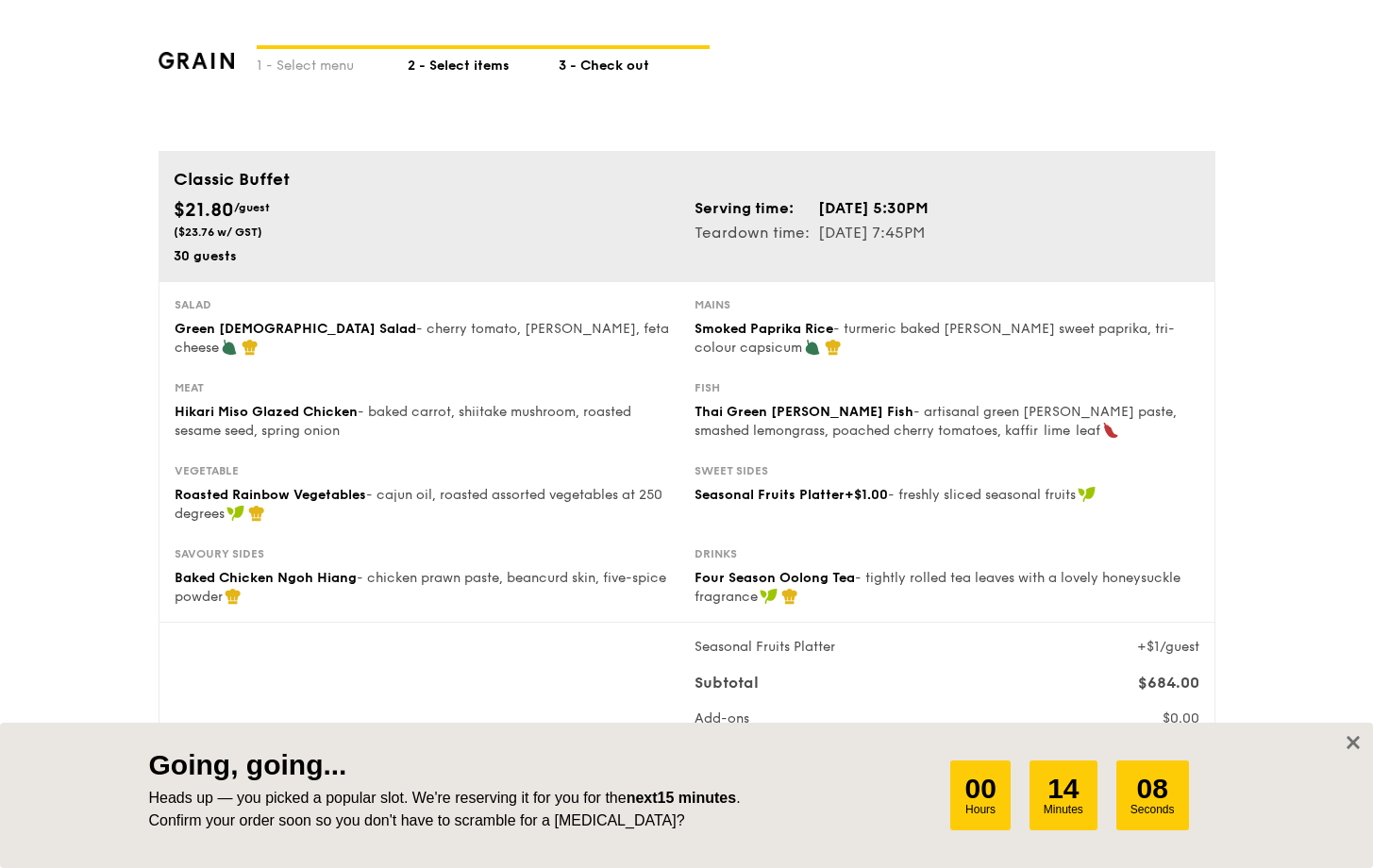 click on "2 - Select items" at bounding box center (483, 62) 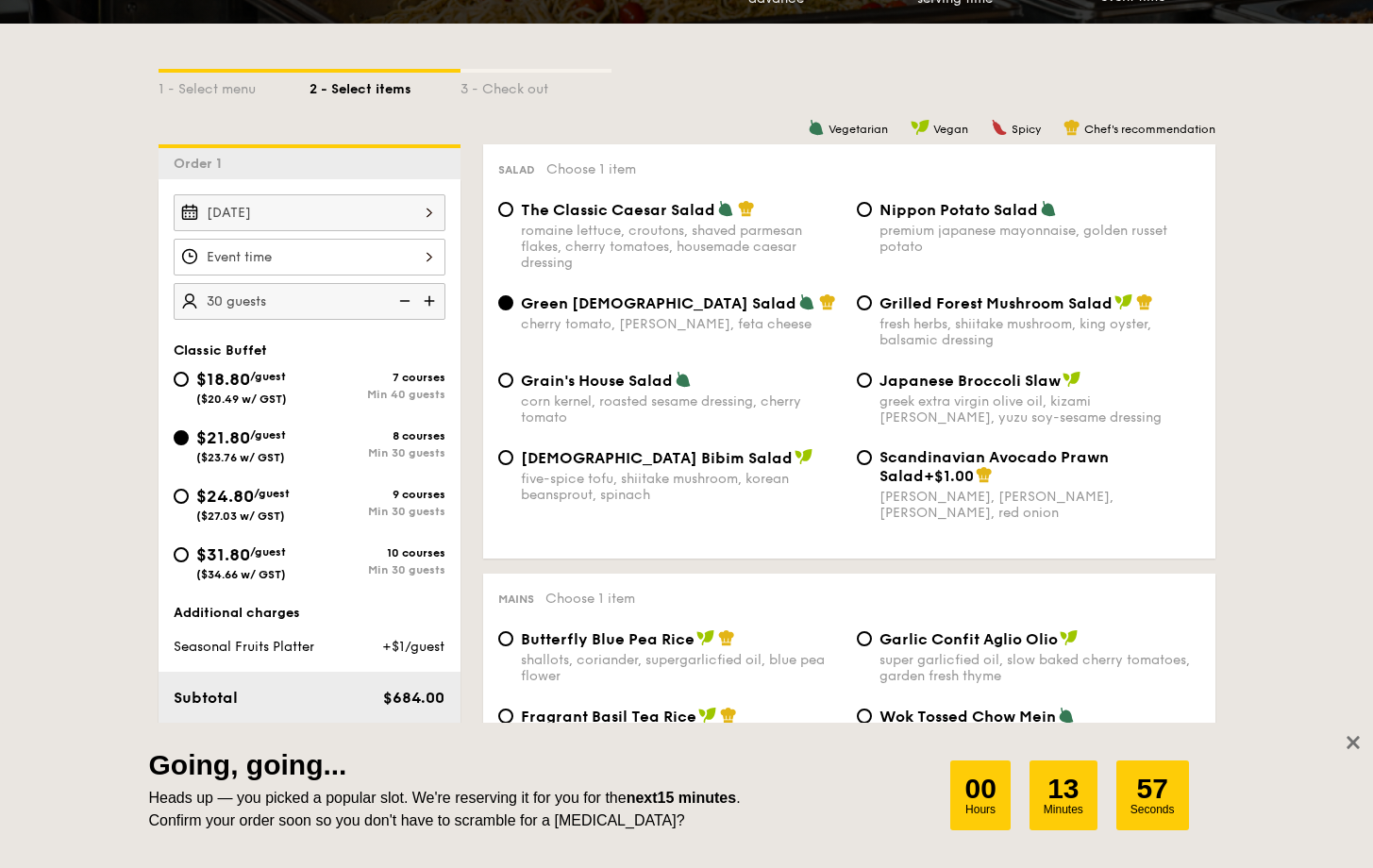 scroll, scrollTop: 387, scrollLeft: 0, axis: vertical 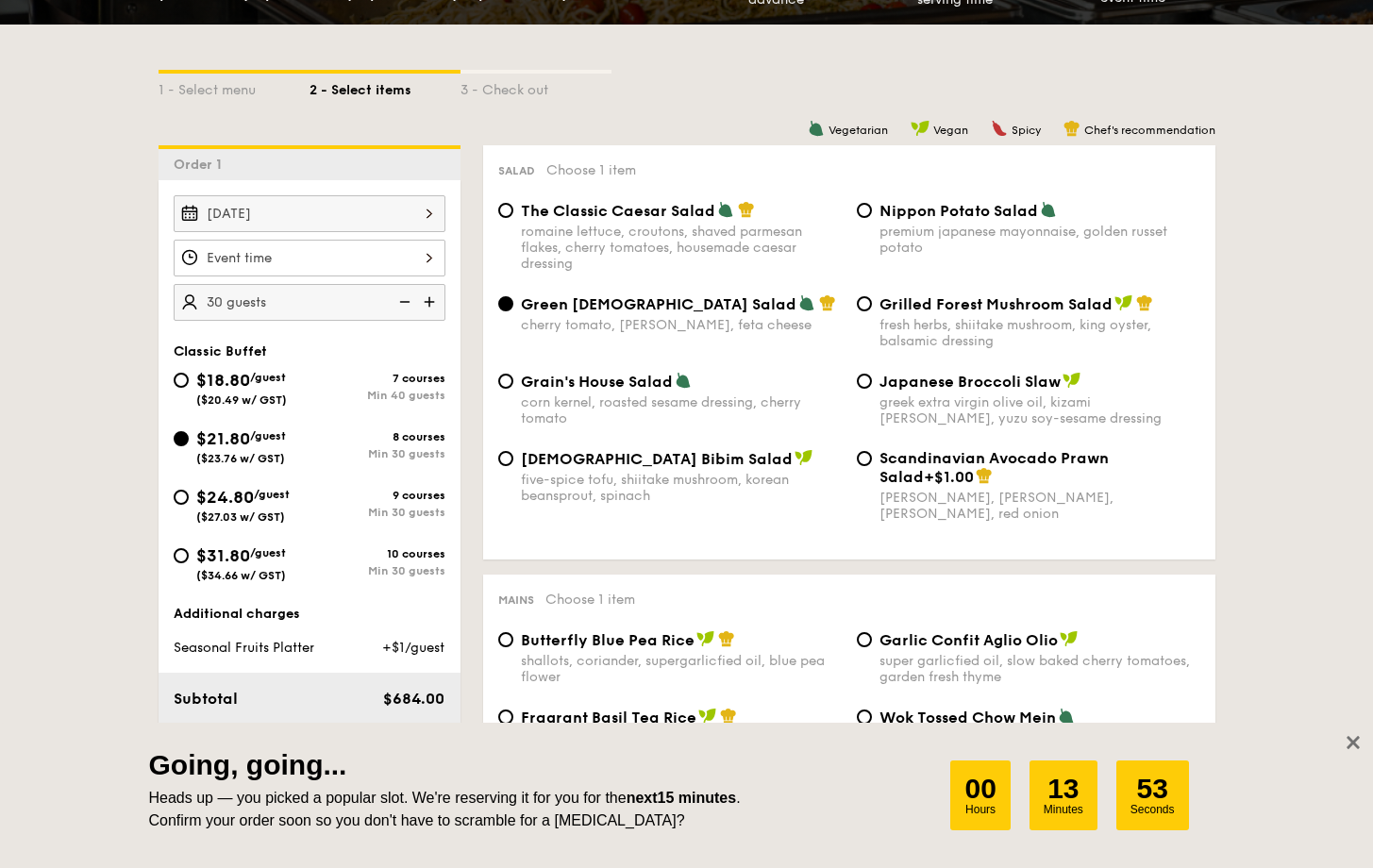 click at bounding box center (310, 258) 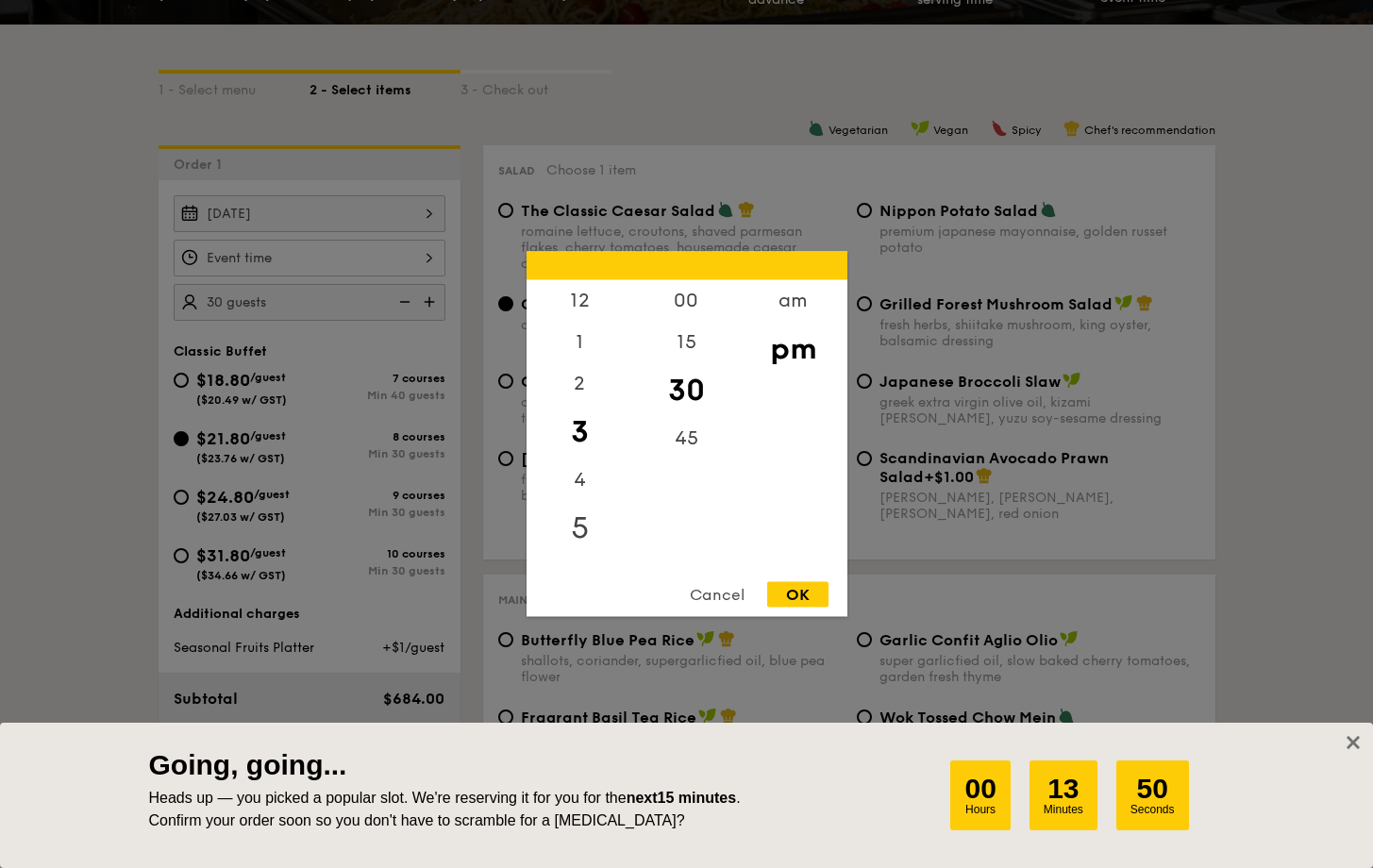 click on "5" at bounding box center [579, 528] 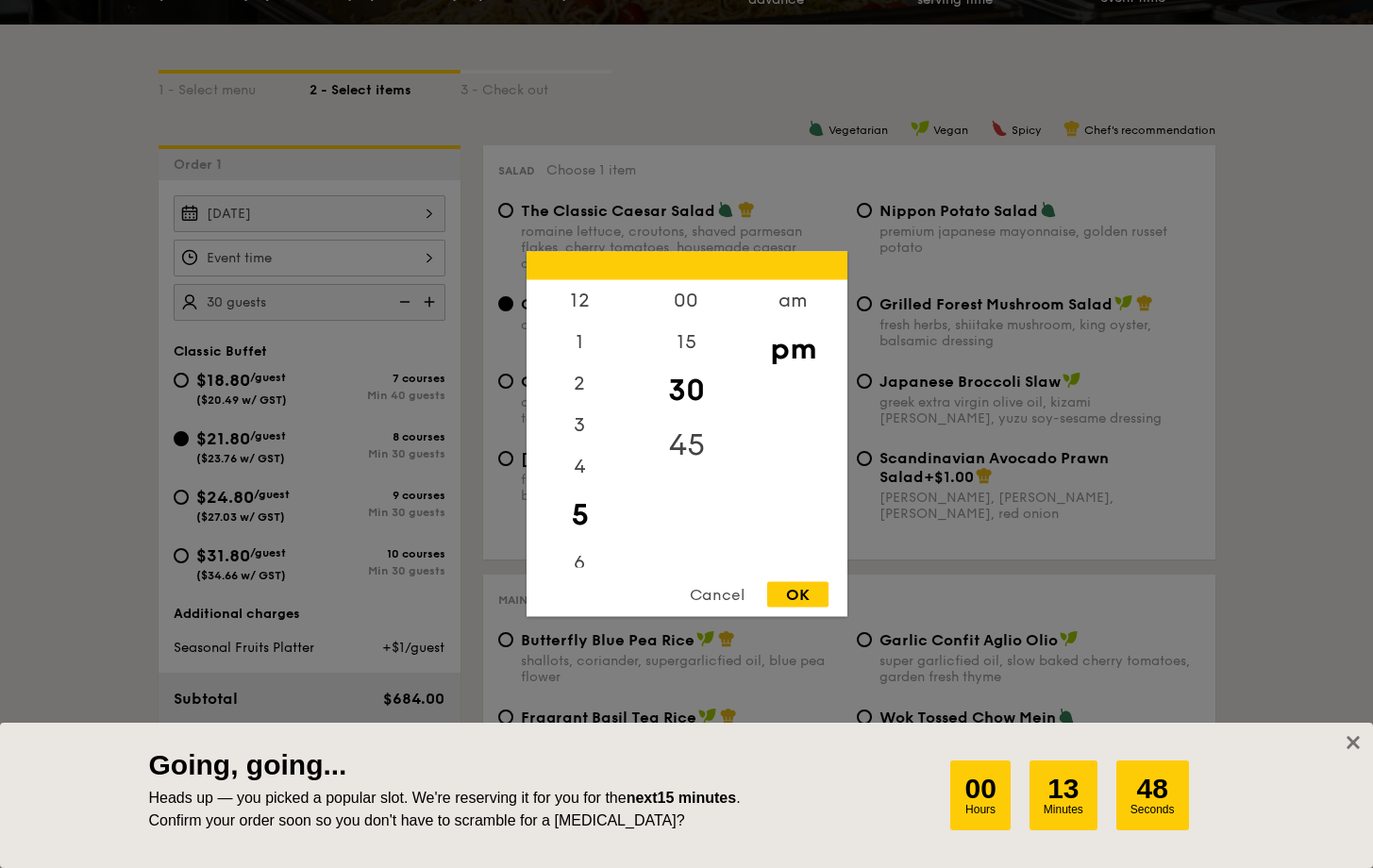 click on "45" at bounding box center (686, 445) 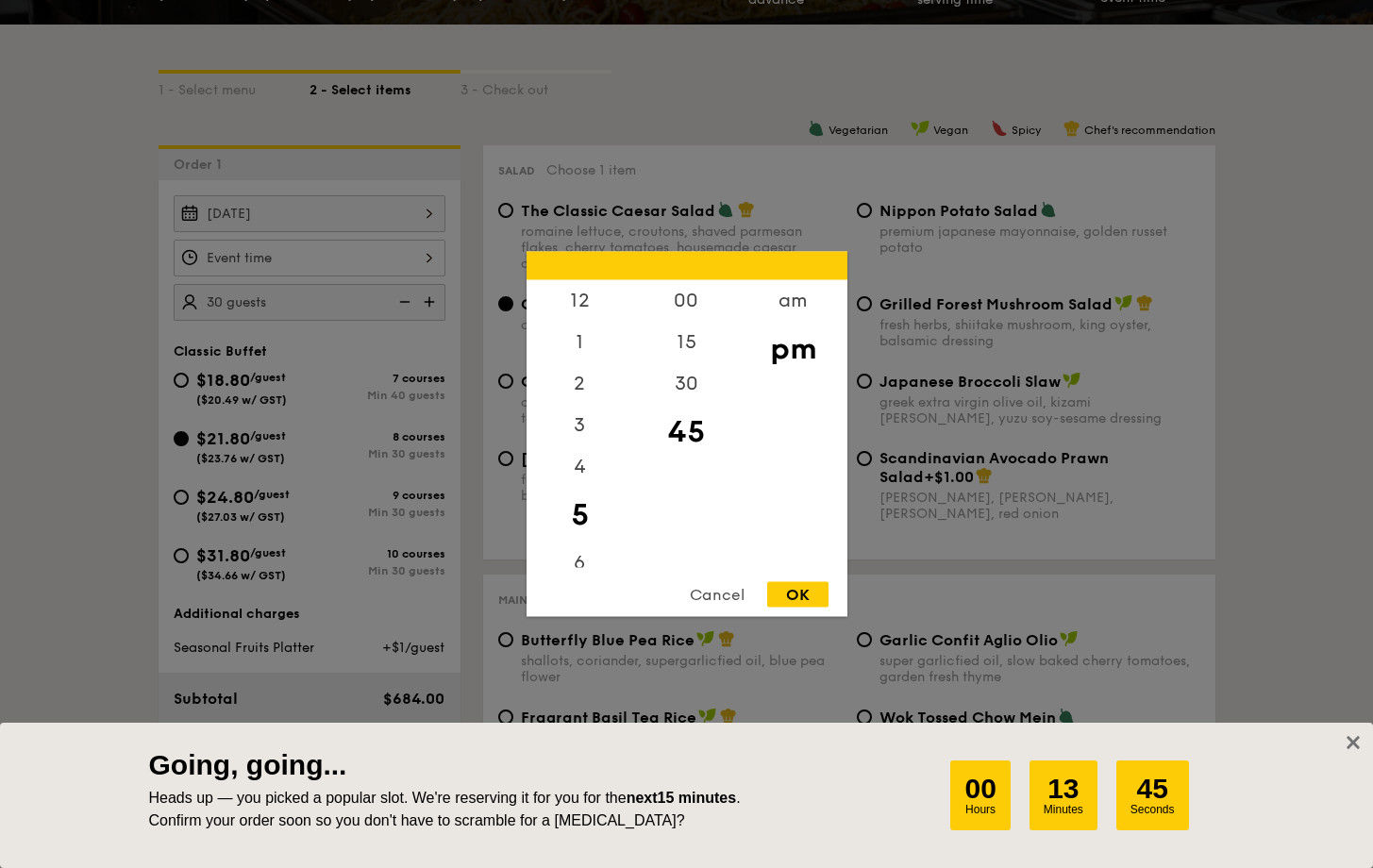 click on "OK" at bounding box center (797, 594) 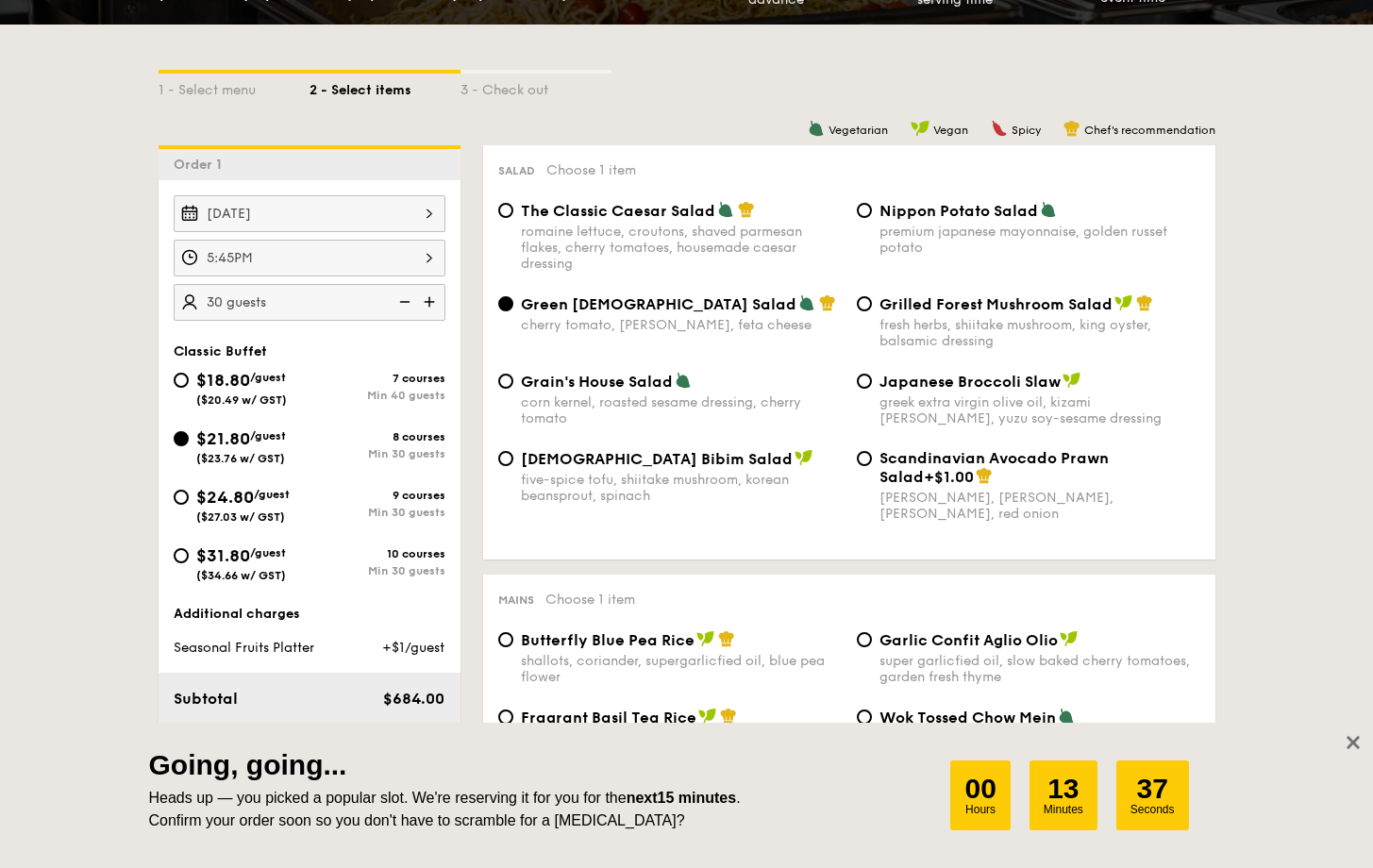 click on "5:45PM" at bounding box center (310, 258) 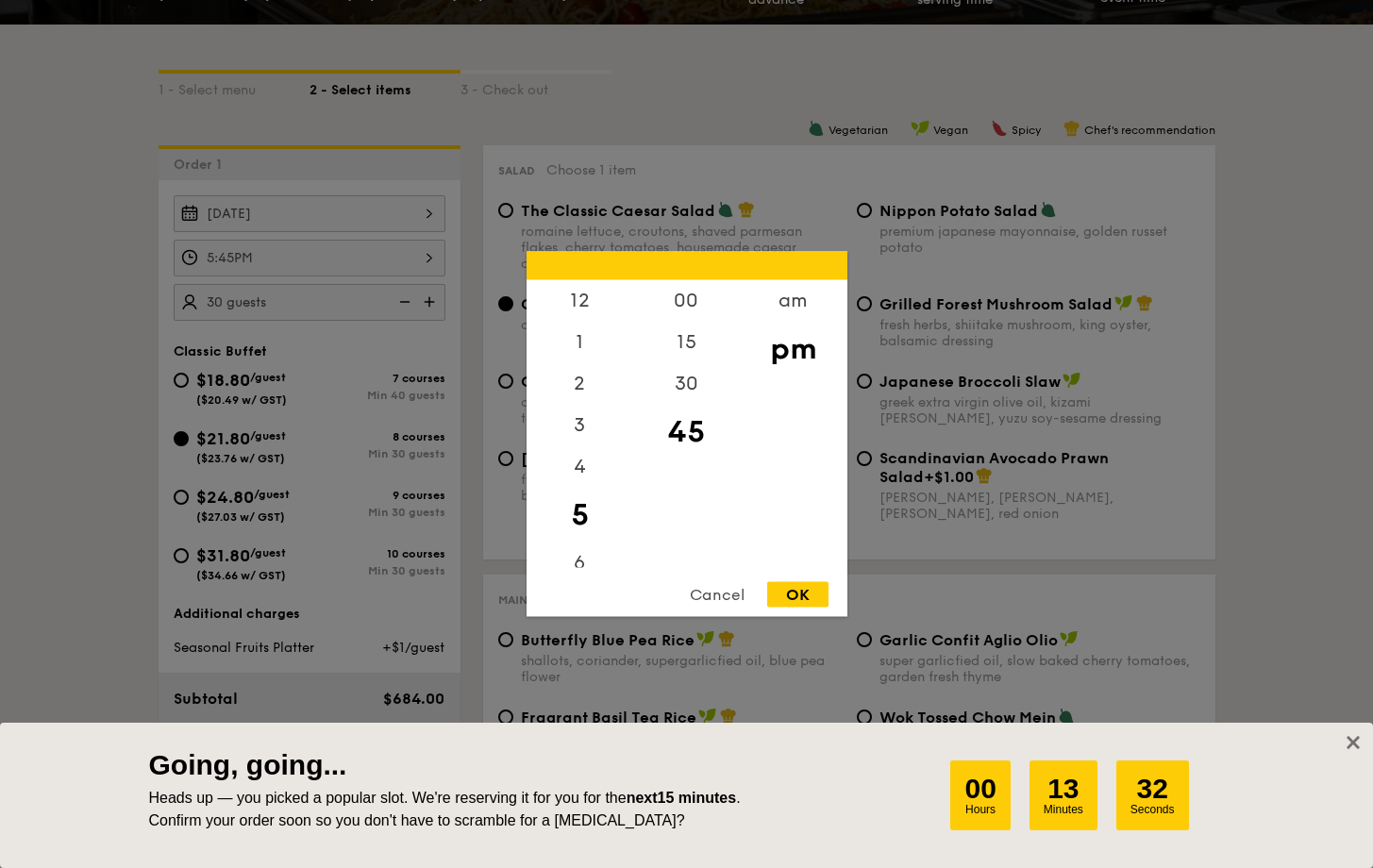 click on "OK" at bounding box center (797, 594) 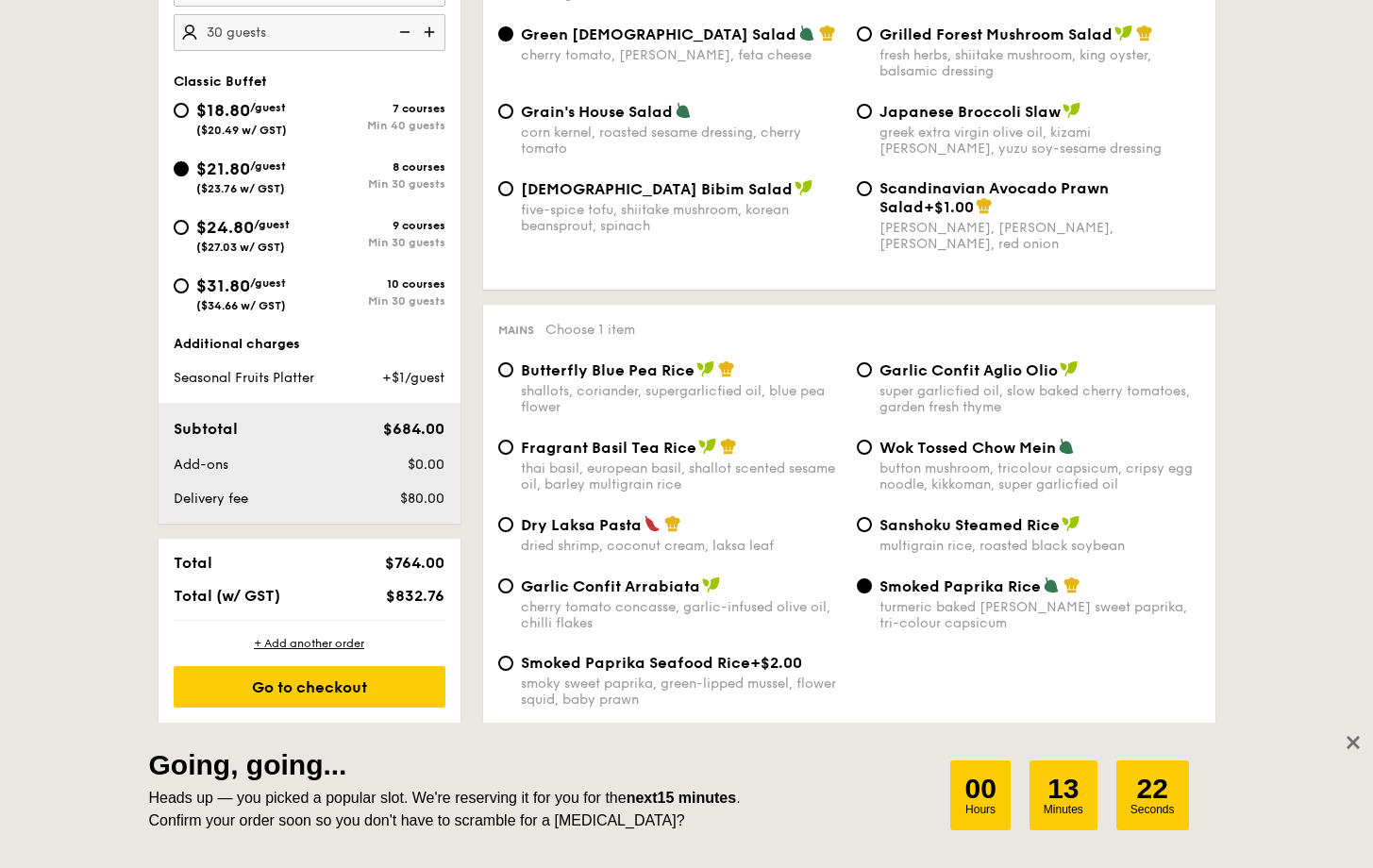 scroll, scrollTop: 726, scrollLeft: 0, axis: vertical 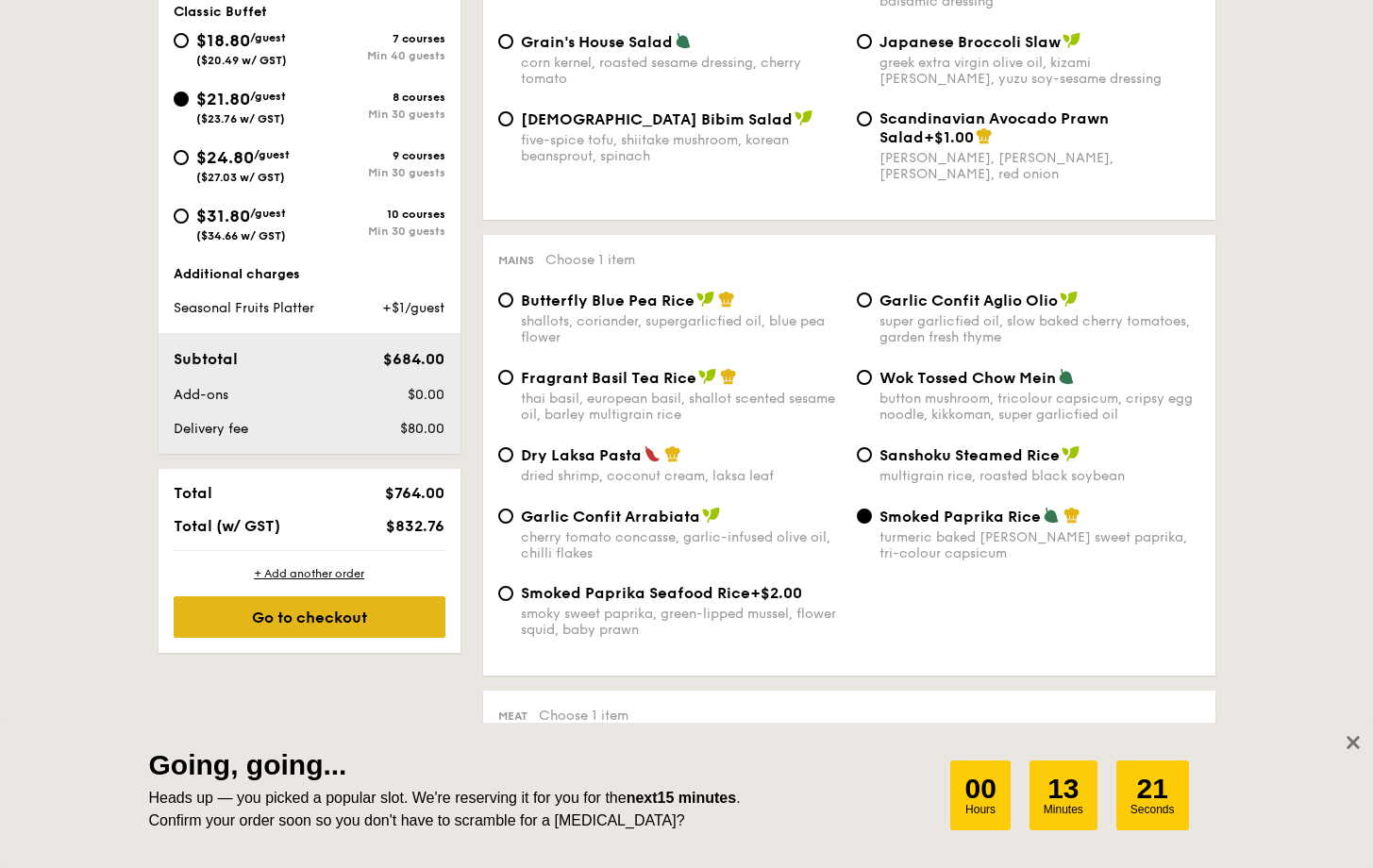 click on "Go to checkout" at bounding box center [310, 617] 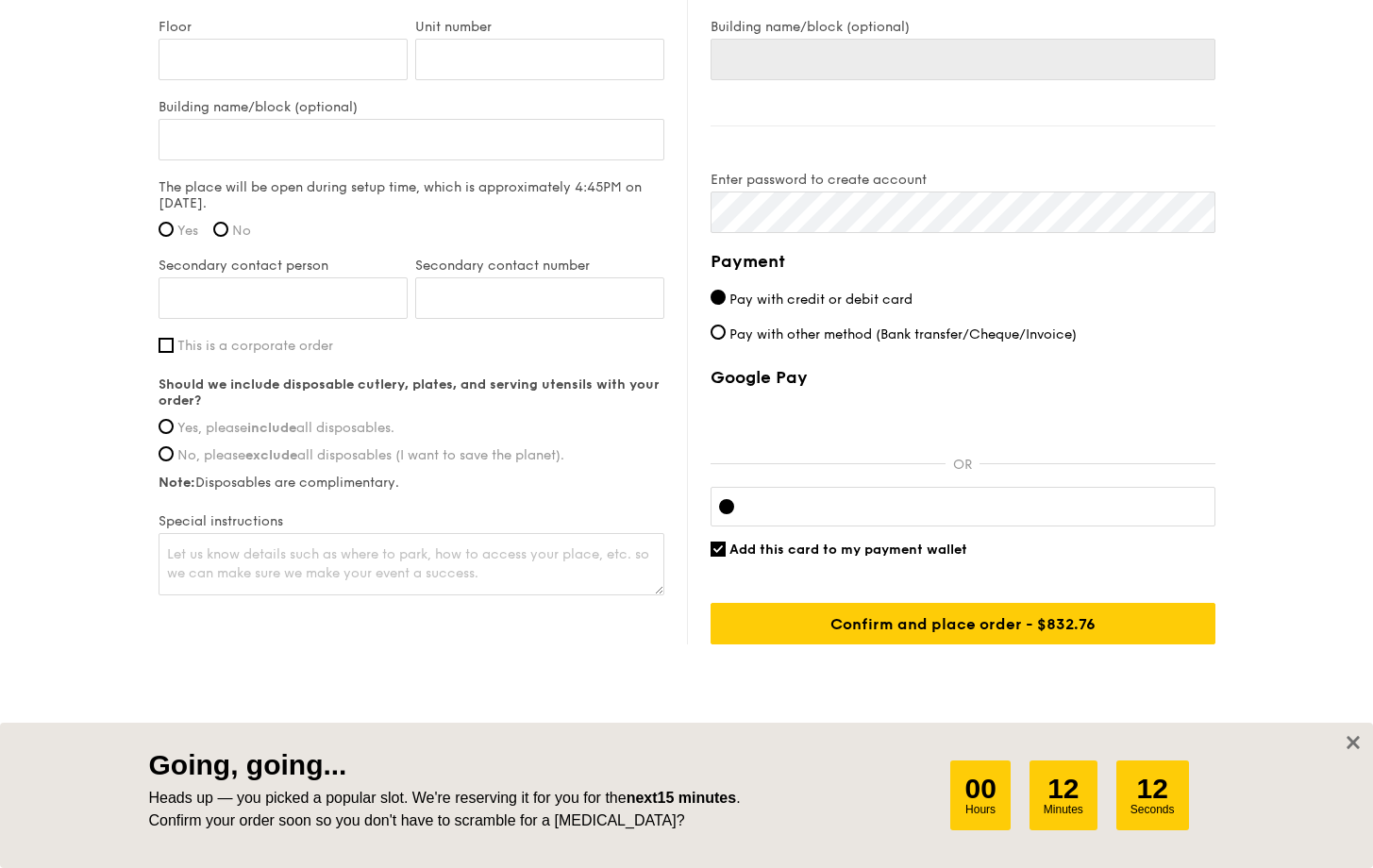 scroll, scrollTop: 1498, scrollLeft: 0, axis: vertical 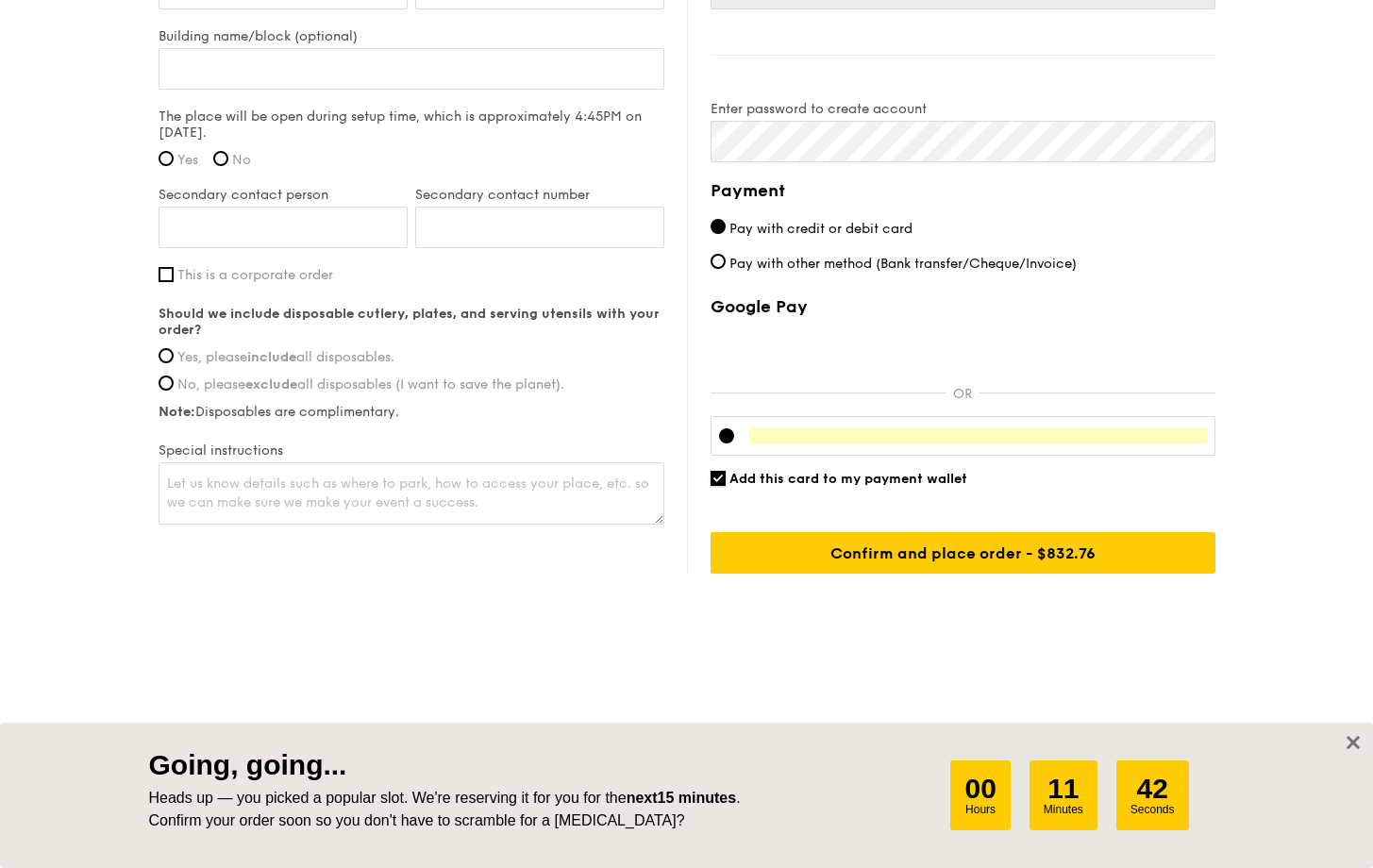 click on "Add this card to my payment wallet" at bounding box center (718, 478) 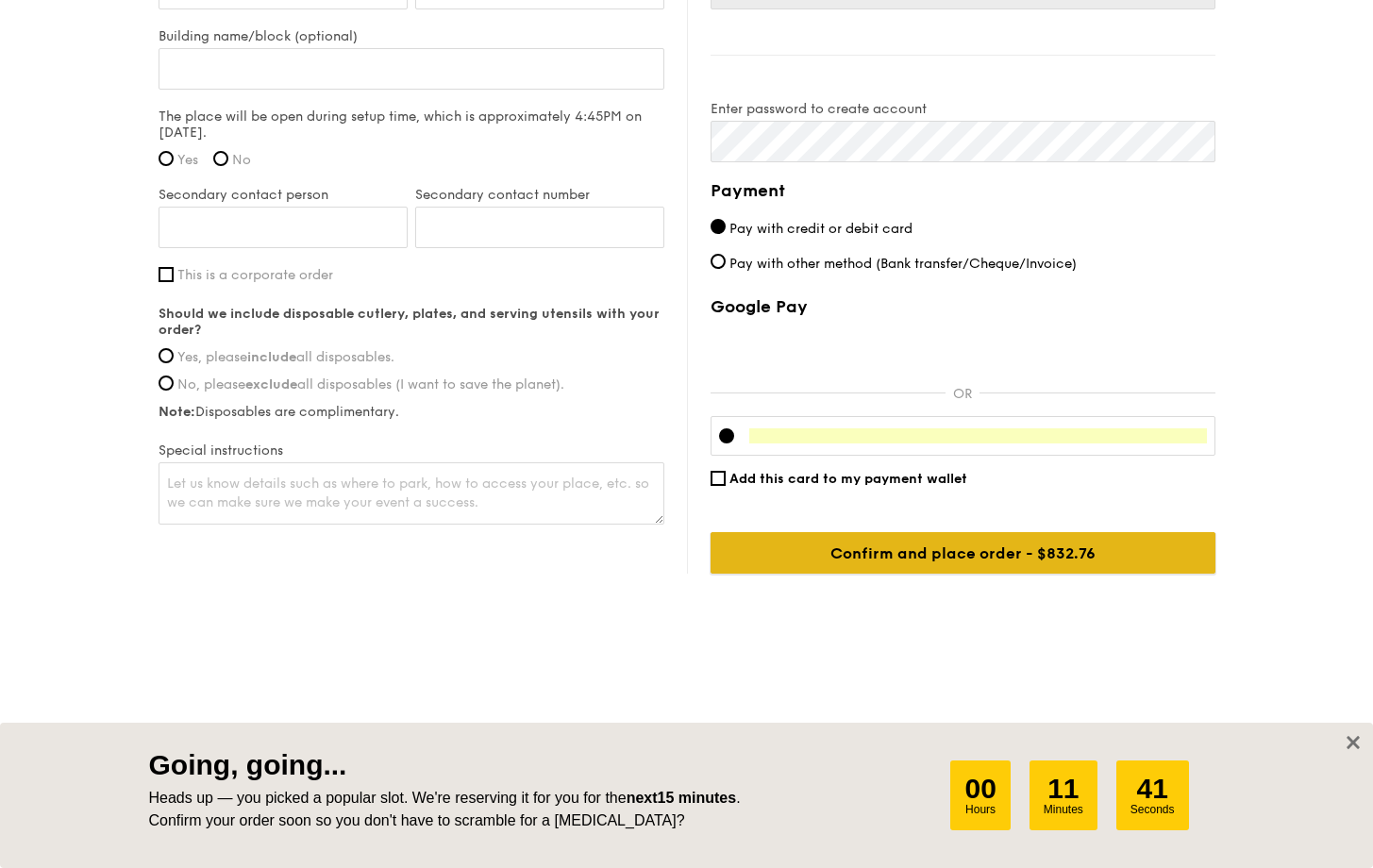 click on "Confirm and place order - $832.76" at bounding box center (963, 553) 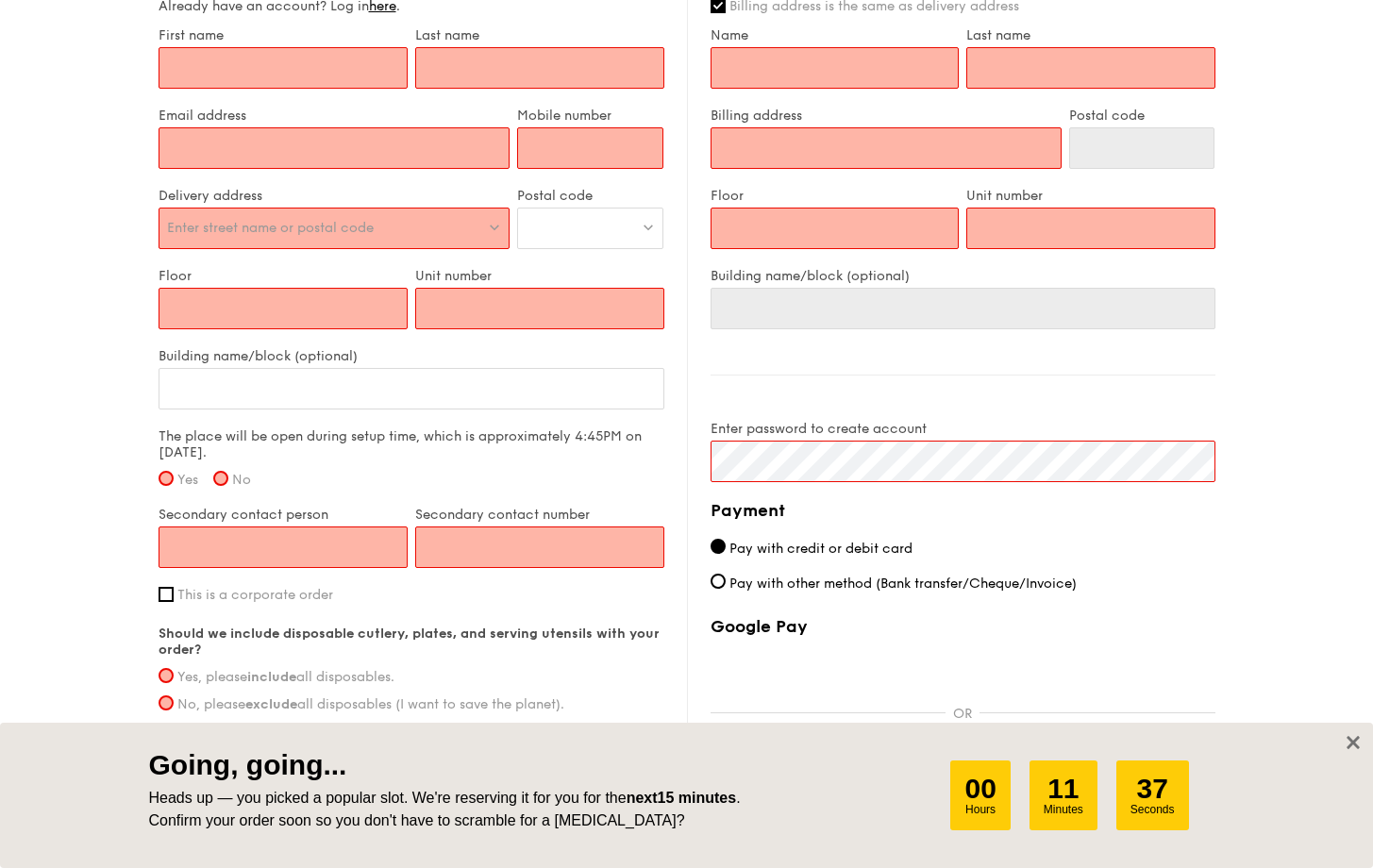 scroll, scrollTop: 1498, scrollLeft: 0, axis: vertical 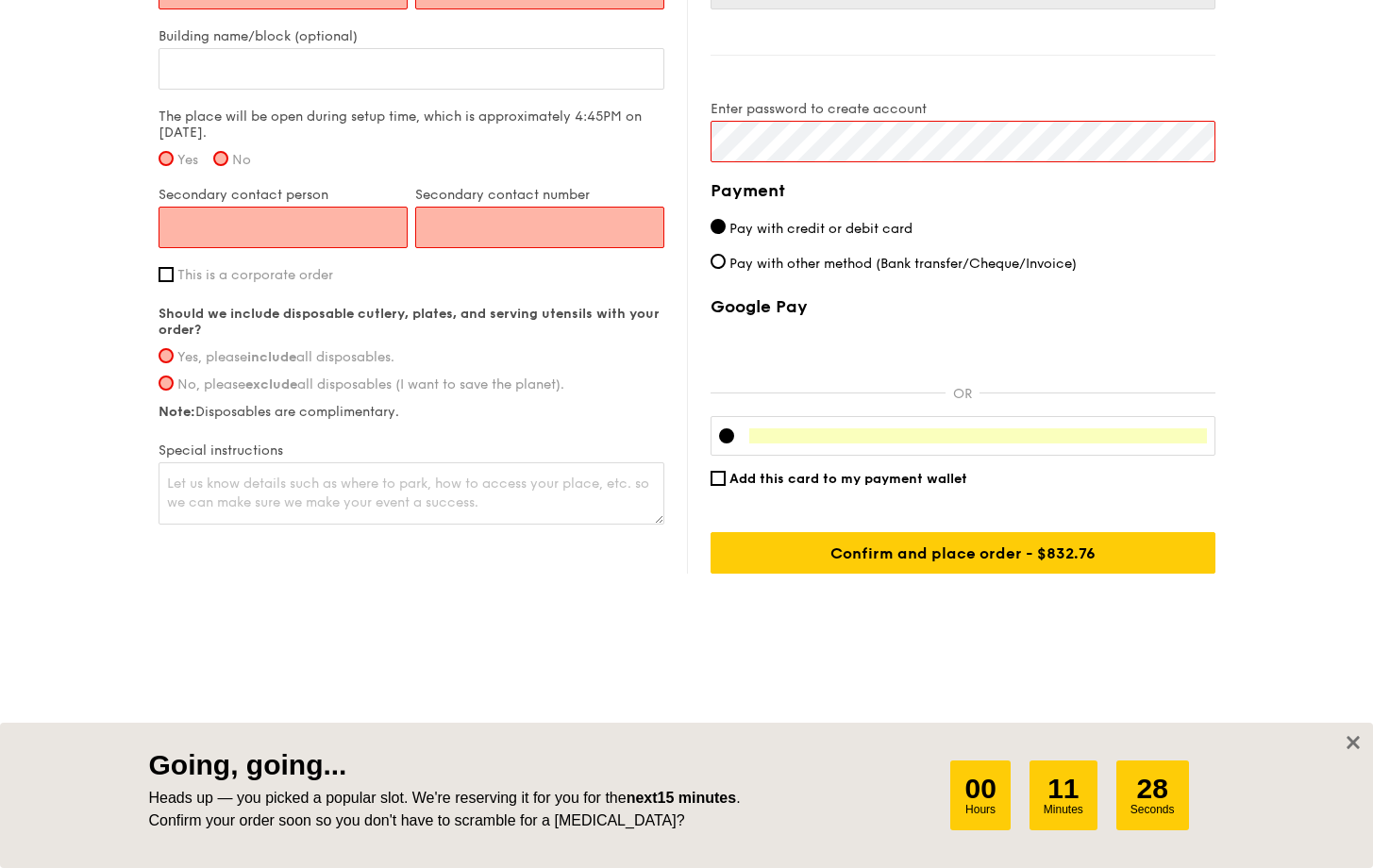 click on "Secondary contact person" at bounding box center (283, 227) 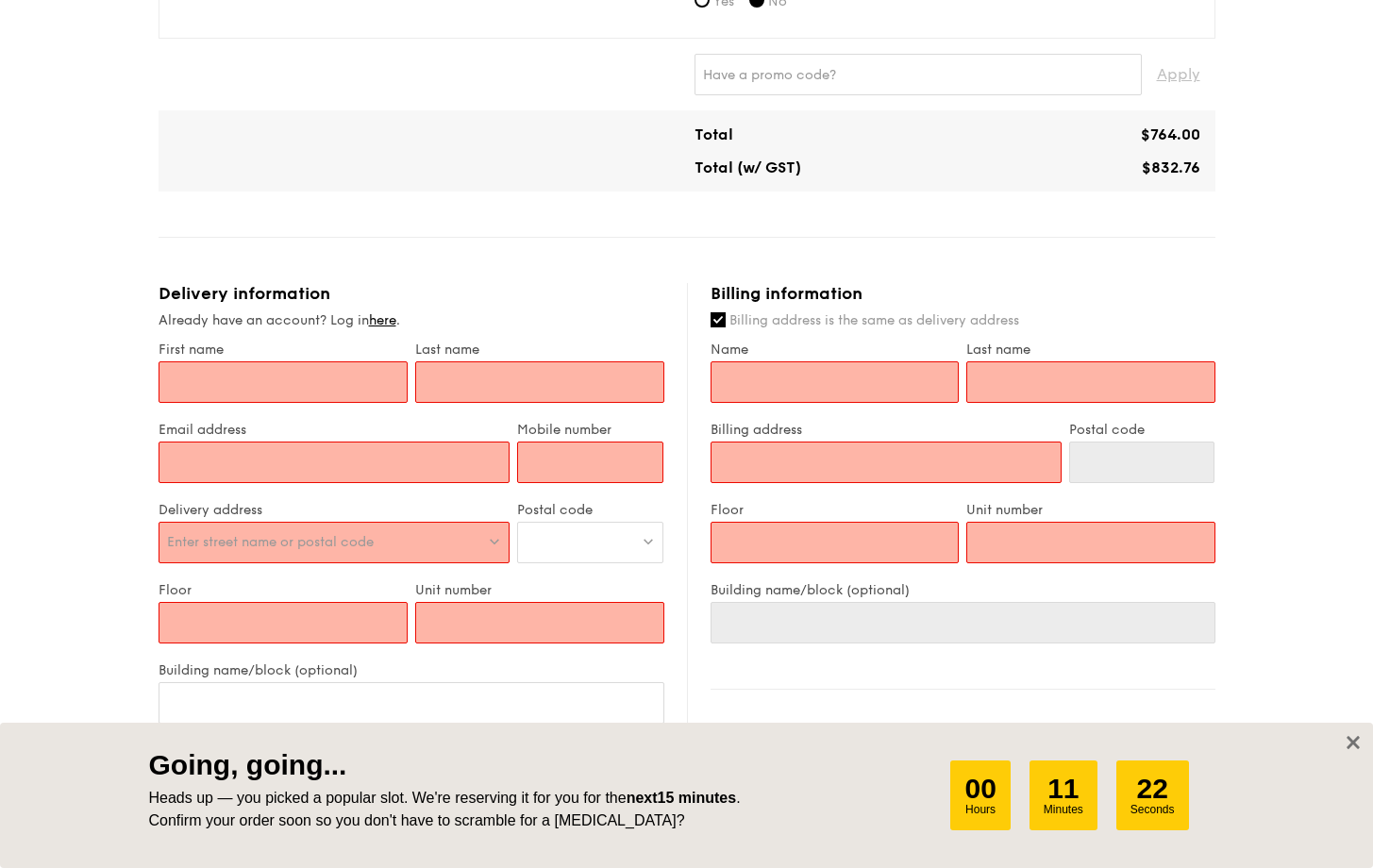 scroll, scrollTop: 863, scrollLeft: 0, axis: vertical 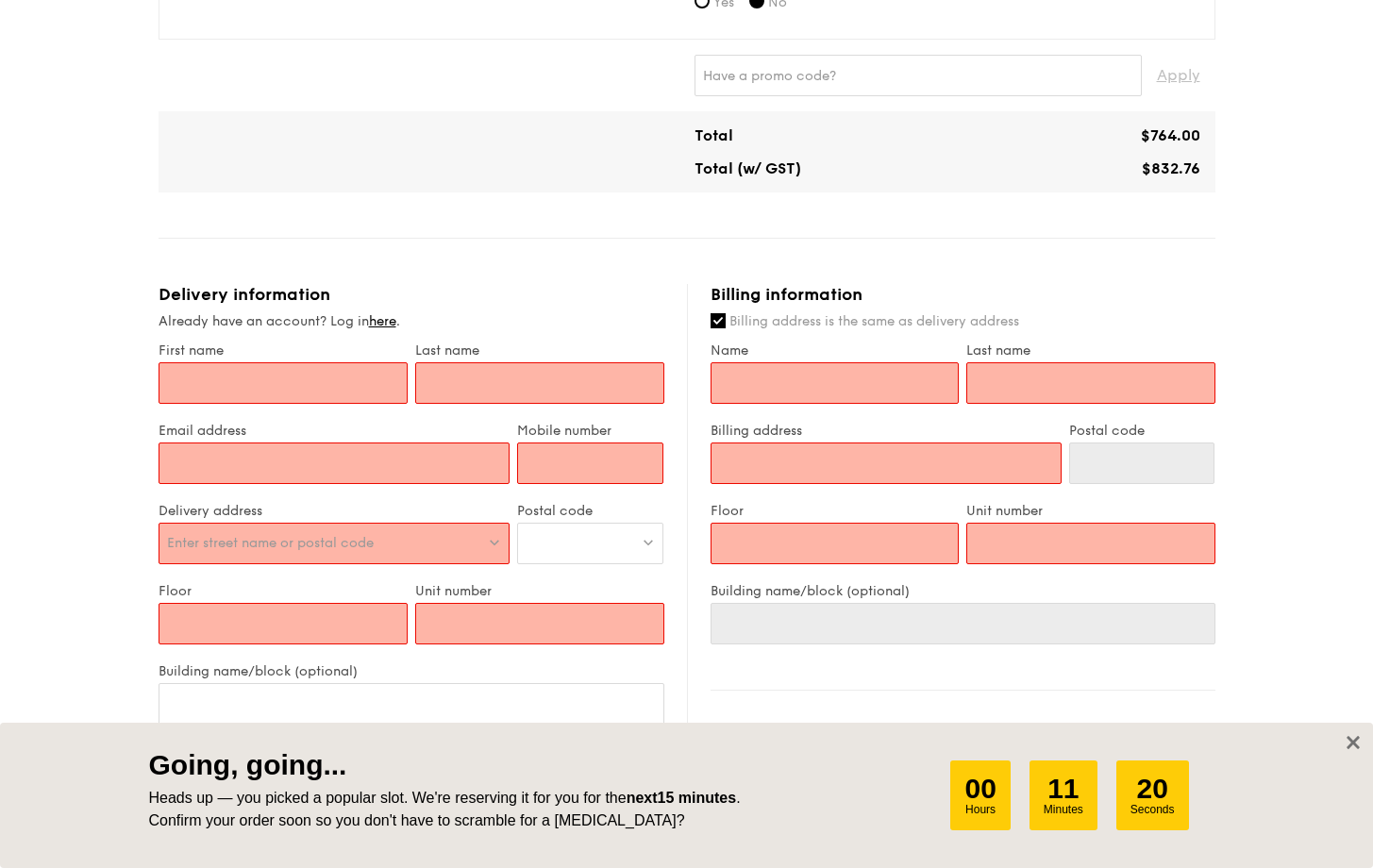 click on "First name" at bounding box center (283, 383) 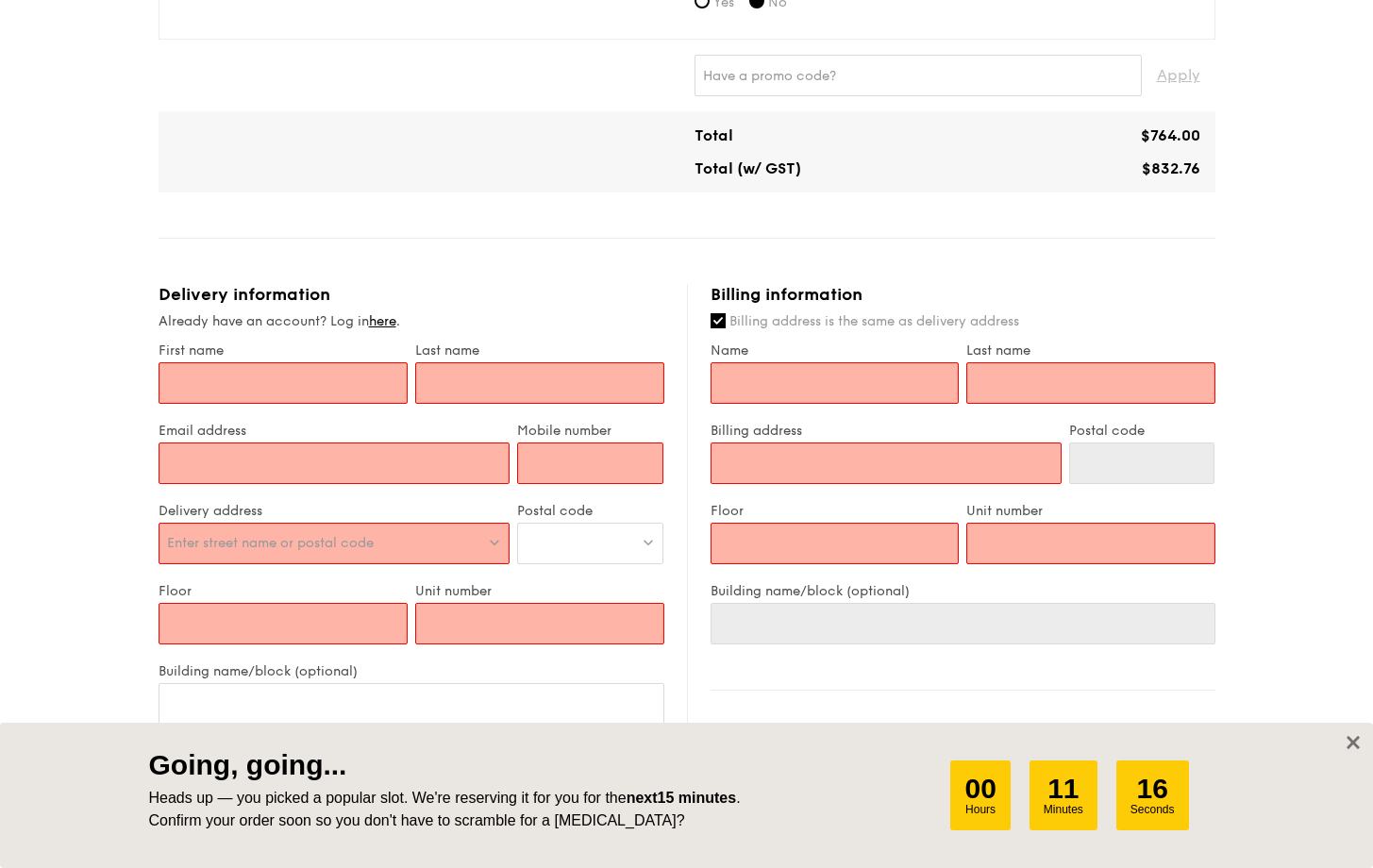 type on "Shermene" 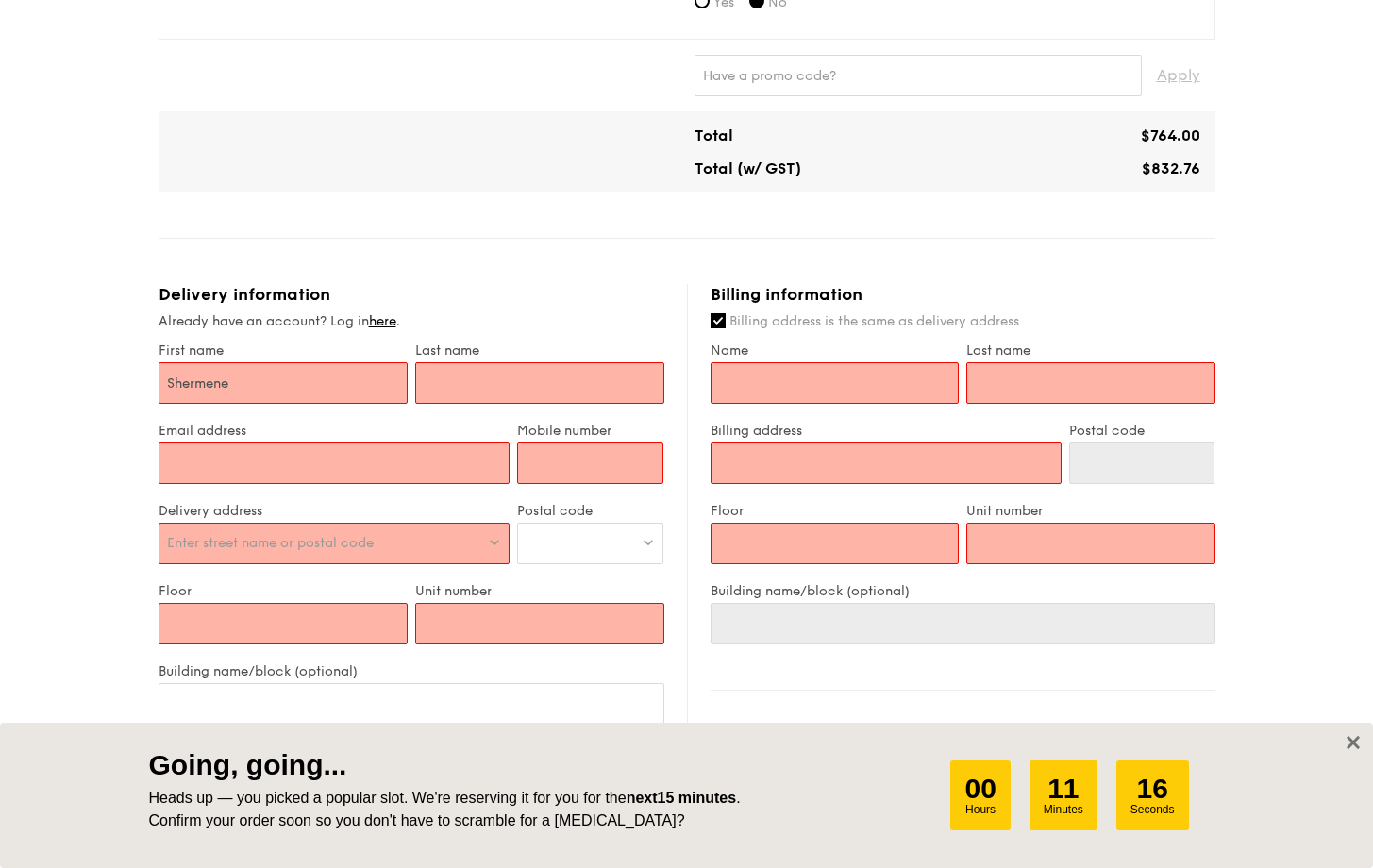 type on "[PERSON_NAME]" 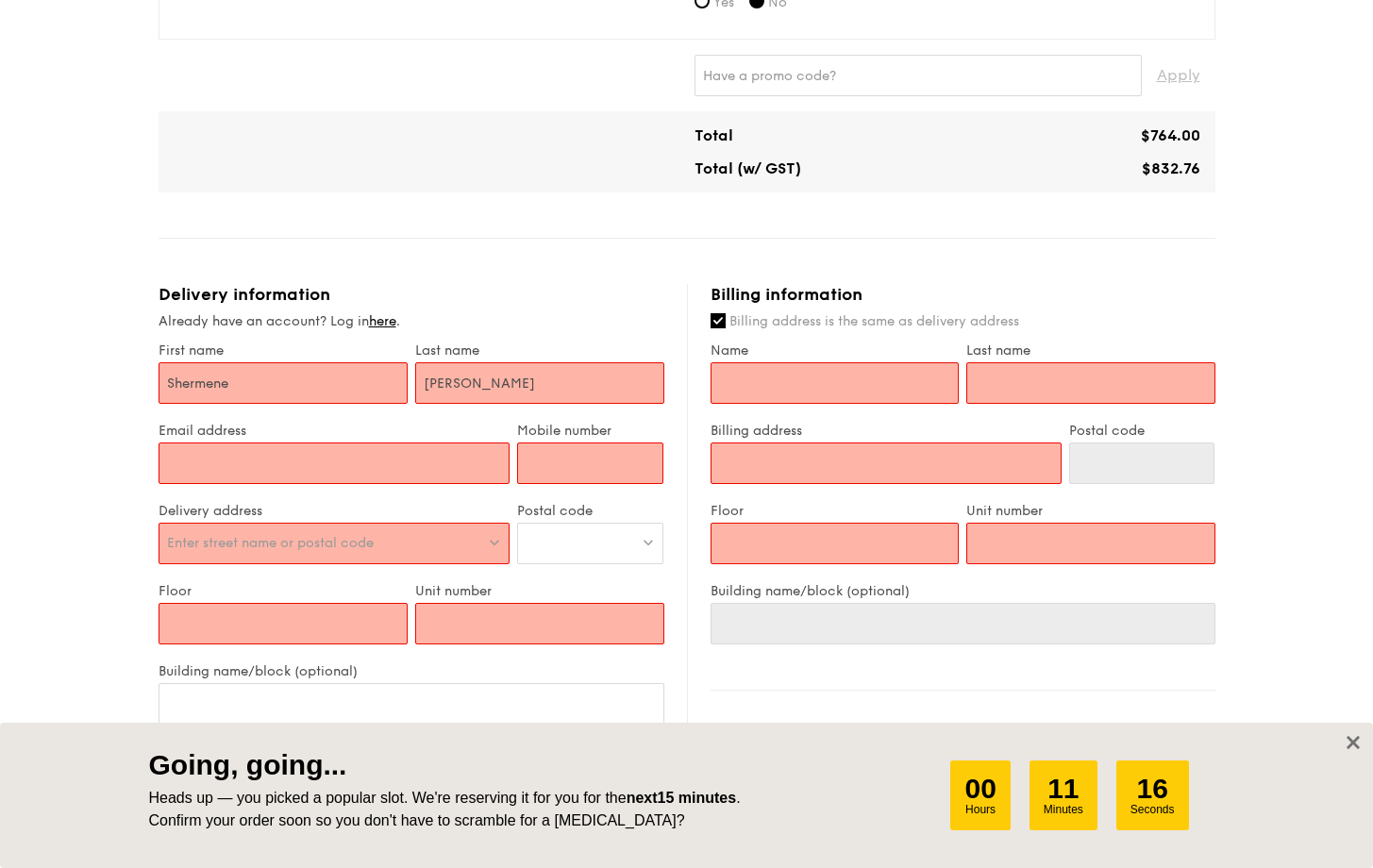 type on "88987599" 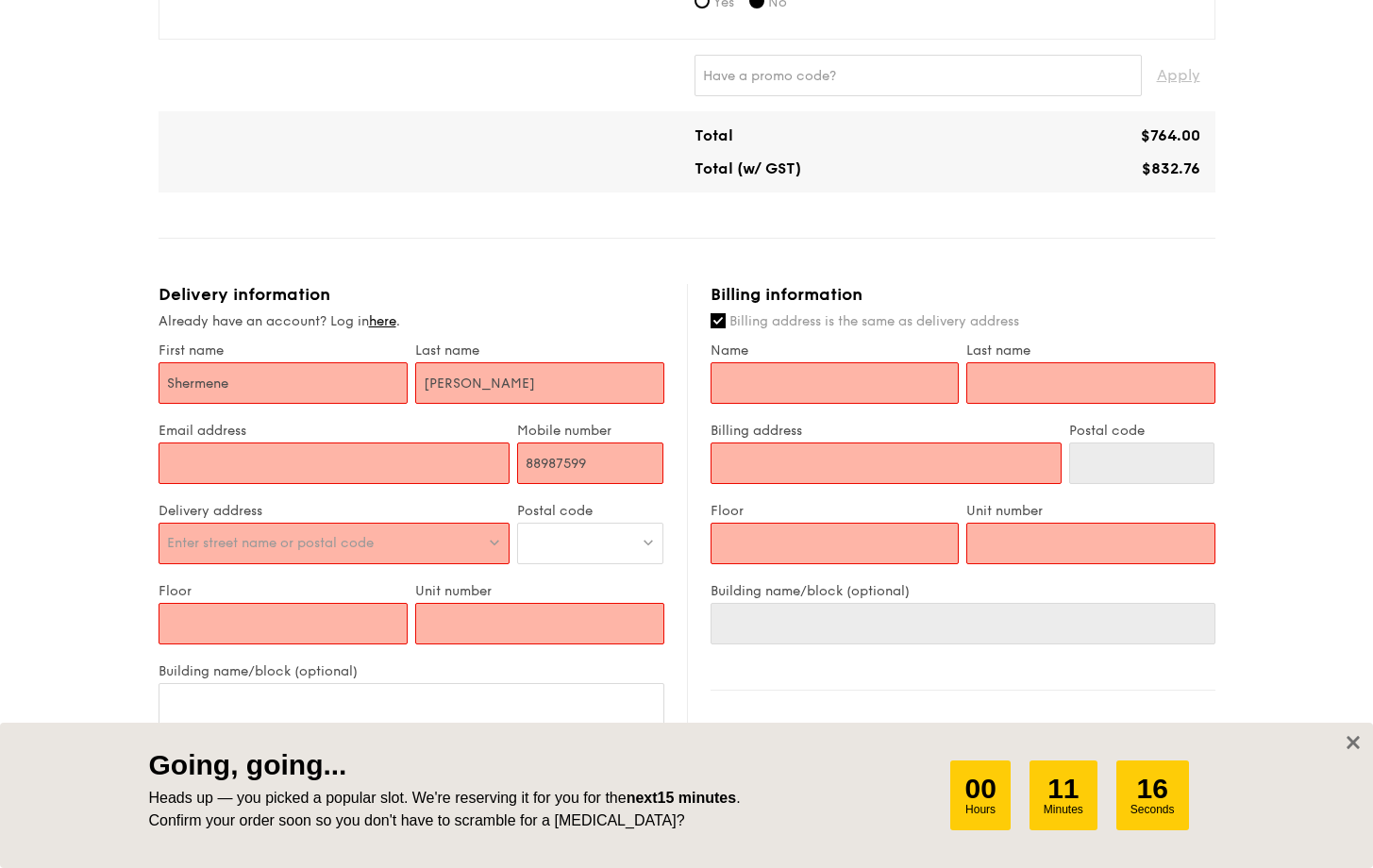 type on "Shermene" 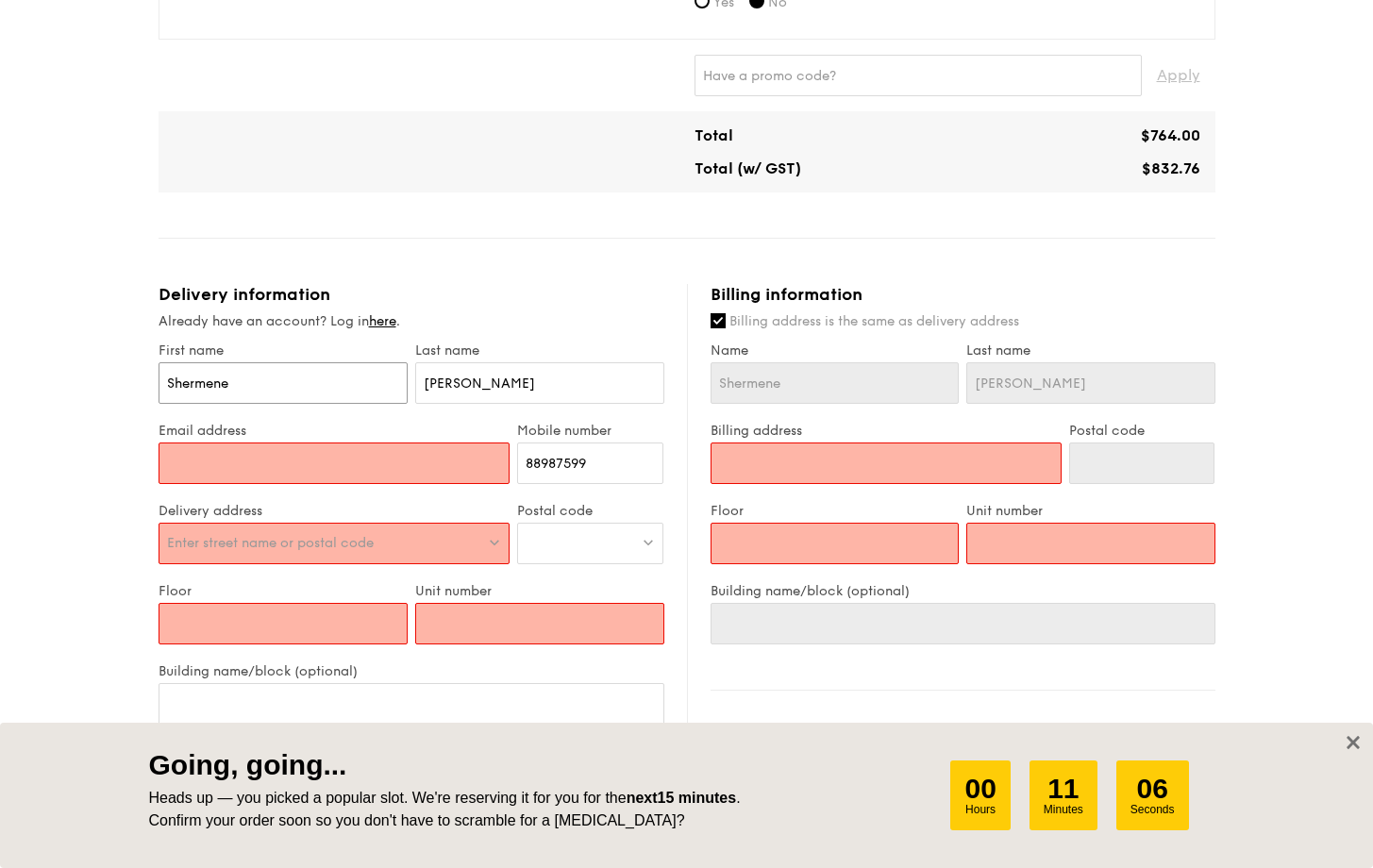 click on "Shermene" at bounding box center (283, 383) 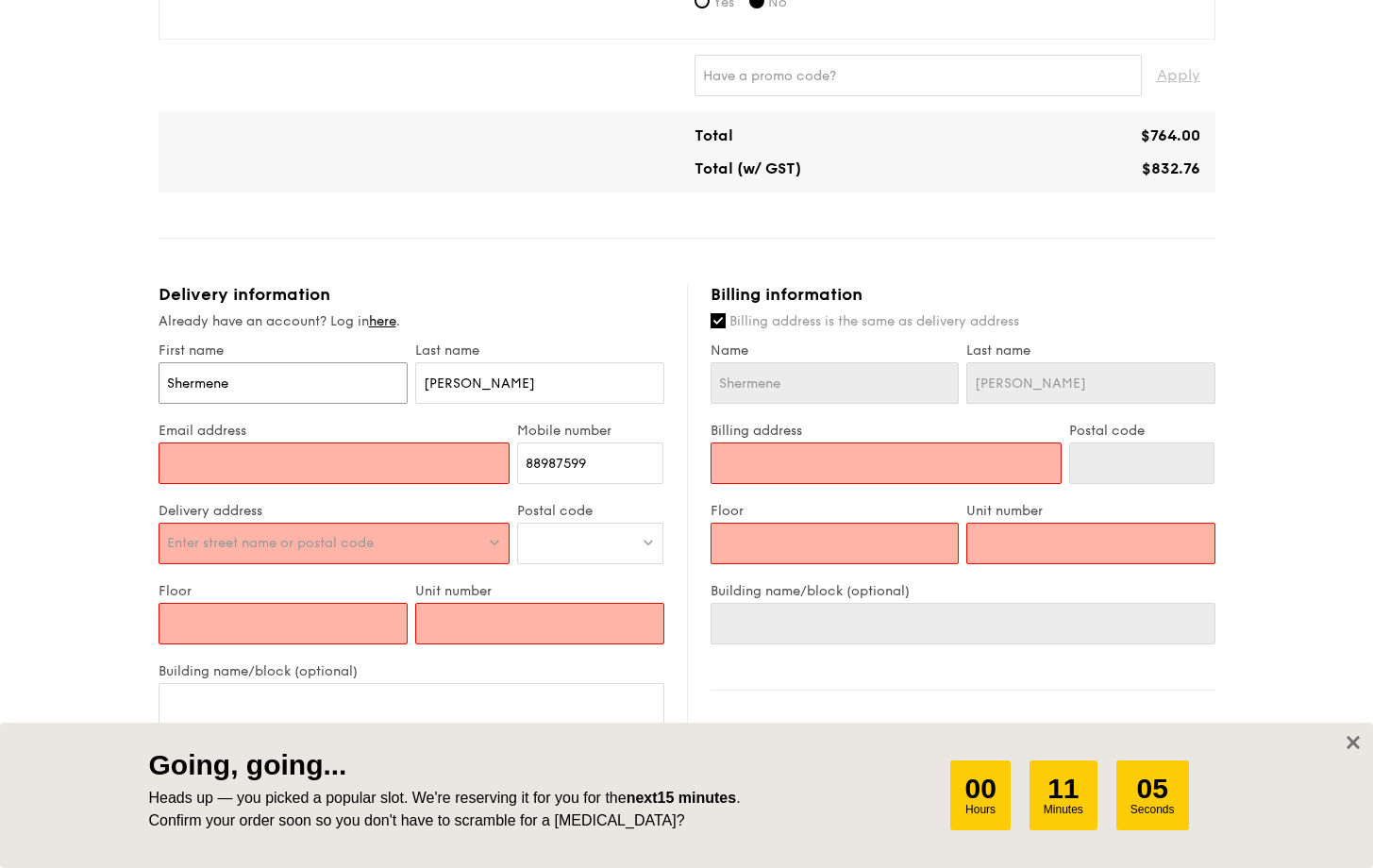 type on "H" 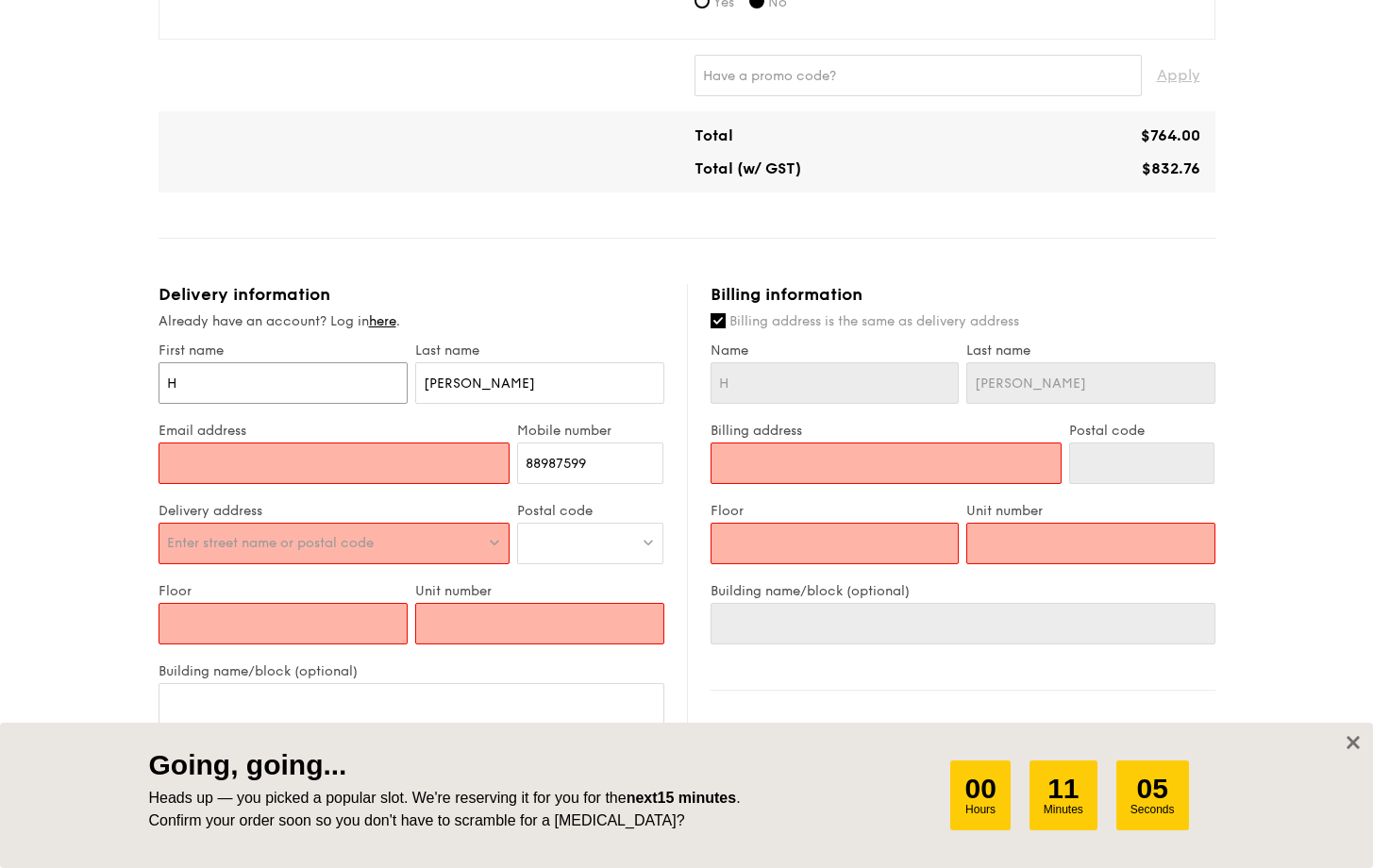 type on "Hu" 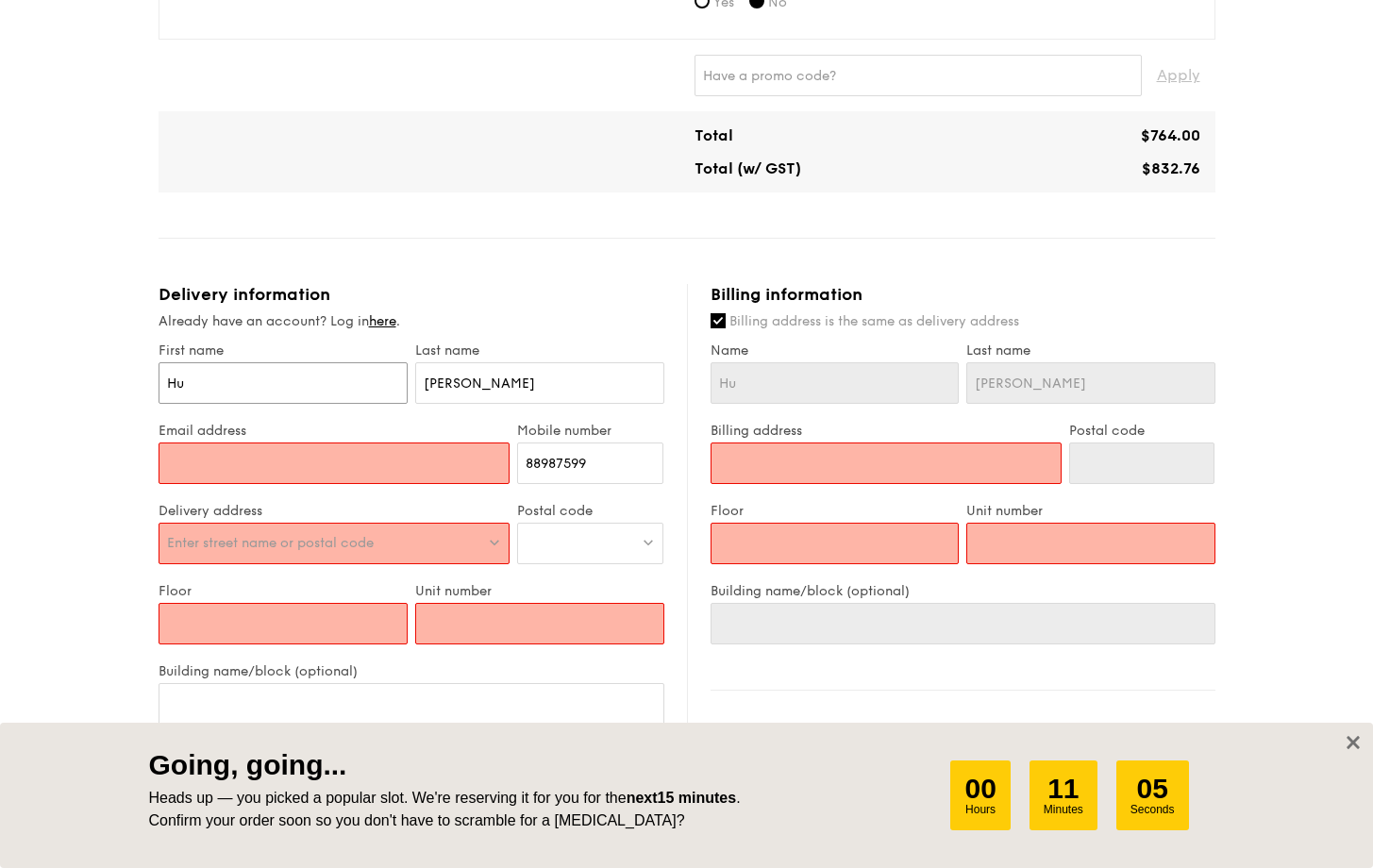 type on "[PERSON_NAME]" 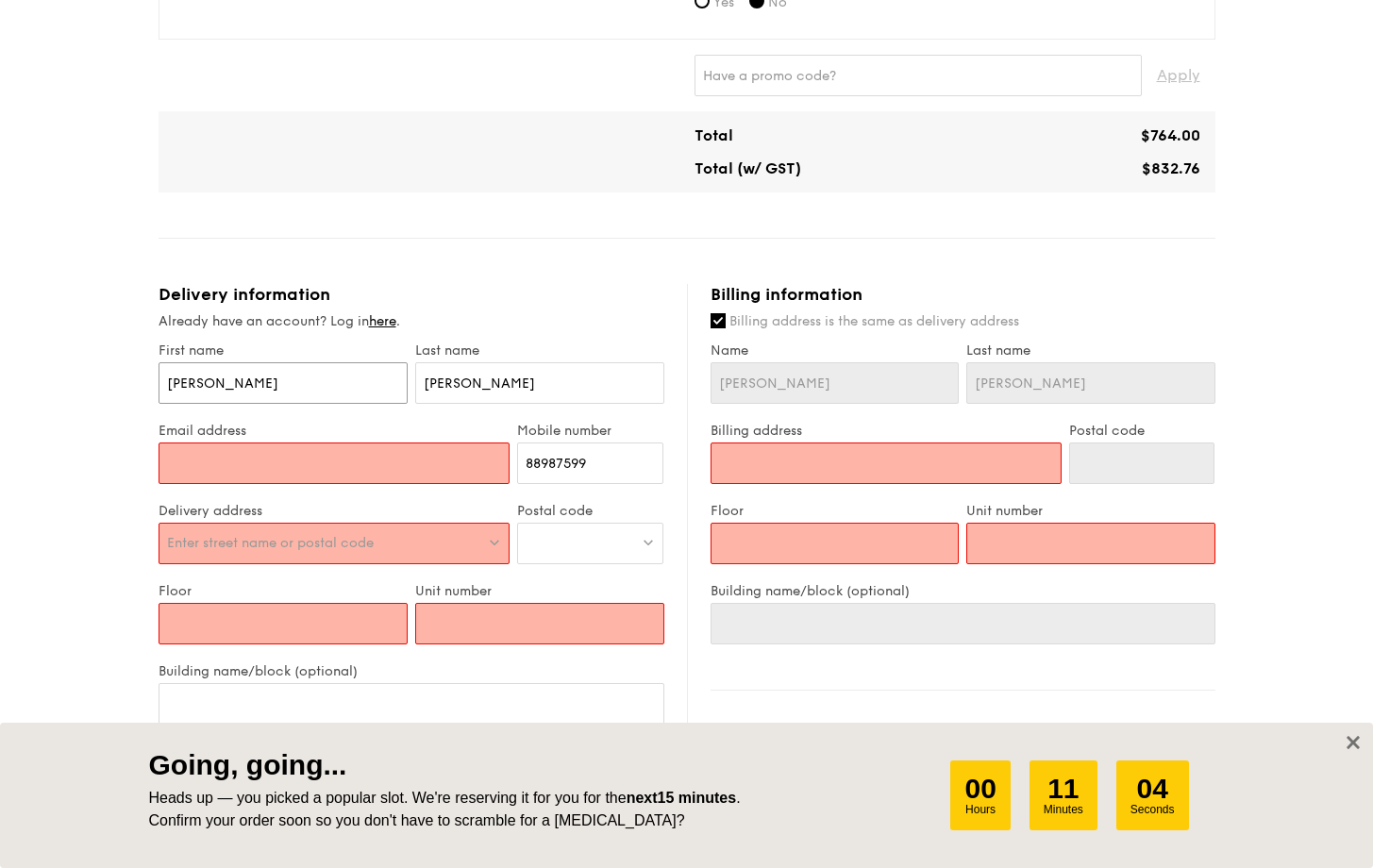 type on "[PERSON_NAME]" 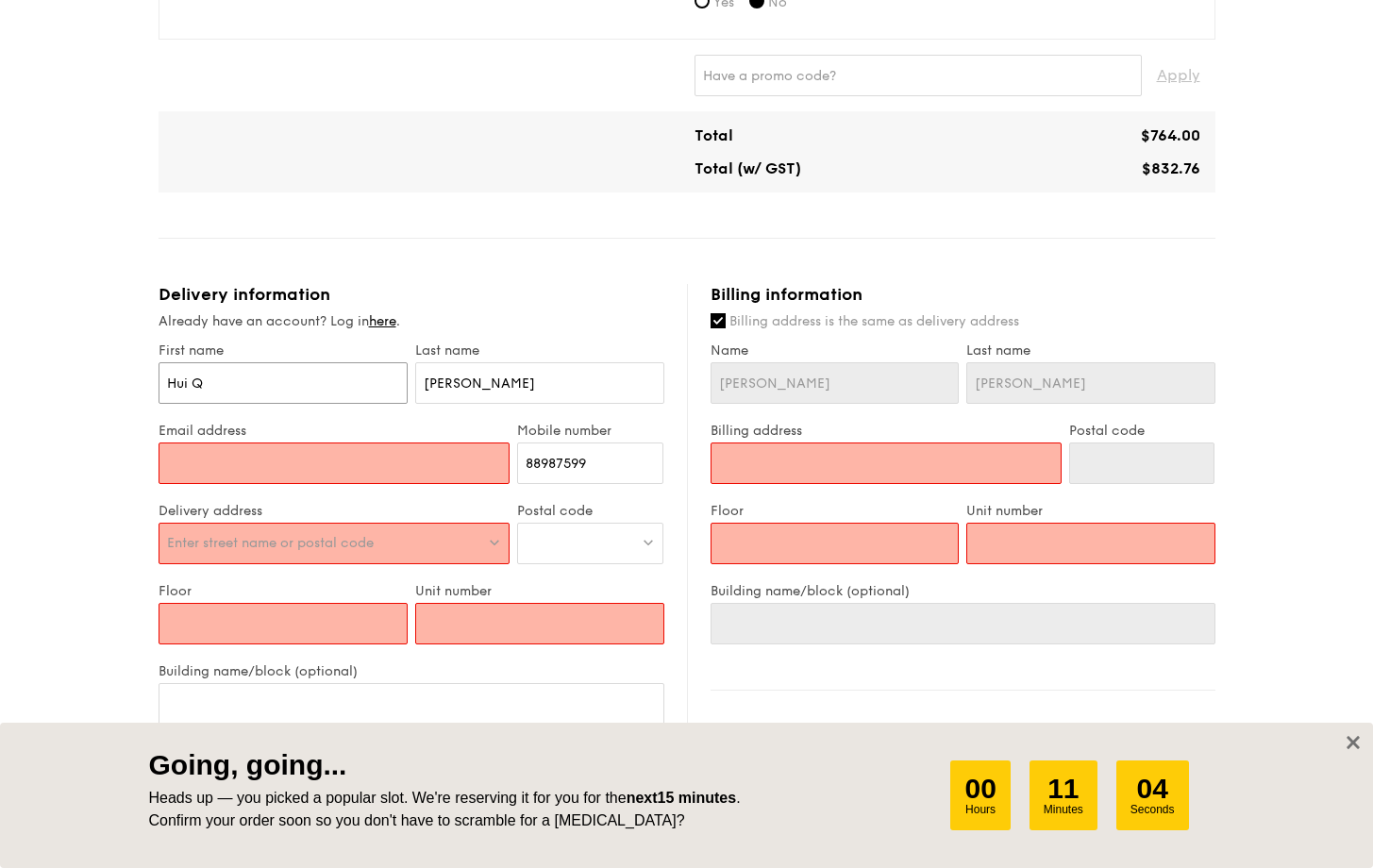 type on "Hui Q" 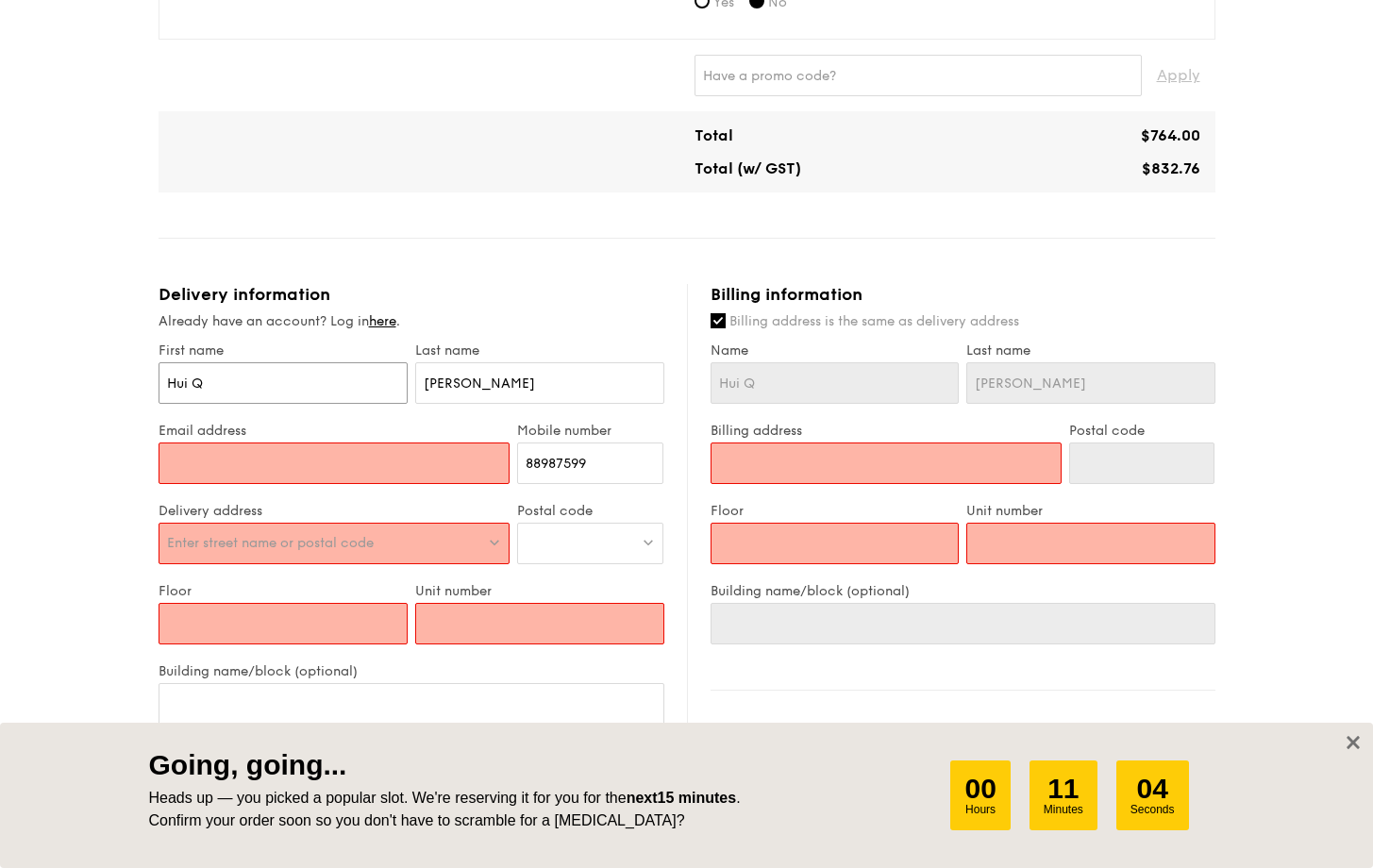 type on "[PERSON_NAME]" 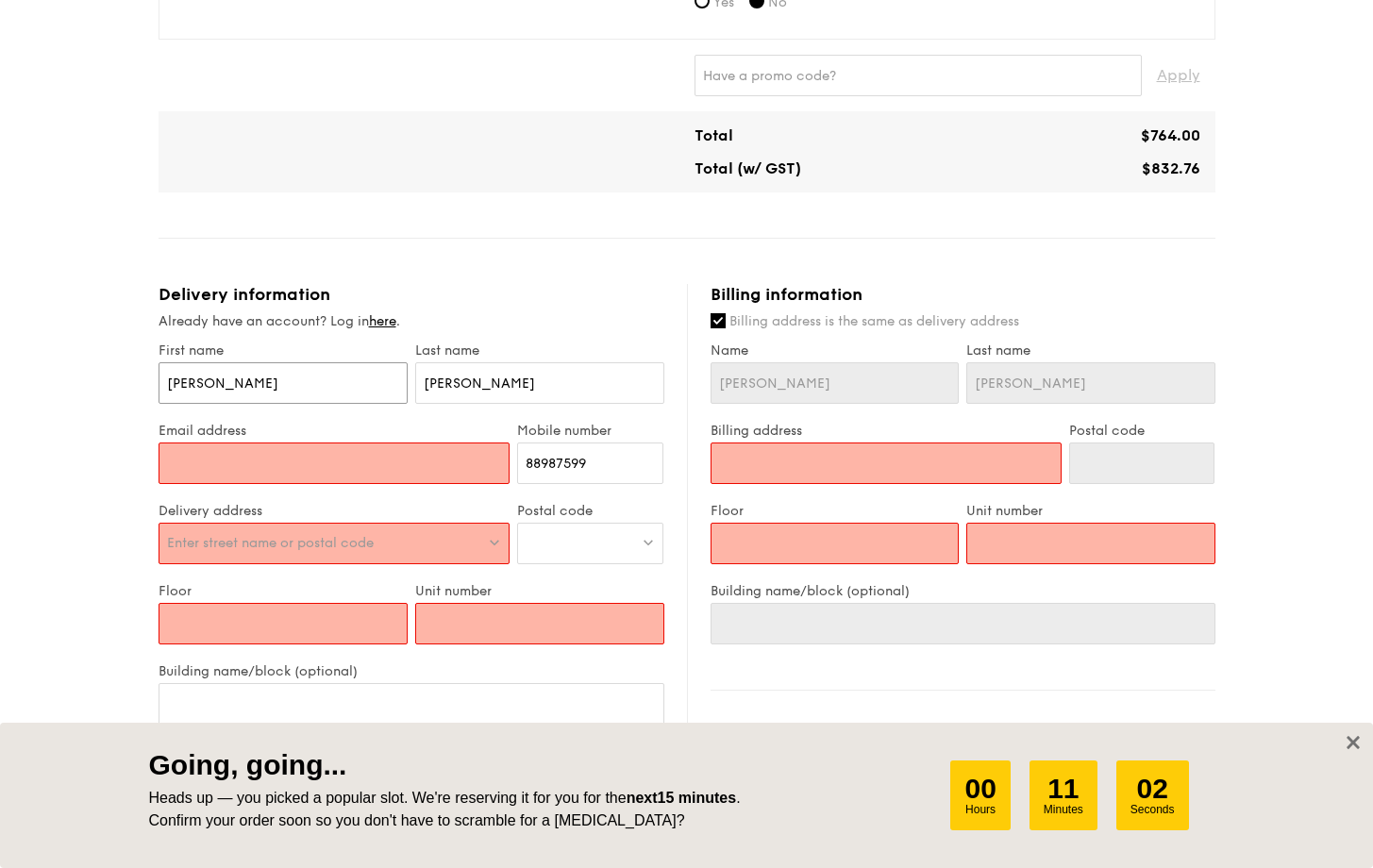 type on "[PERSON_NAME]" 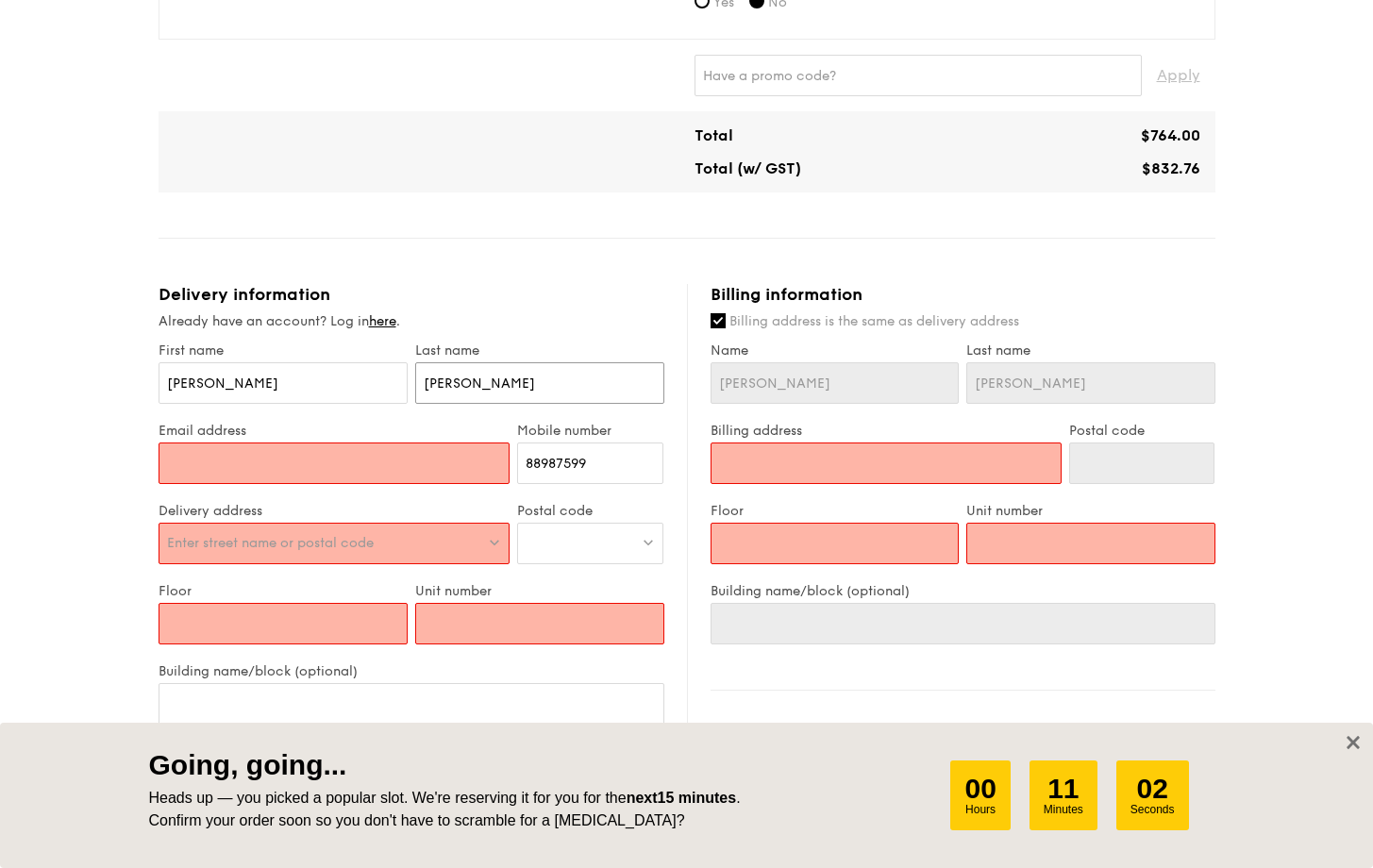 click on "[PERSON_NAME]" at bounding box center [540, 383] 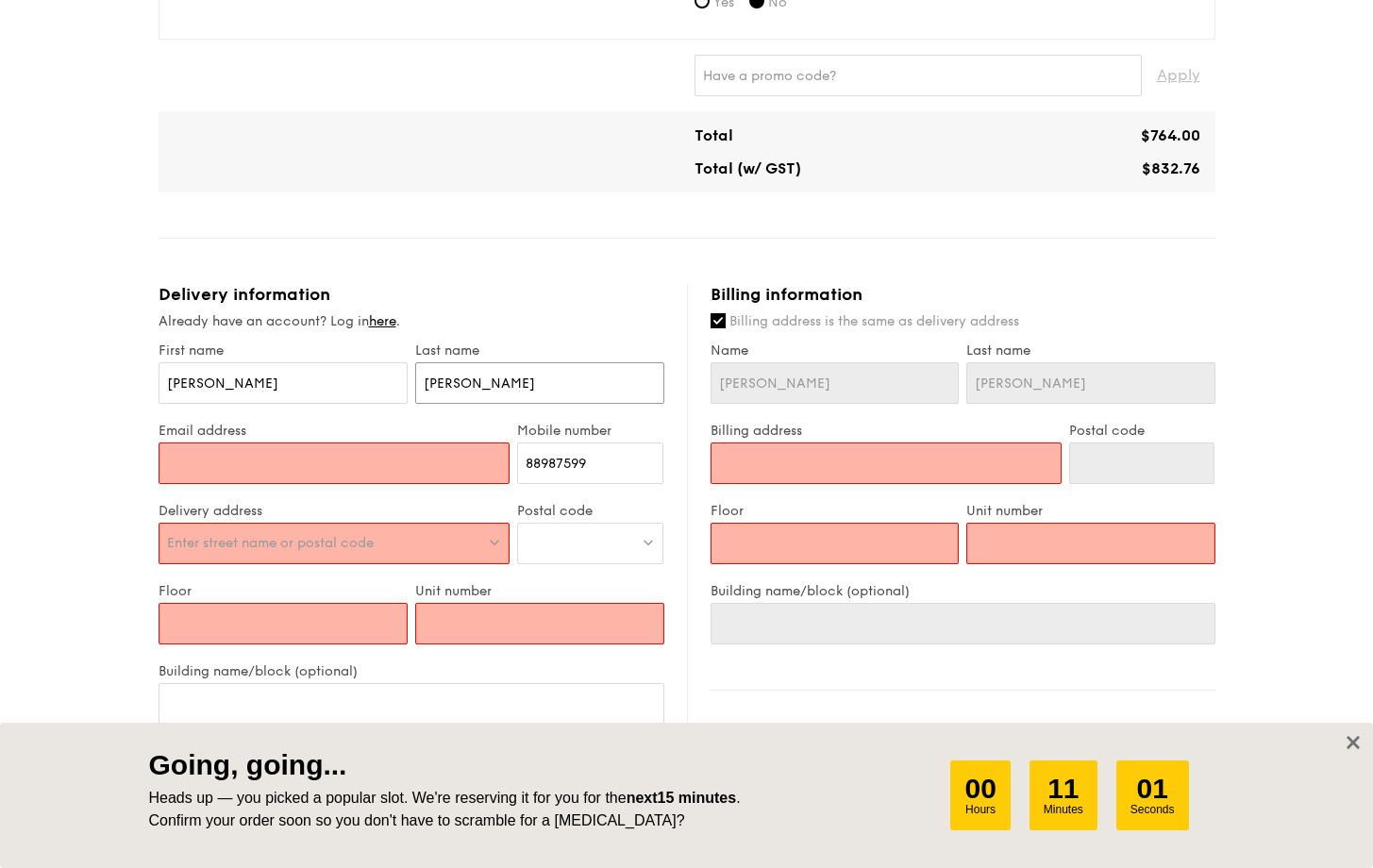 type on "N" 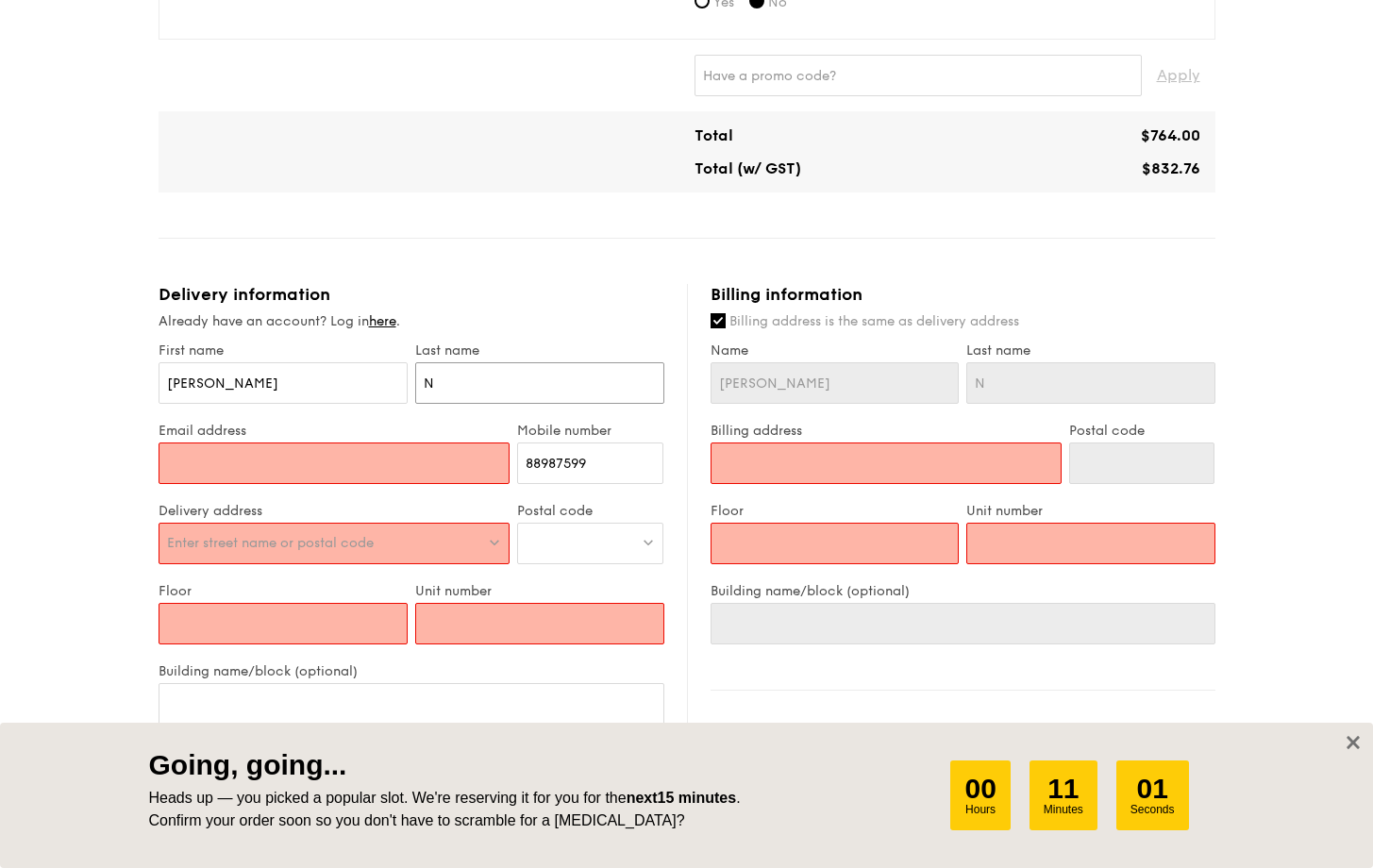 type on "NE" 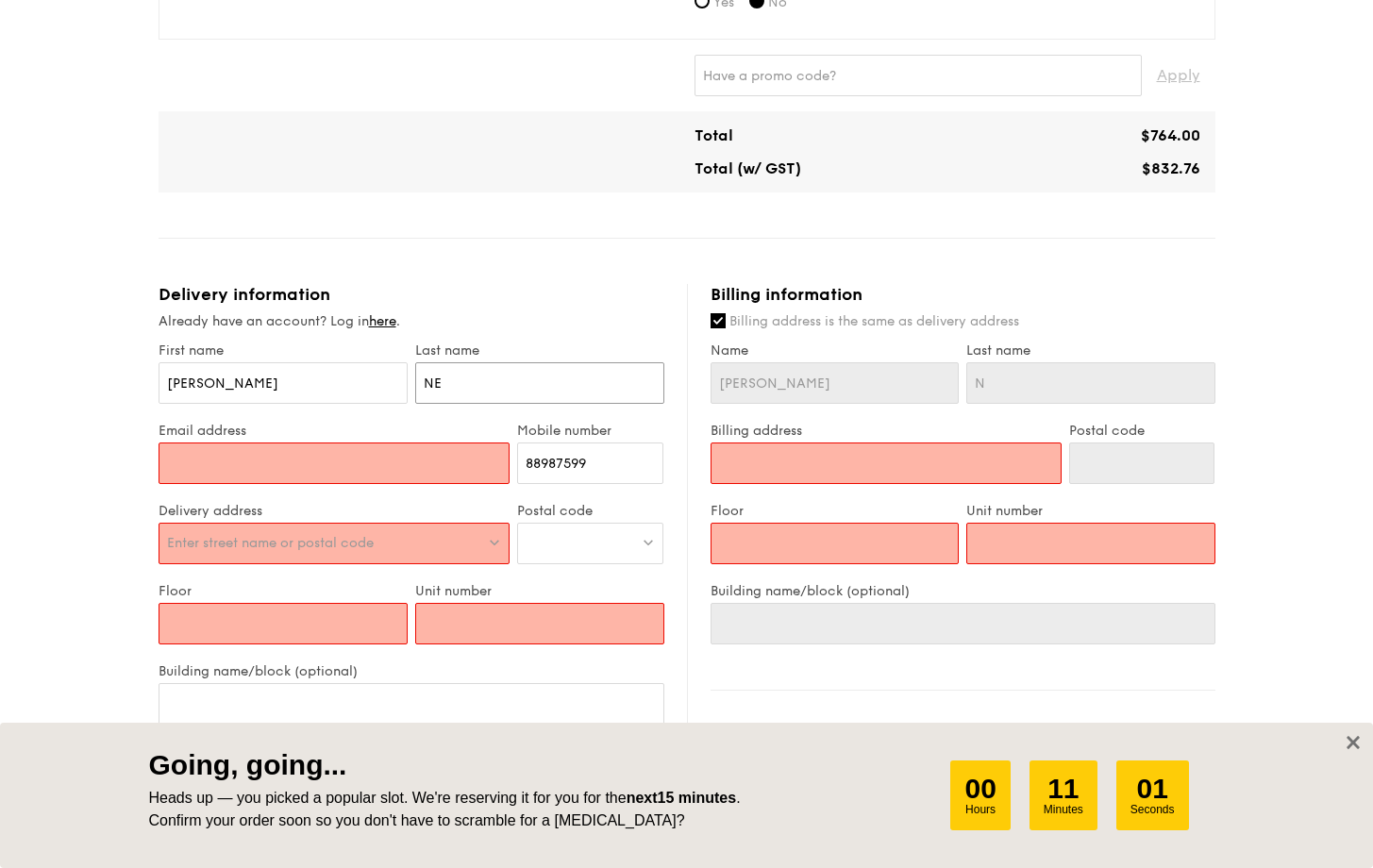 type on "NE" 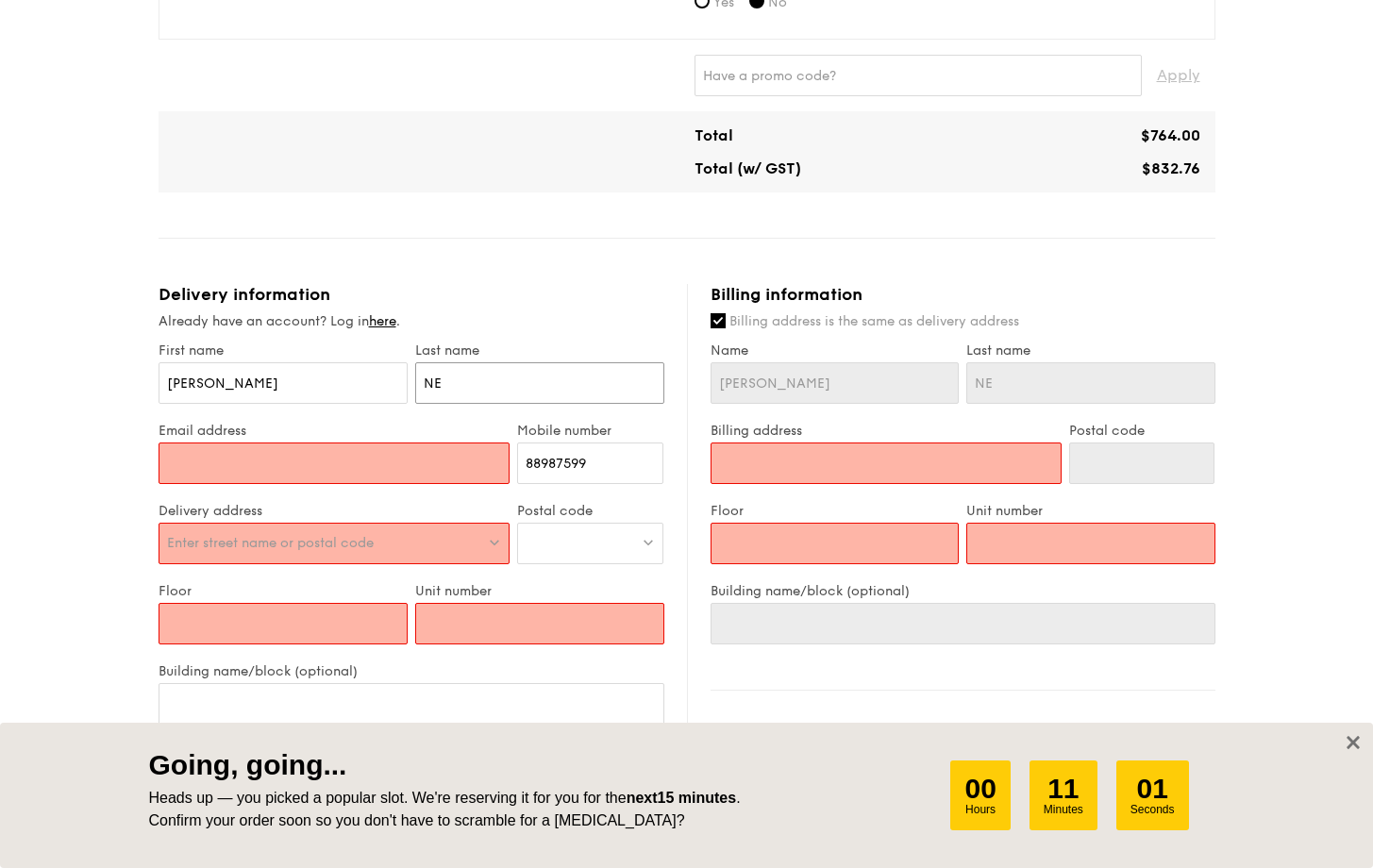 type on "NEo" 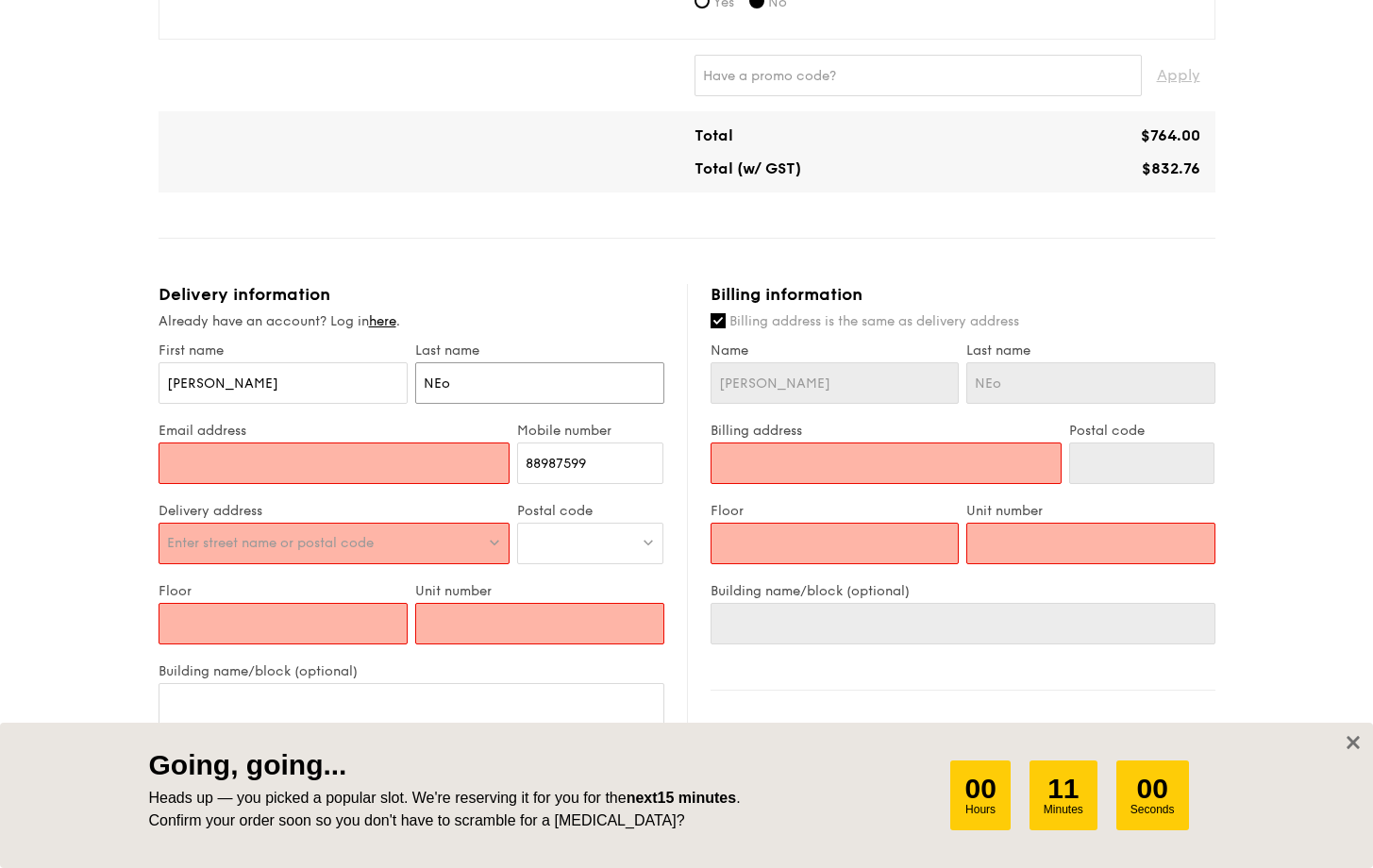 type on "NE" 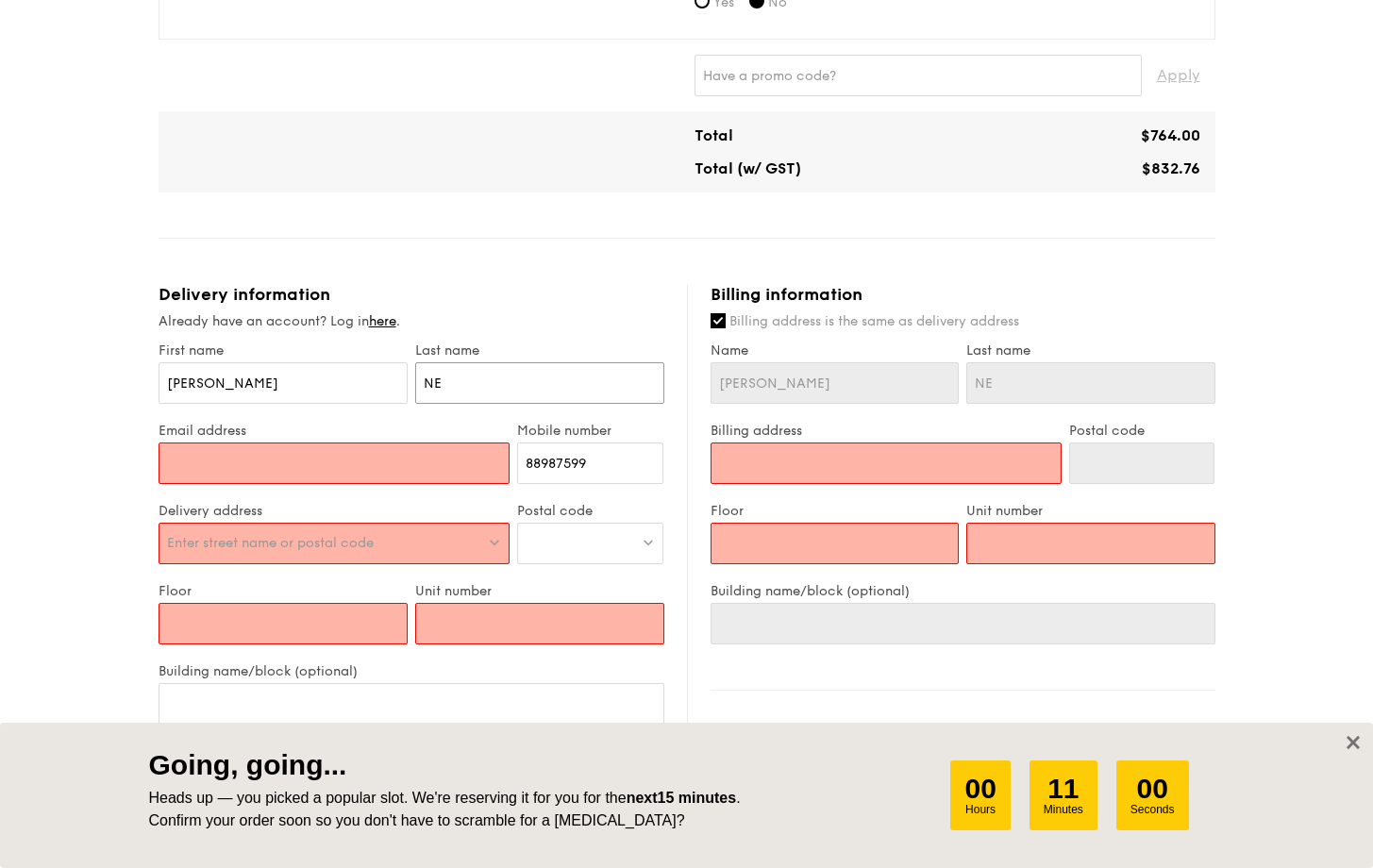 type on "N" 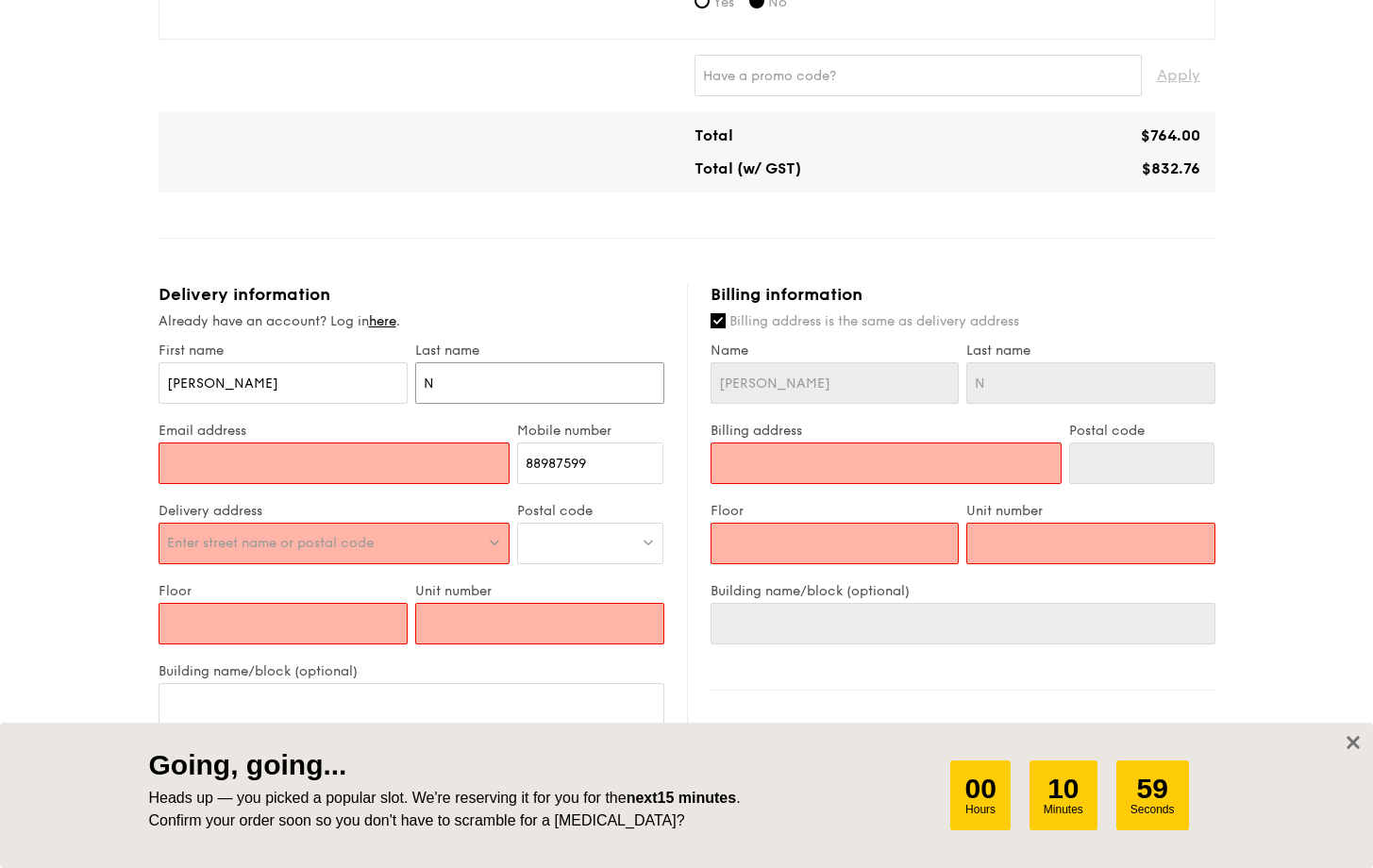 type on "Ne" 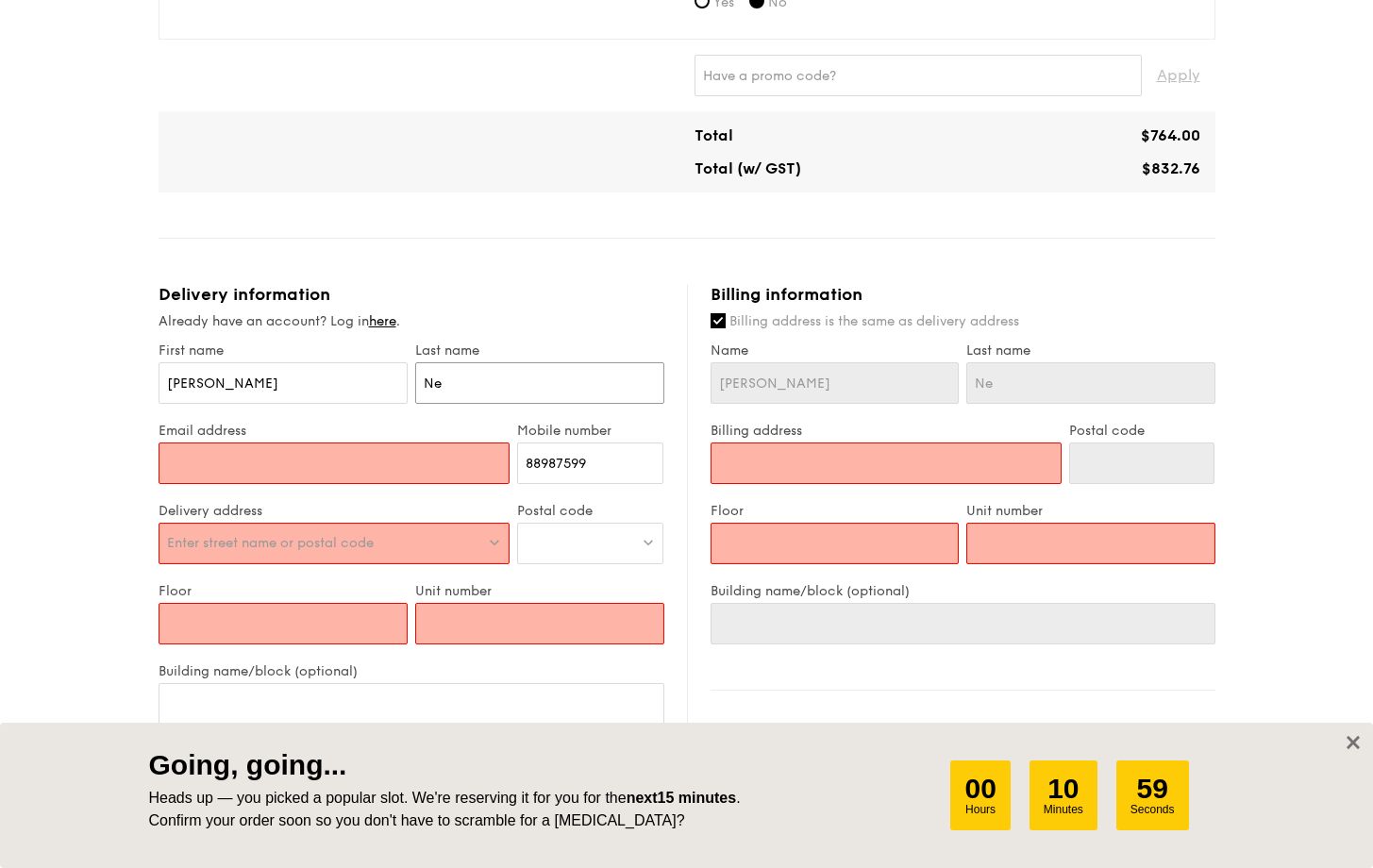 type on "Neo" 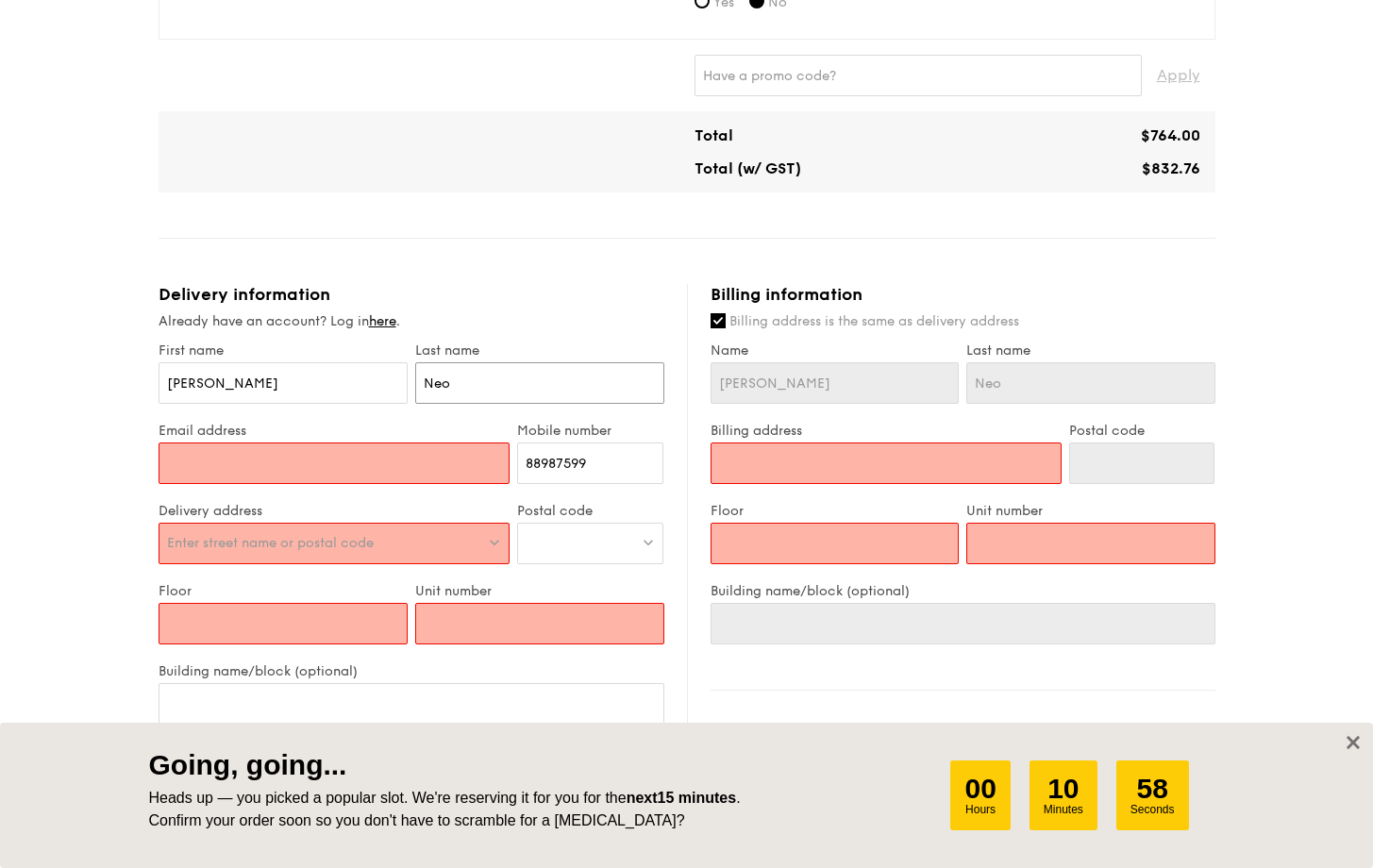 type on "Neo" 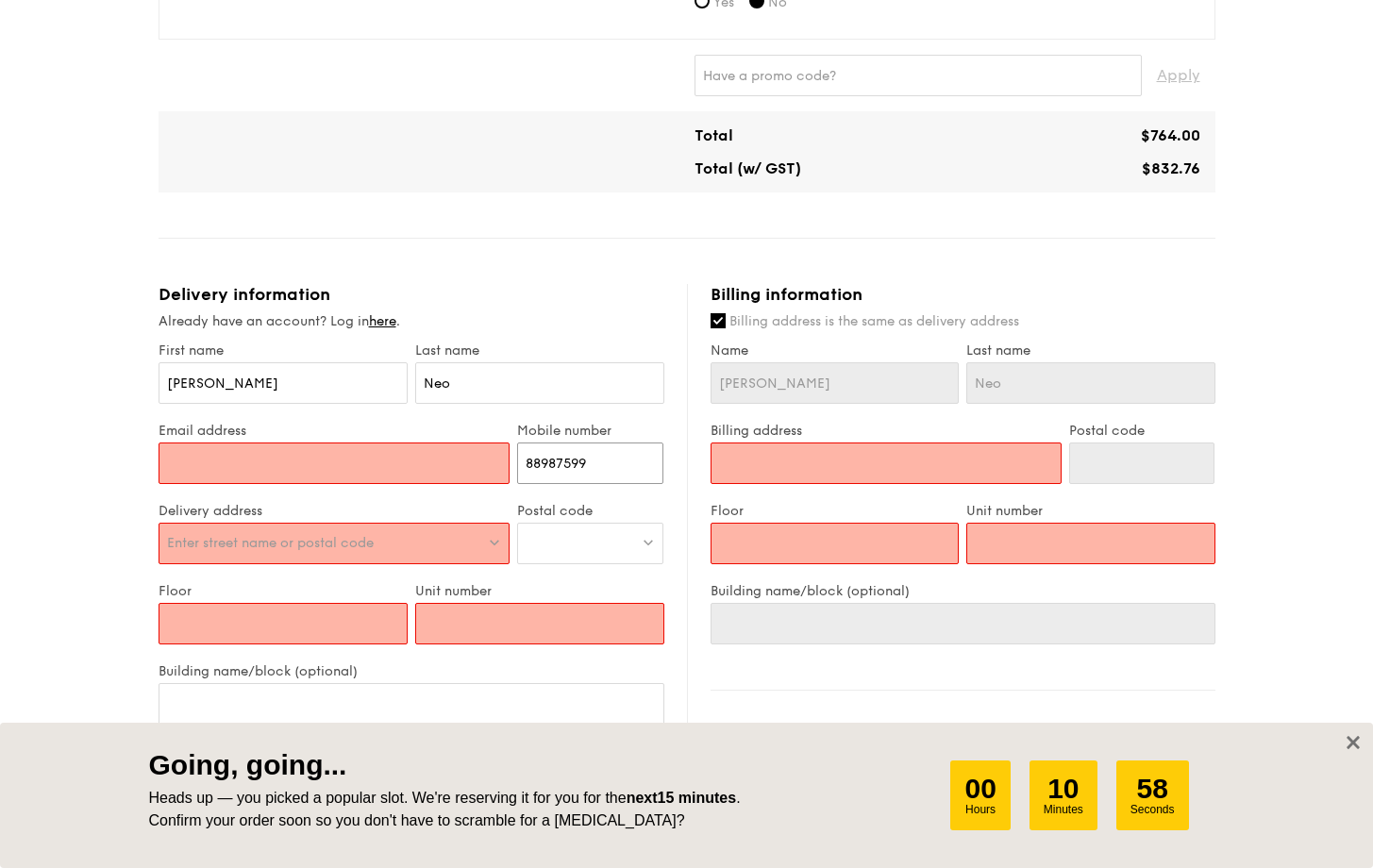 click on "88987599" at bounding box center [590, 463] 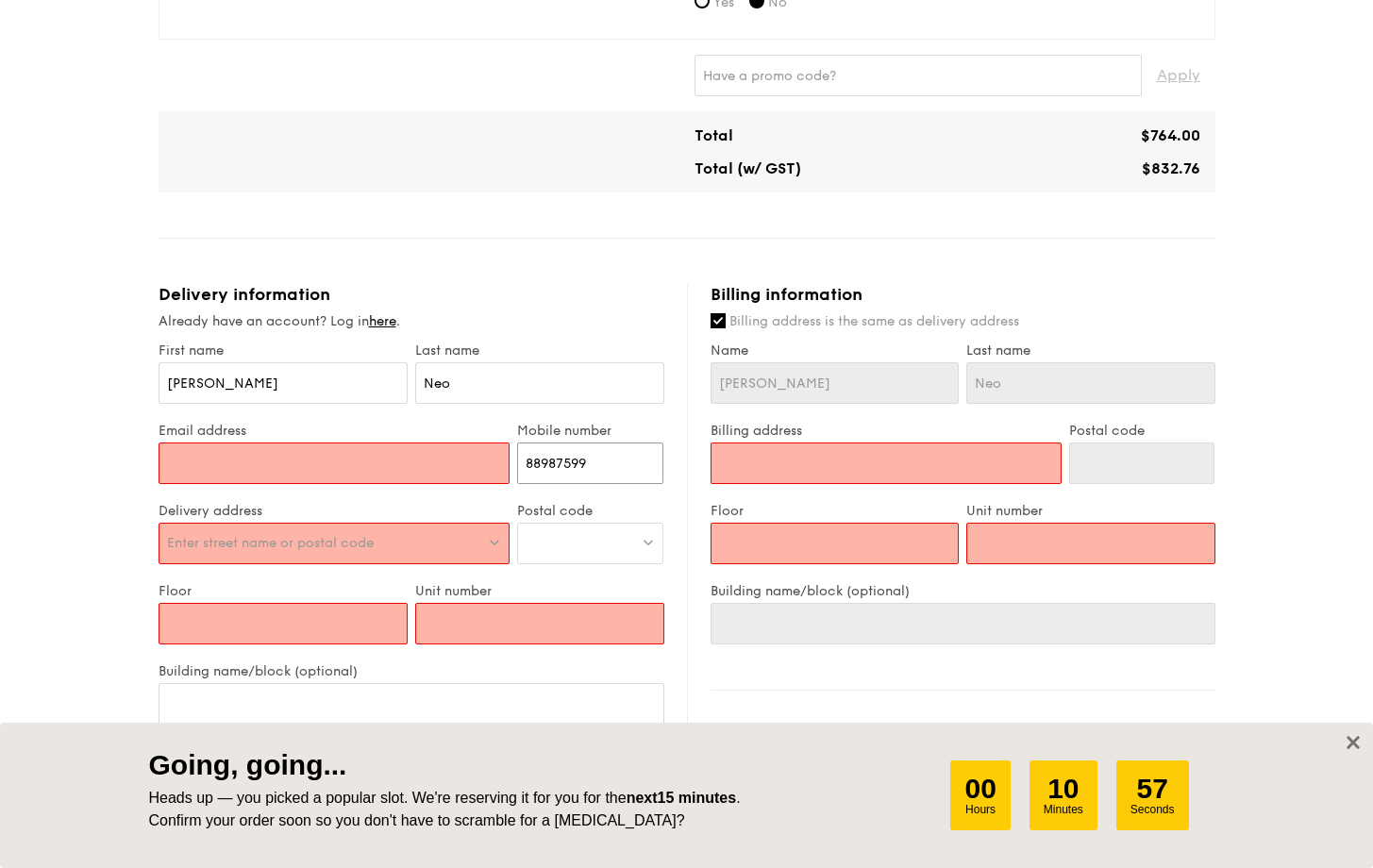 click on "88987599" at bounding box center [590, 463] 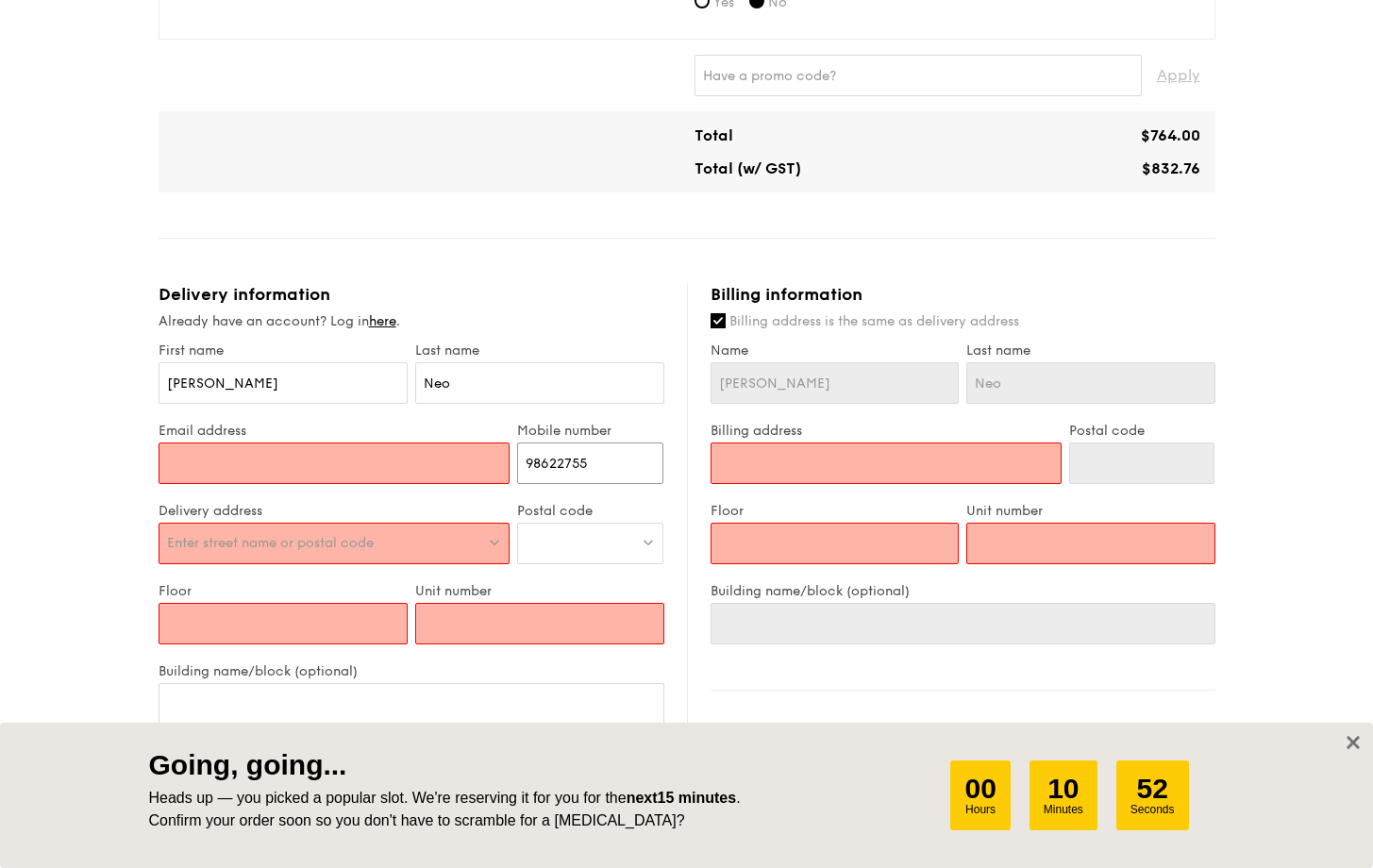 type on "98622755" 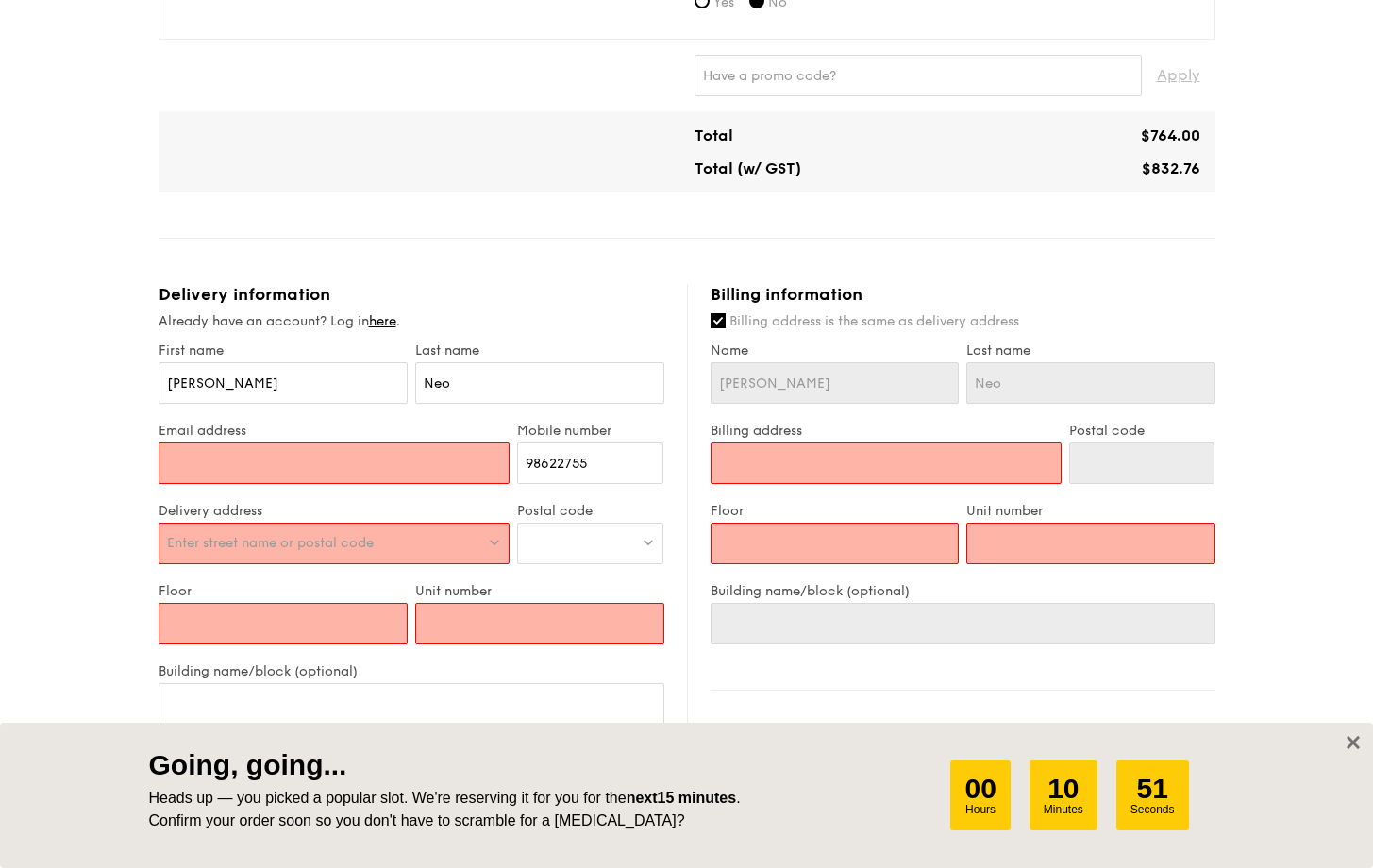 click on "Email address" at bounding box center [334, 463] 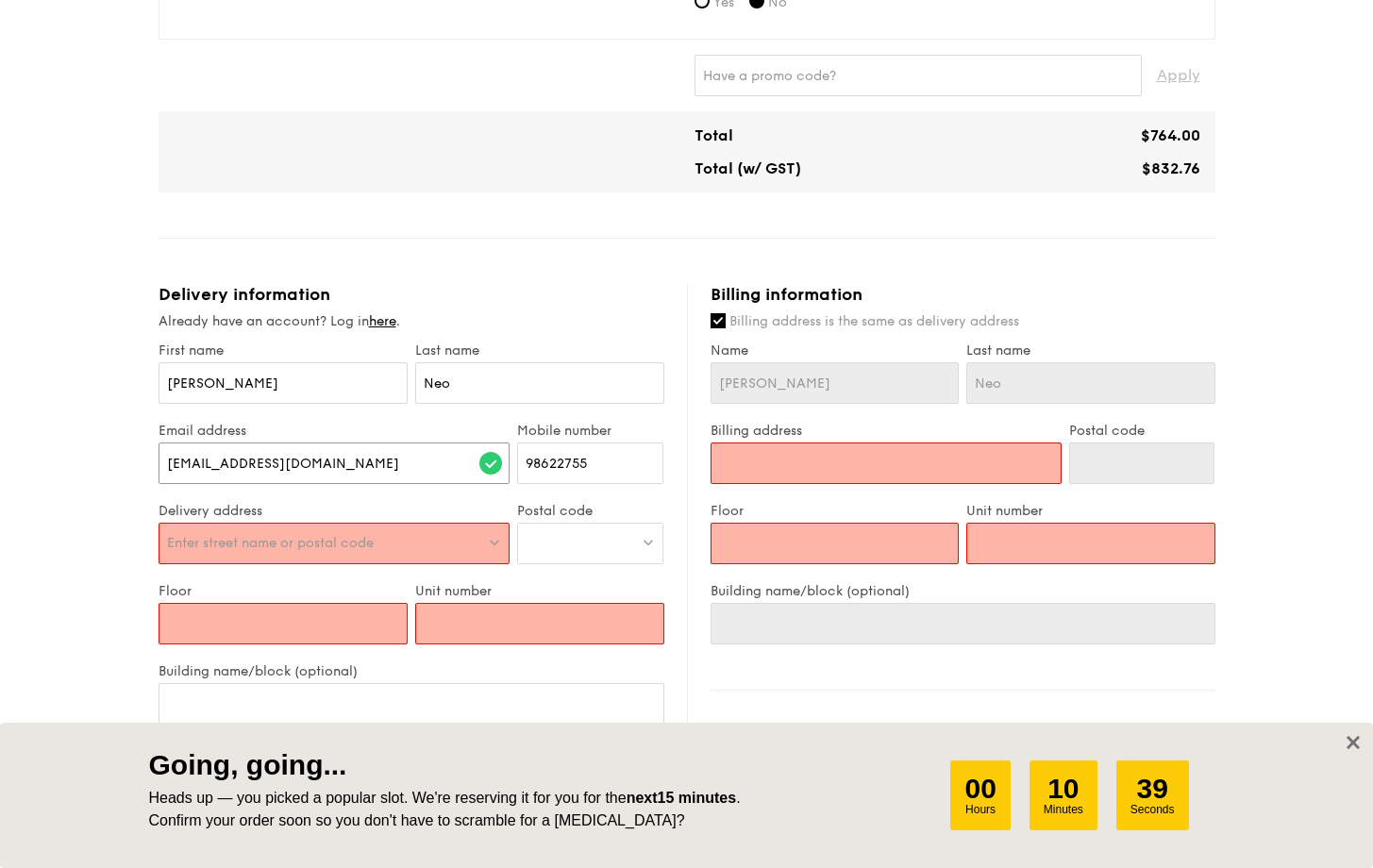 type on "[EMAIL_ADDRESS][DOMAIN_NAME]" 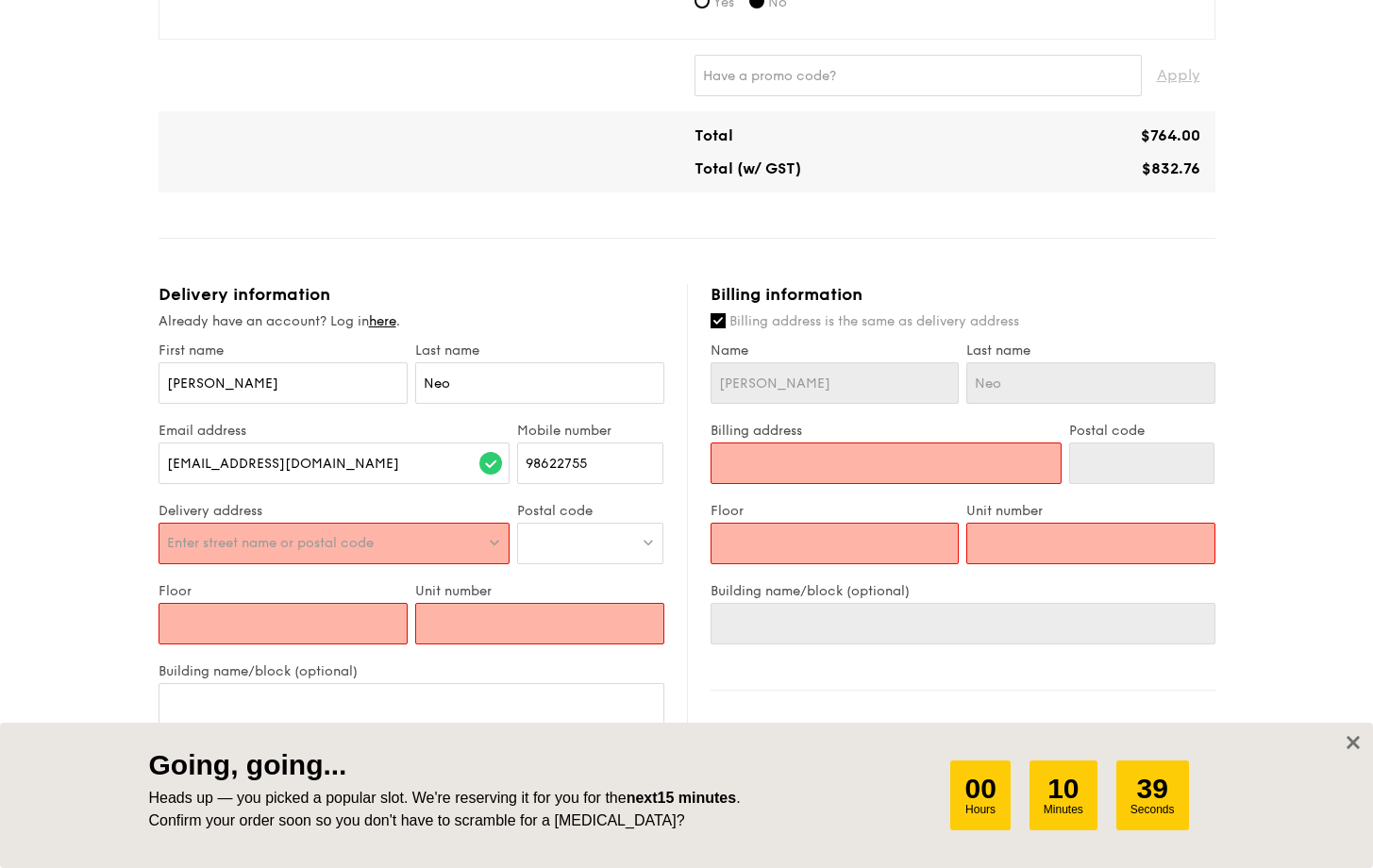 click on "Enter street name or postal code" at bounding box center [334, 543] 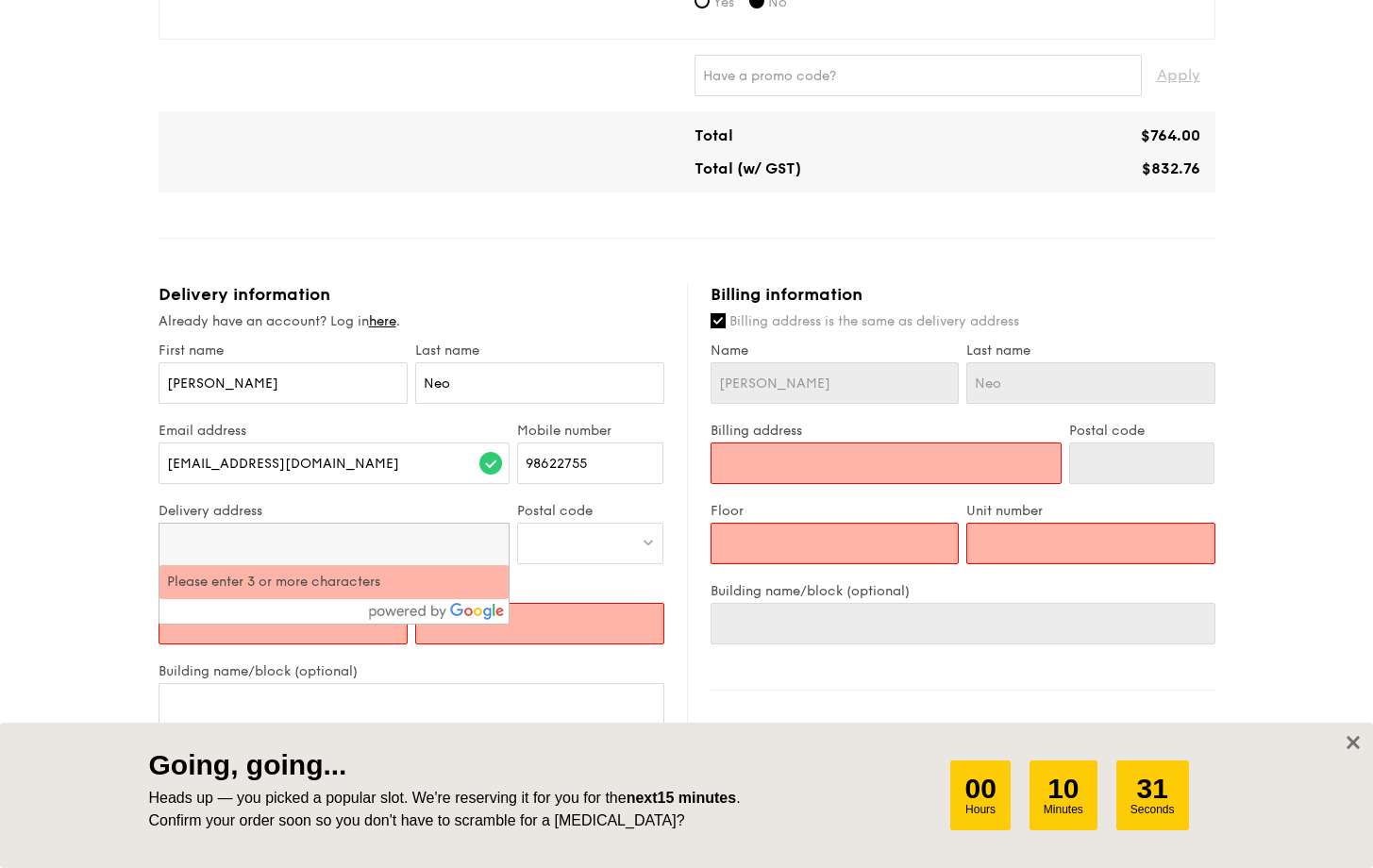 click at bounding box center (590, 543) 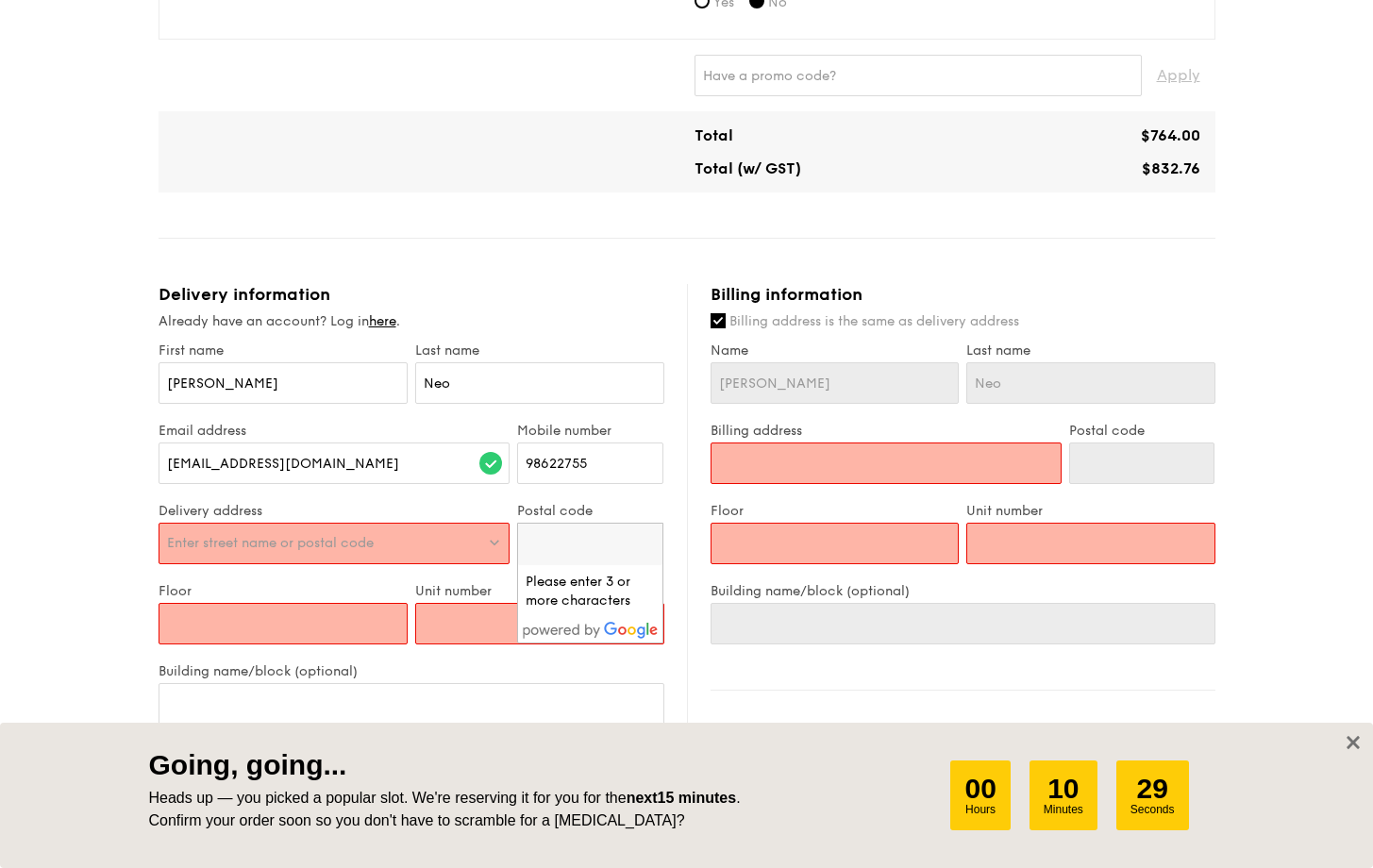 type on "Seasonal Fruits Platter +$1.00" 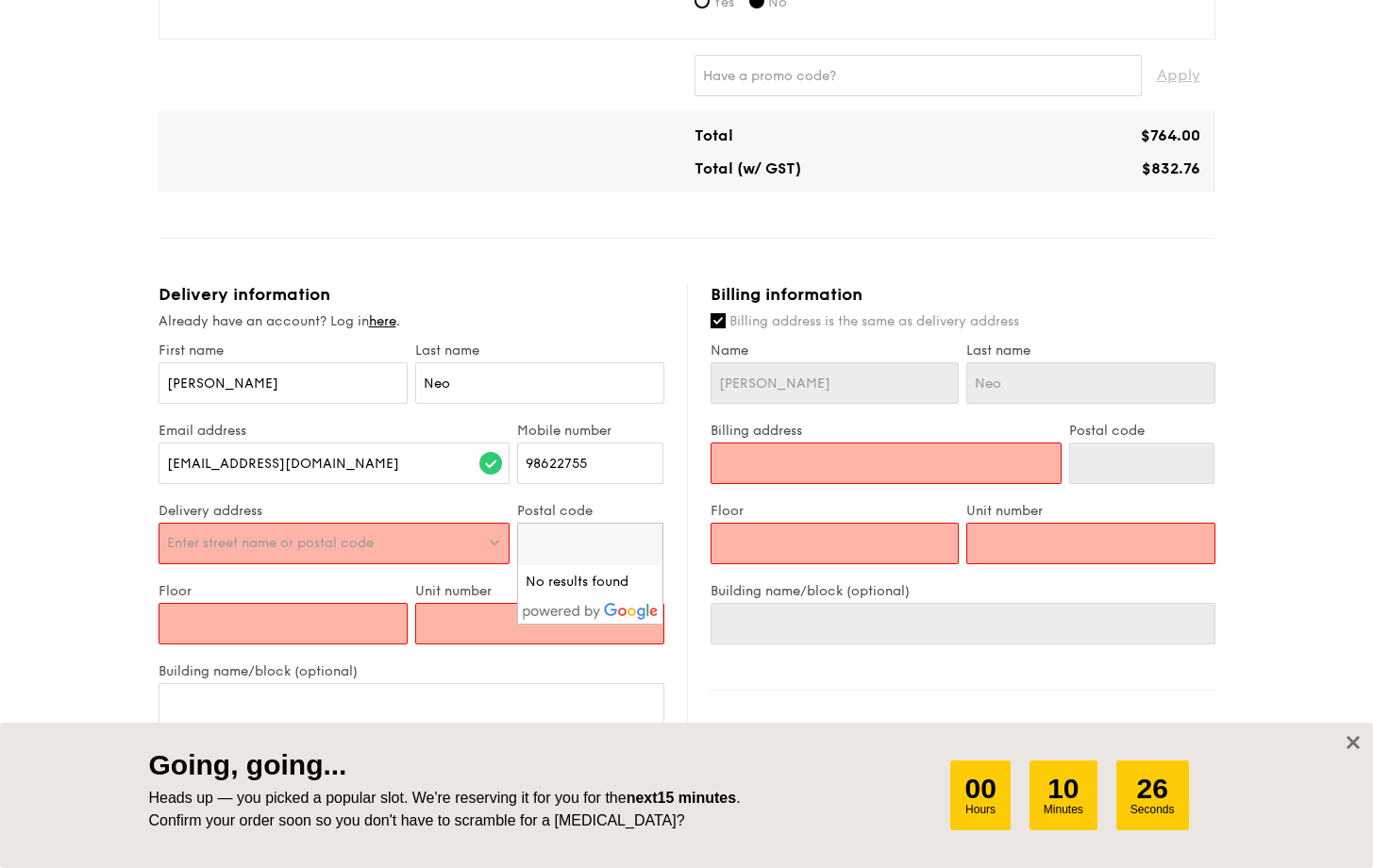 scroll, scrollTop: 0, scrollLeft: 0, axis: both 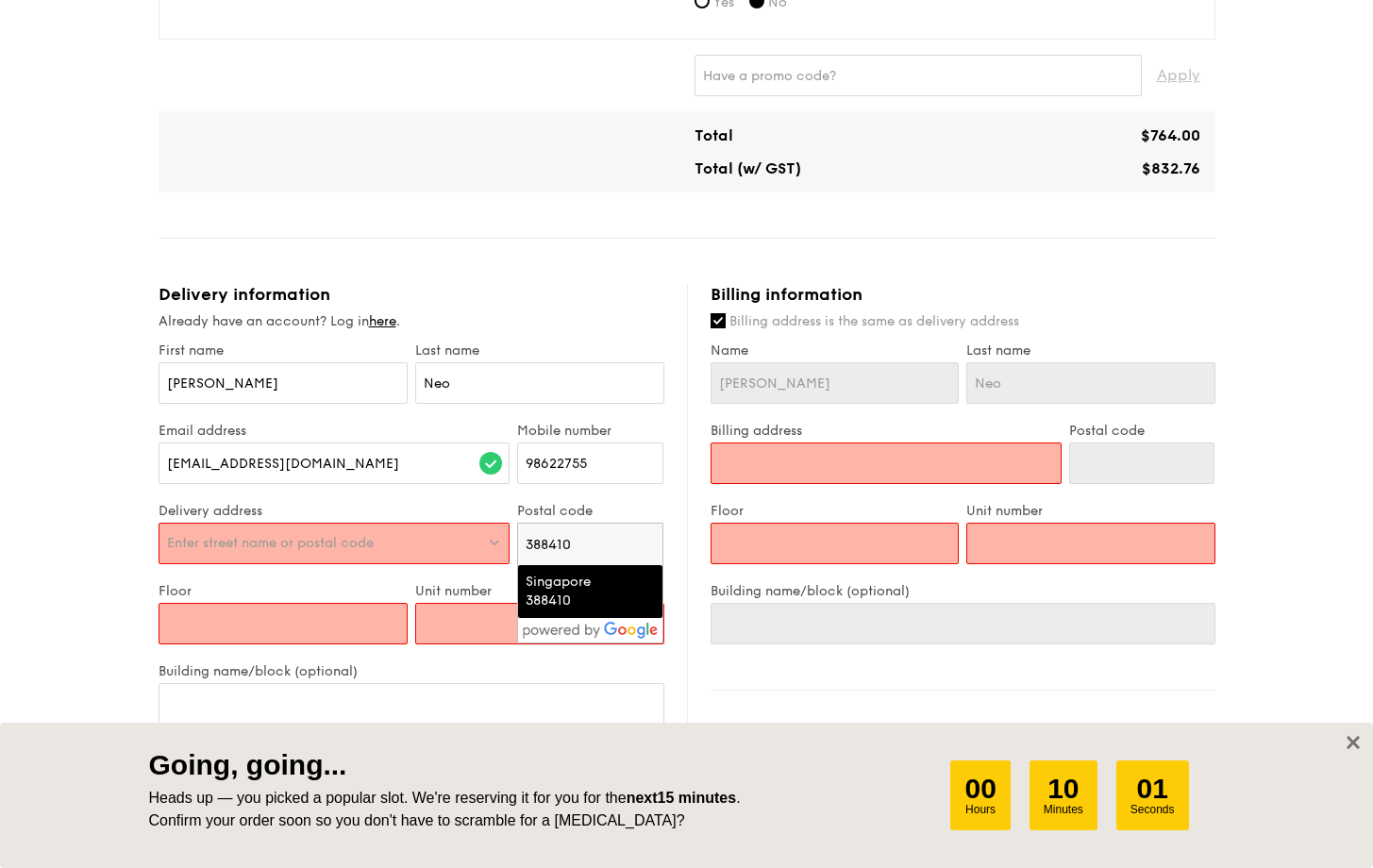 type on "388410" 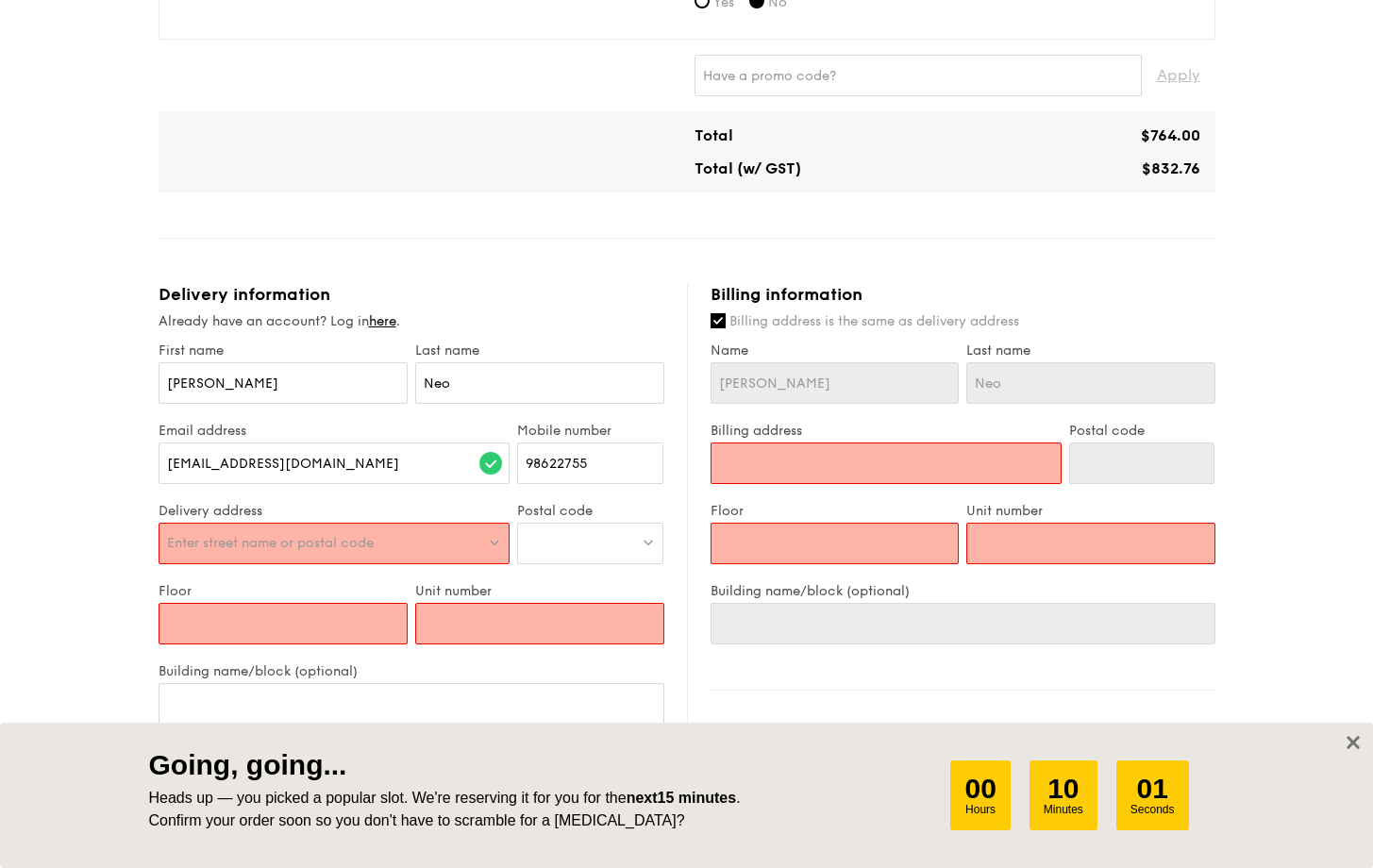 type on "[STREET_ADDRESS]" 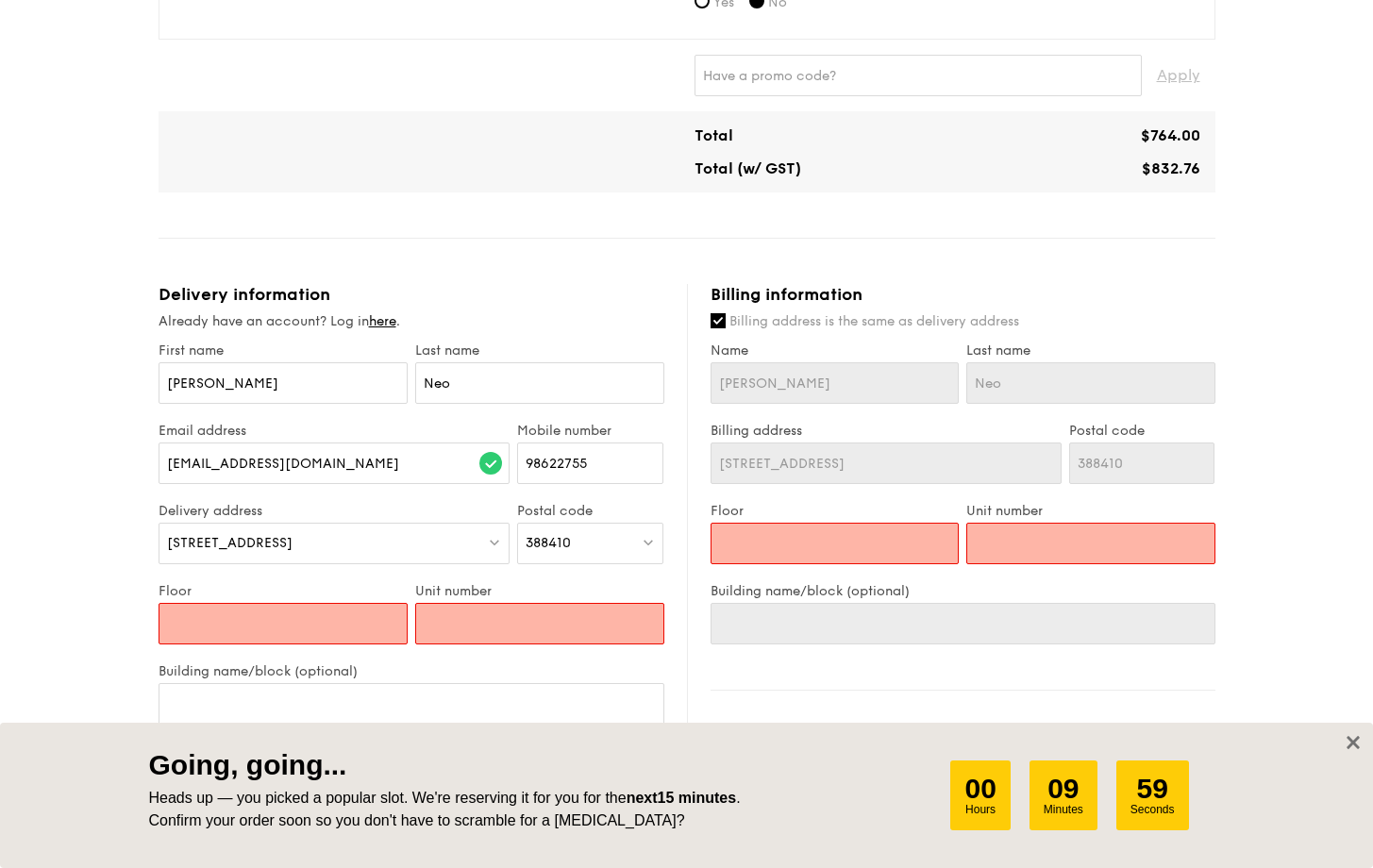 click on "Floor" at bounding box center (283, 624) 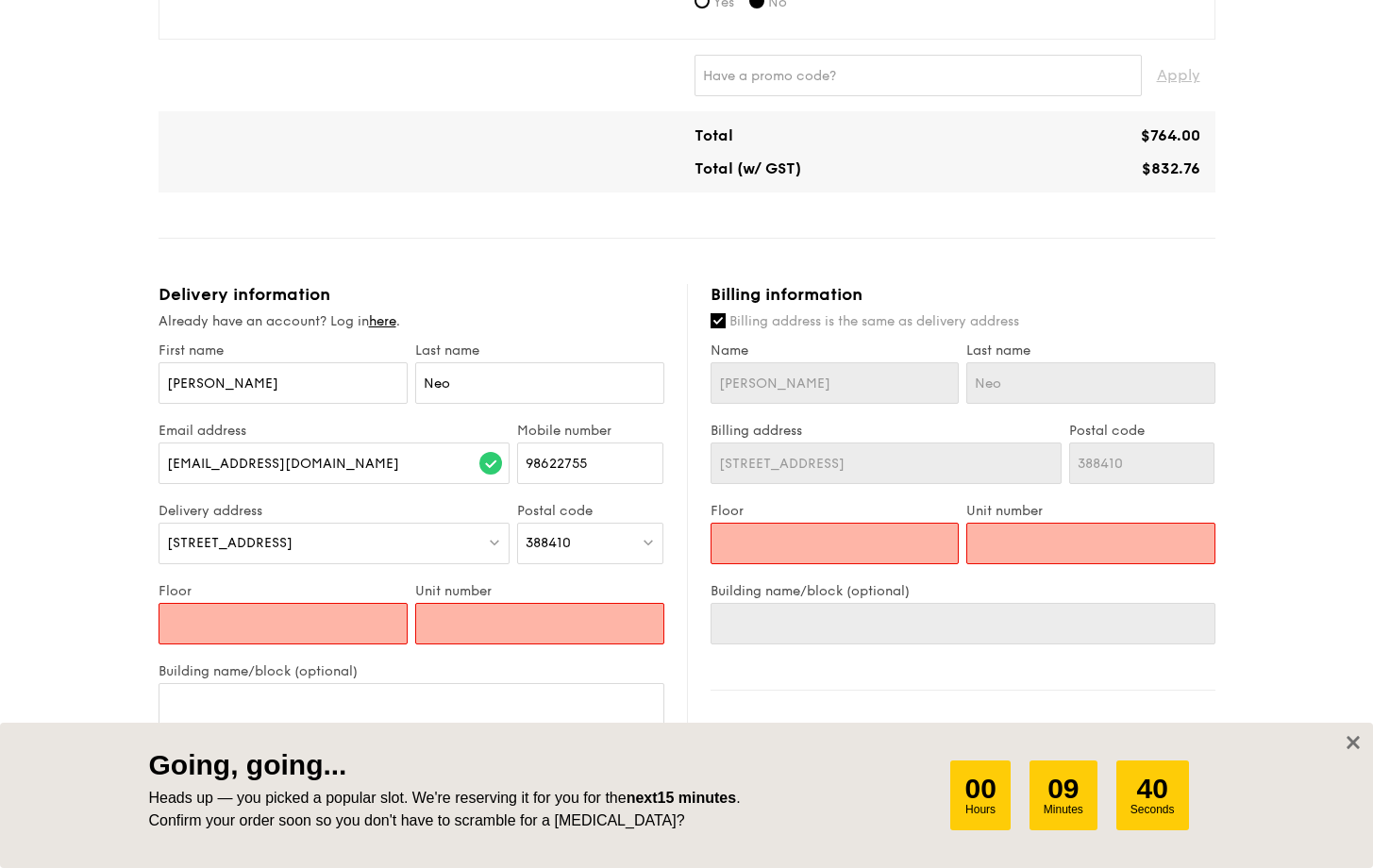 type on "0" 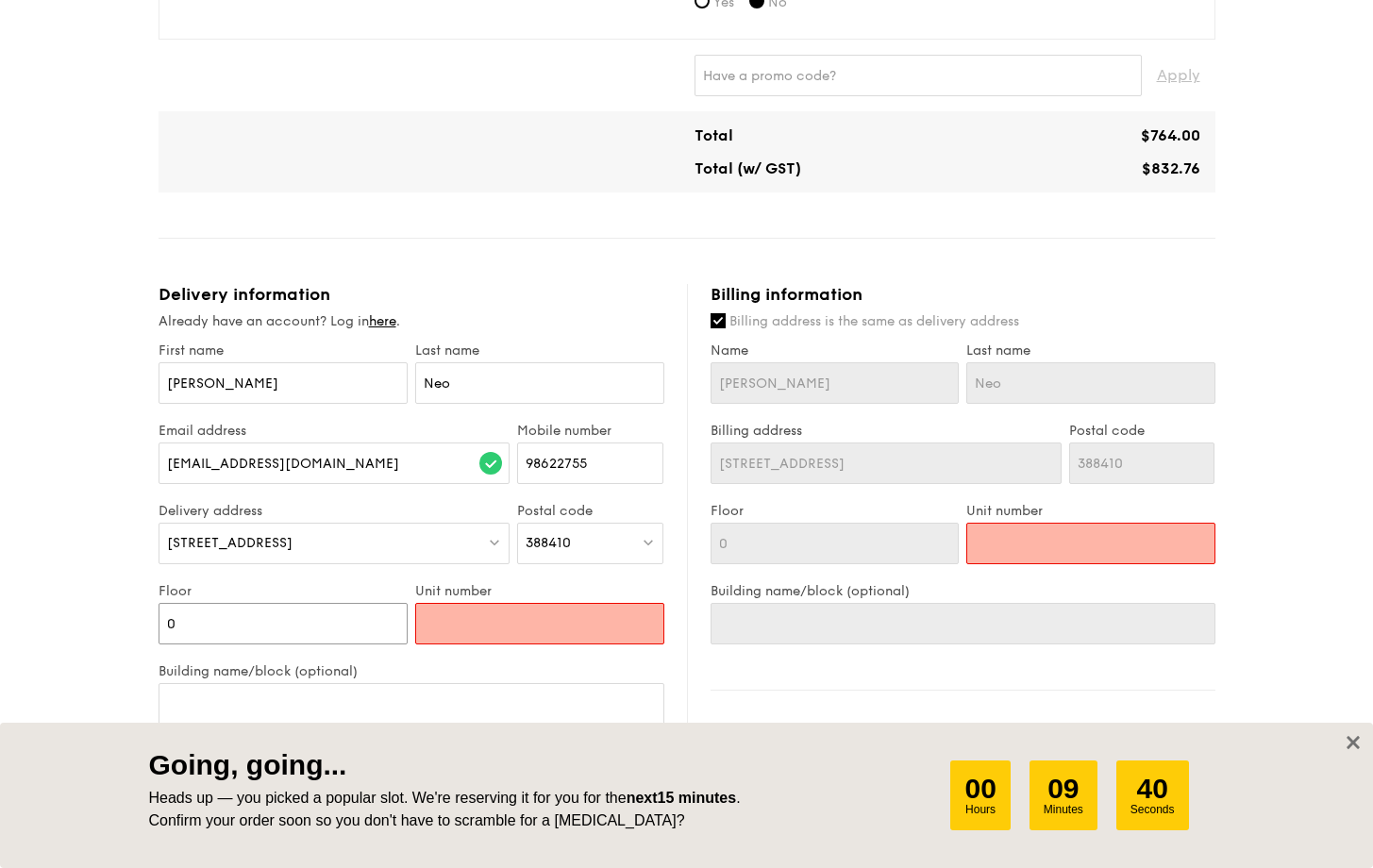 type on "05" 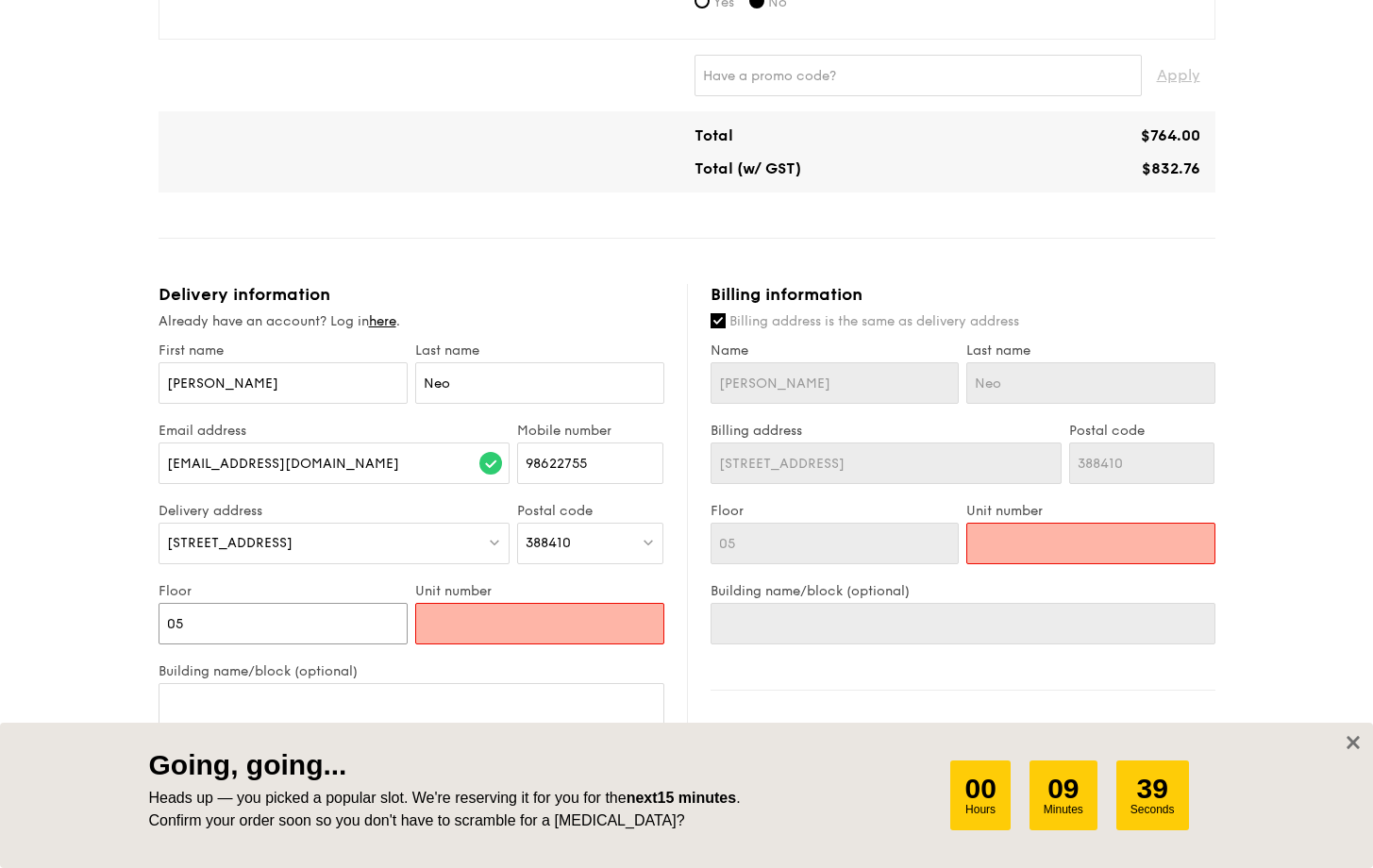 type on "05" 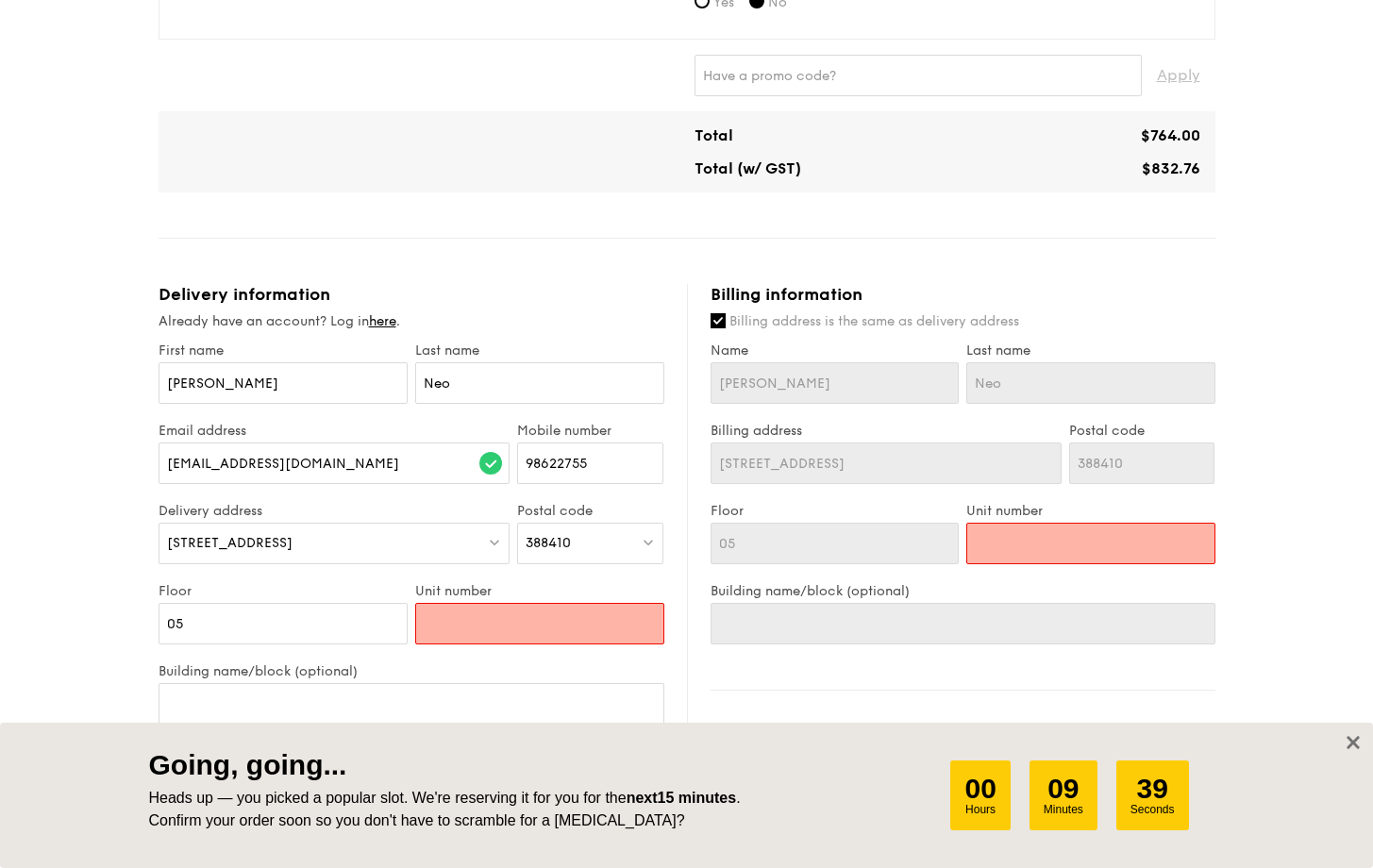 click on "Unit number" at bounding box center [540, 624] 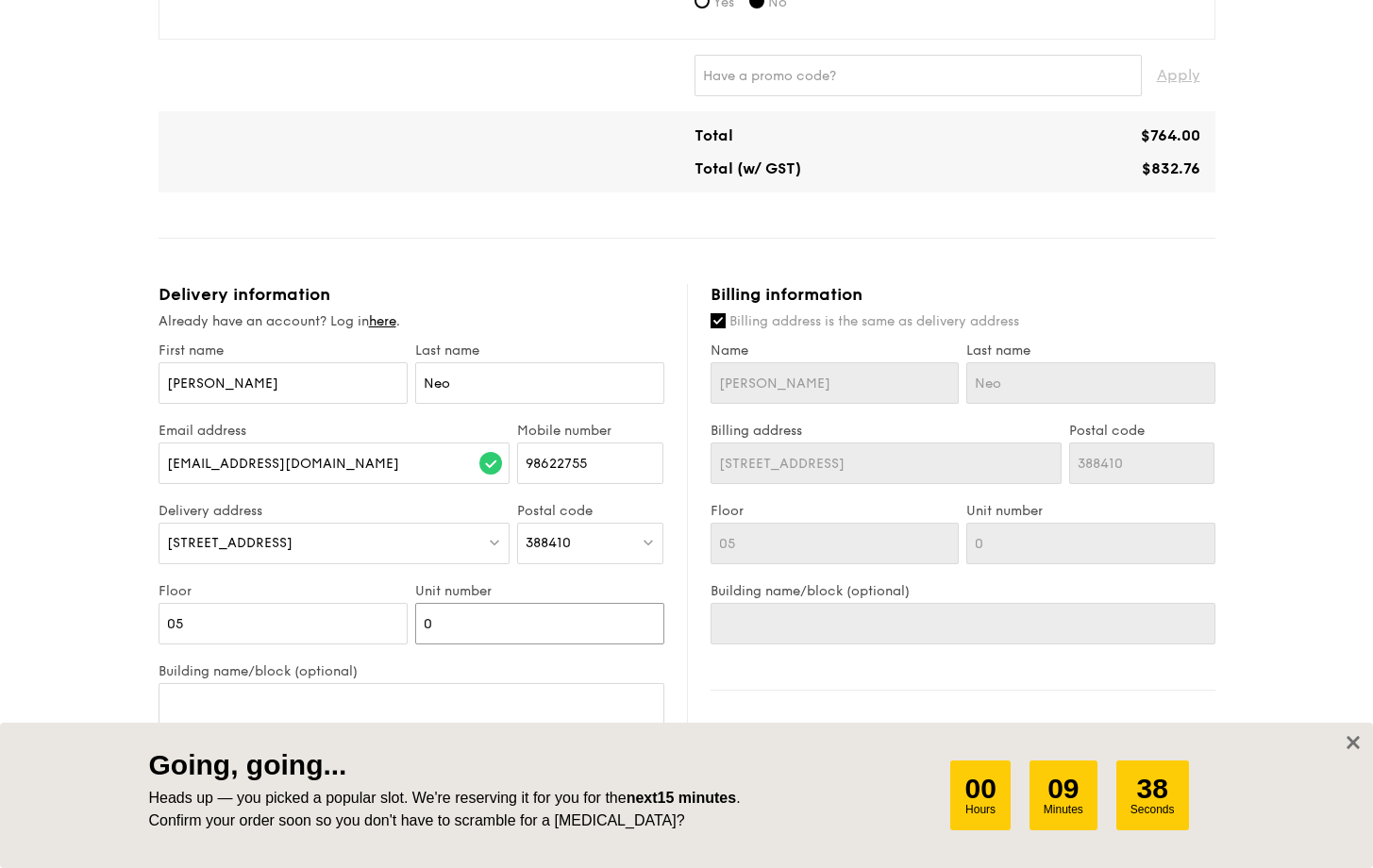 type on "06" 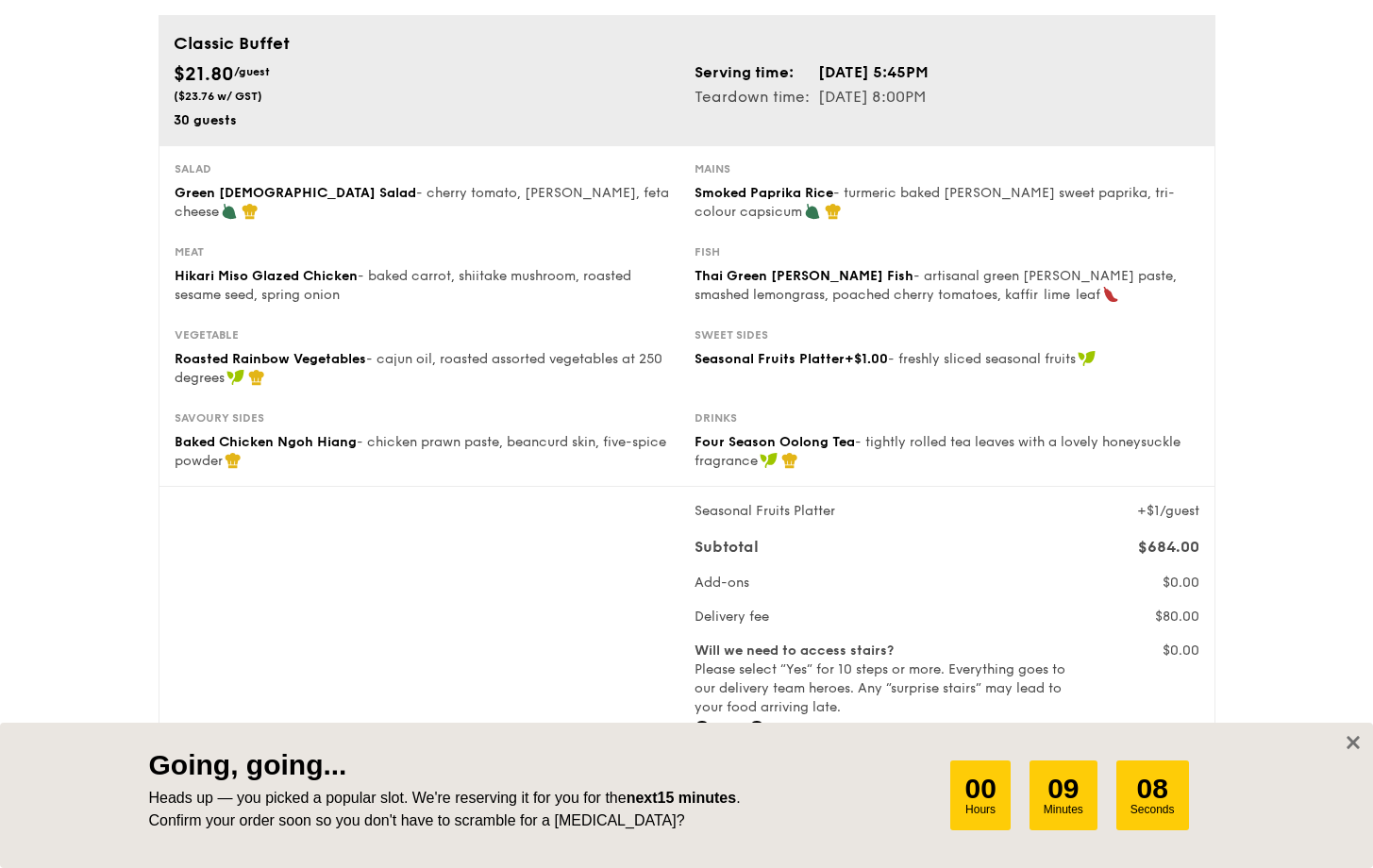 scroll, scrollTop: 0, scrollLeft: 0, axis: both 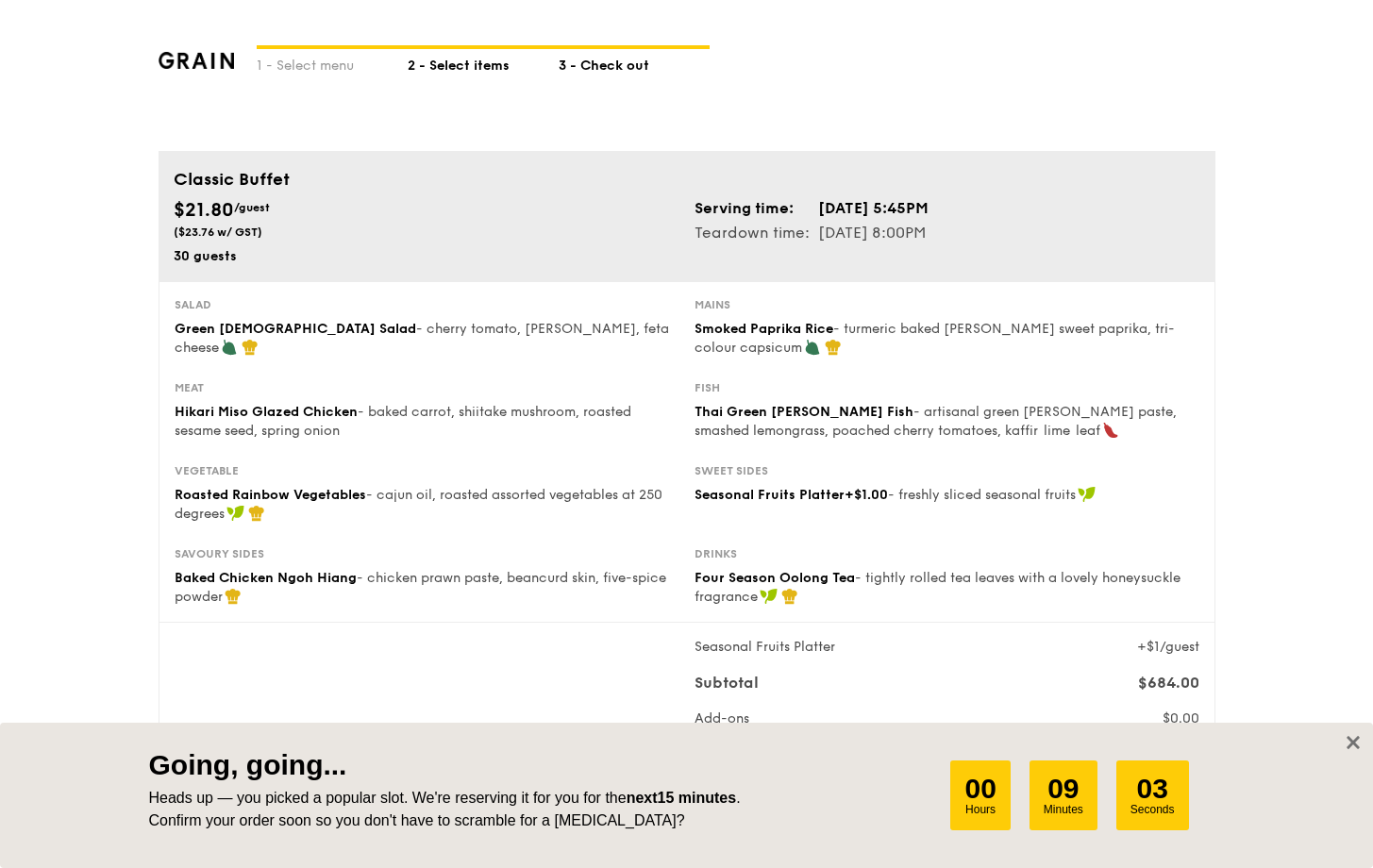 click on "2 - Select items" at bounding box center (483, 62) 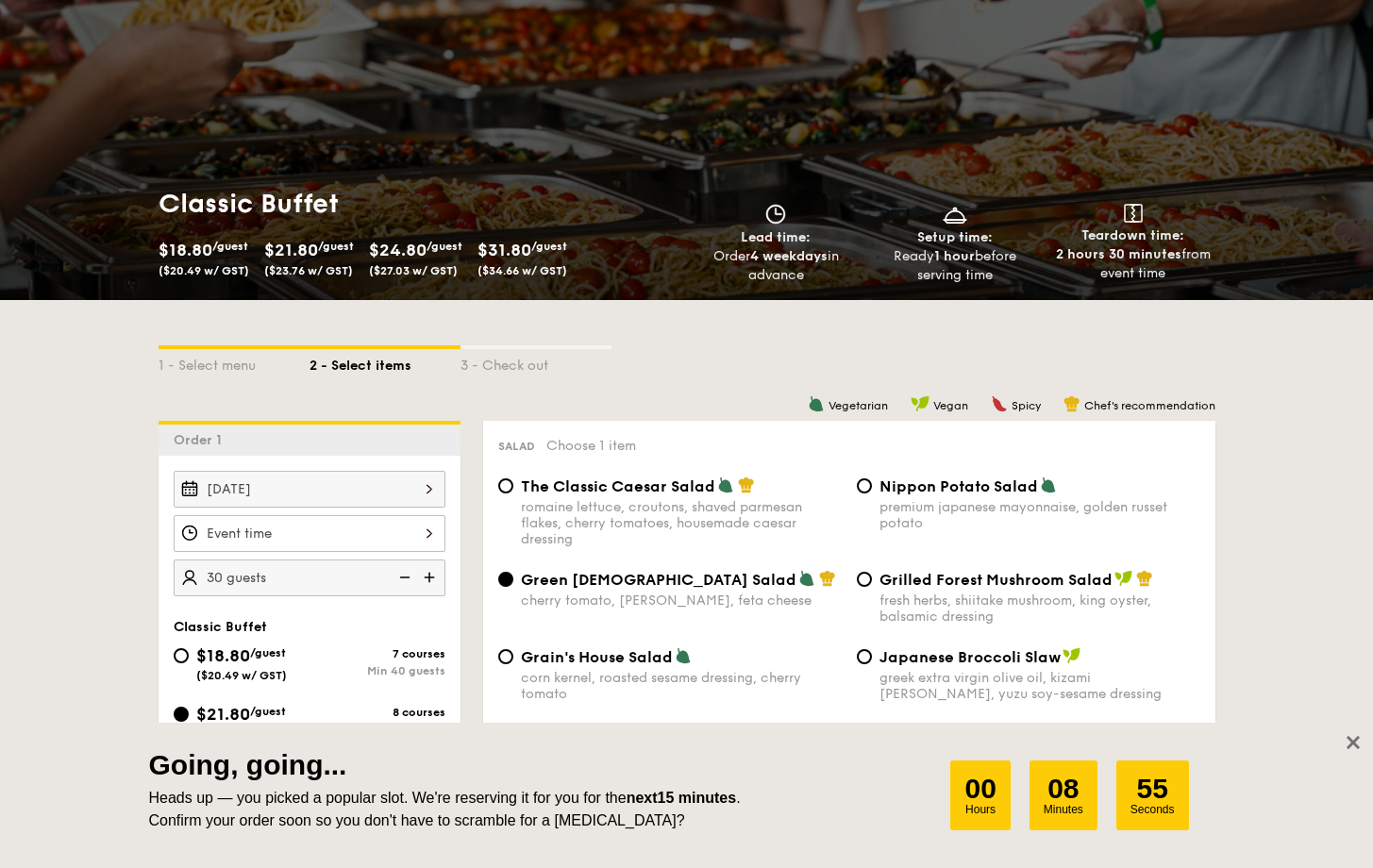 scroll, scrollTop: 159, scrollLeft: 0, axis: vertical 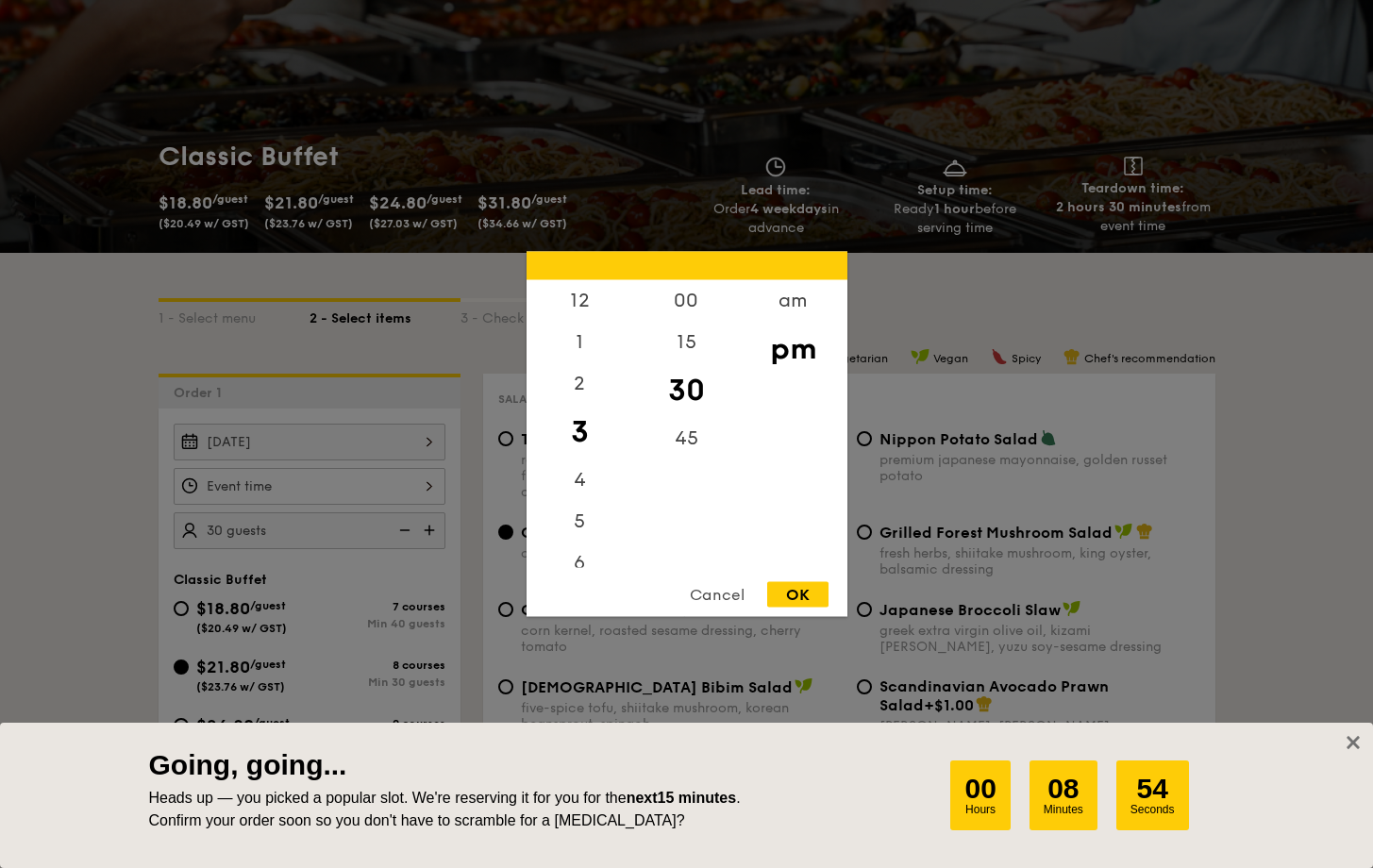 click on "12 1 2 3 4 5 6 7 8 9 10 11   00 15 30 45   am   pm   Cancel   OK" at bounding box center [310, 486] 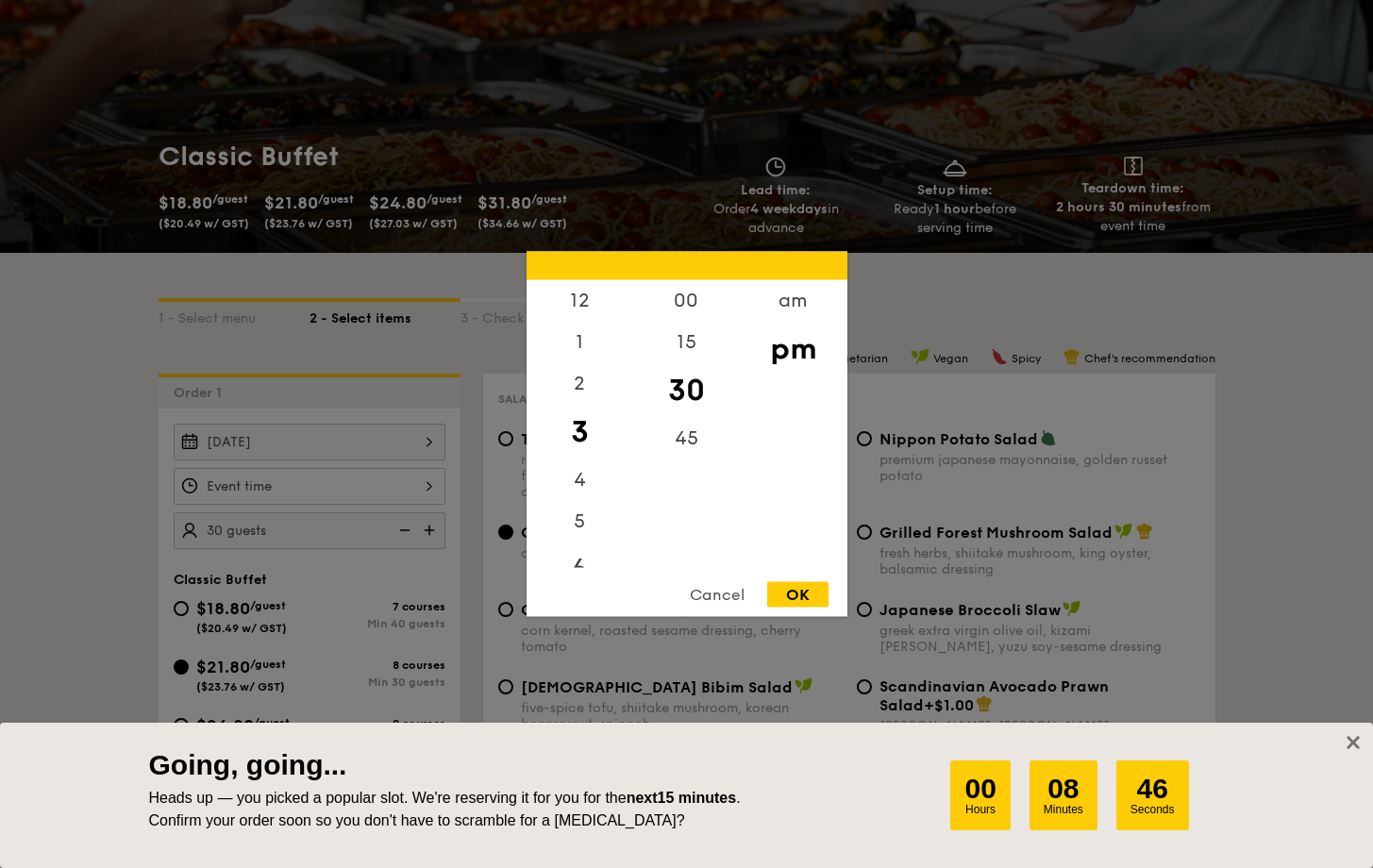 click on "6" at bounding box center (579, 570) 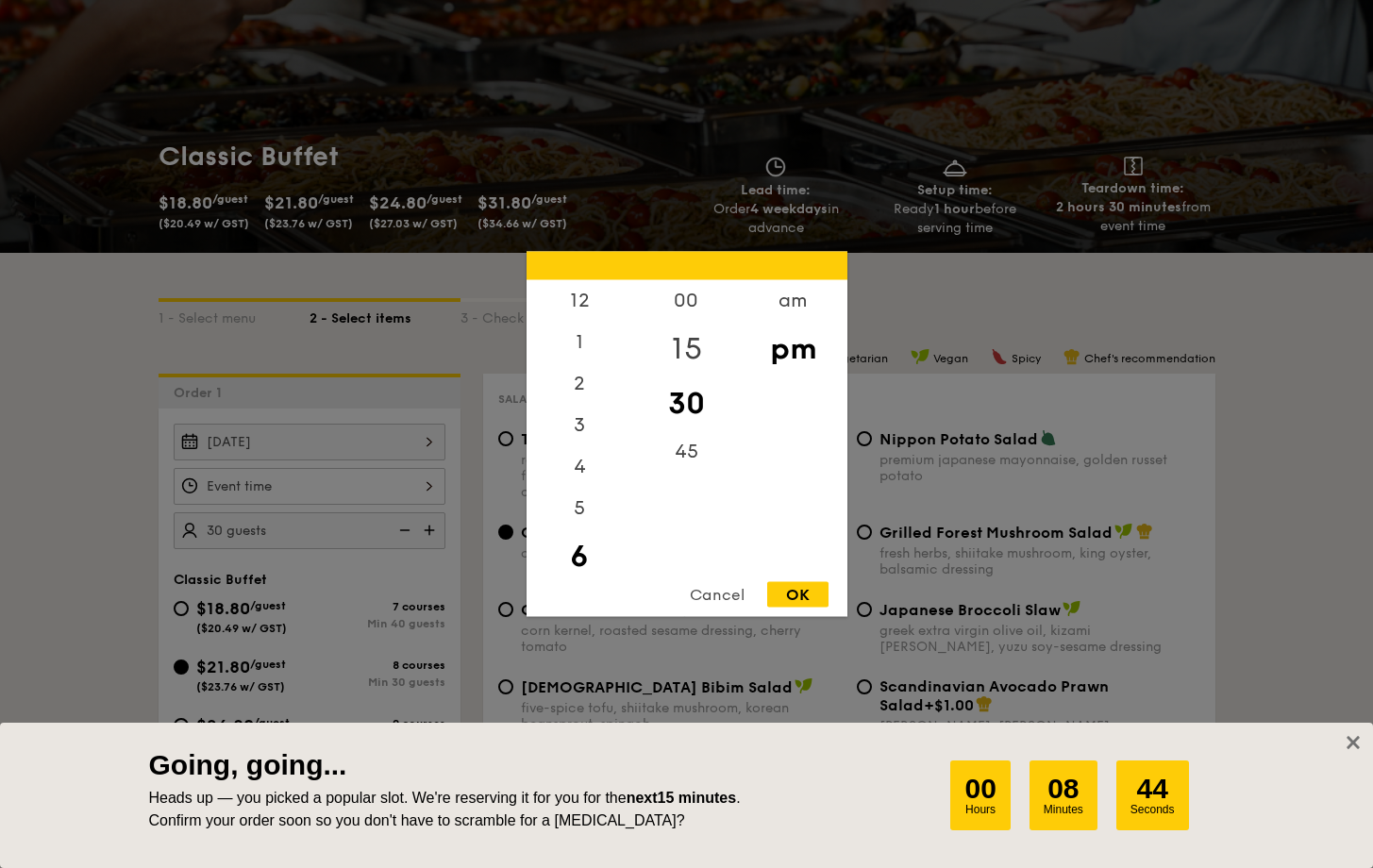 click on "15" at bounding box center [686, 349] 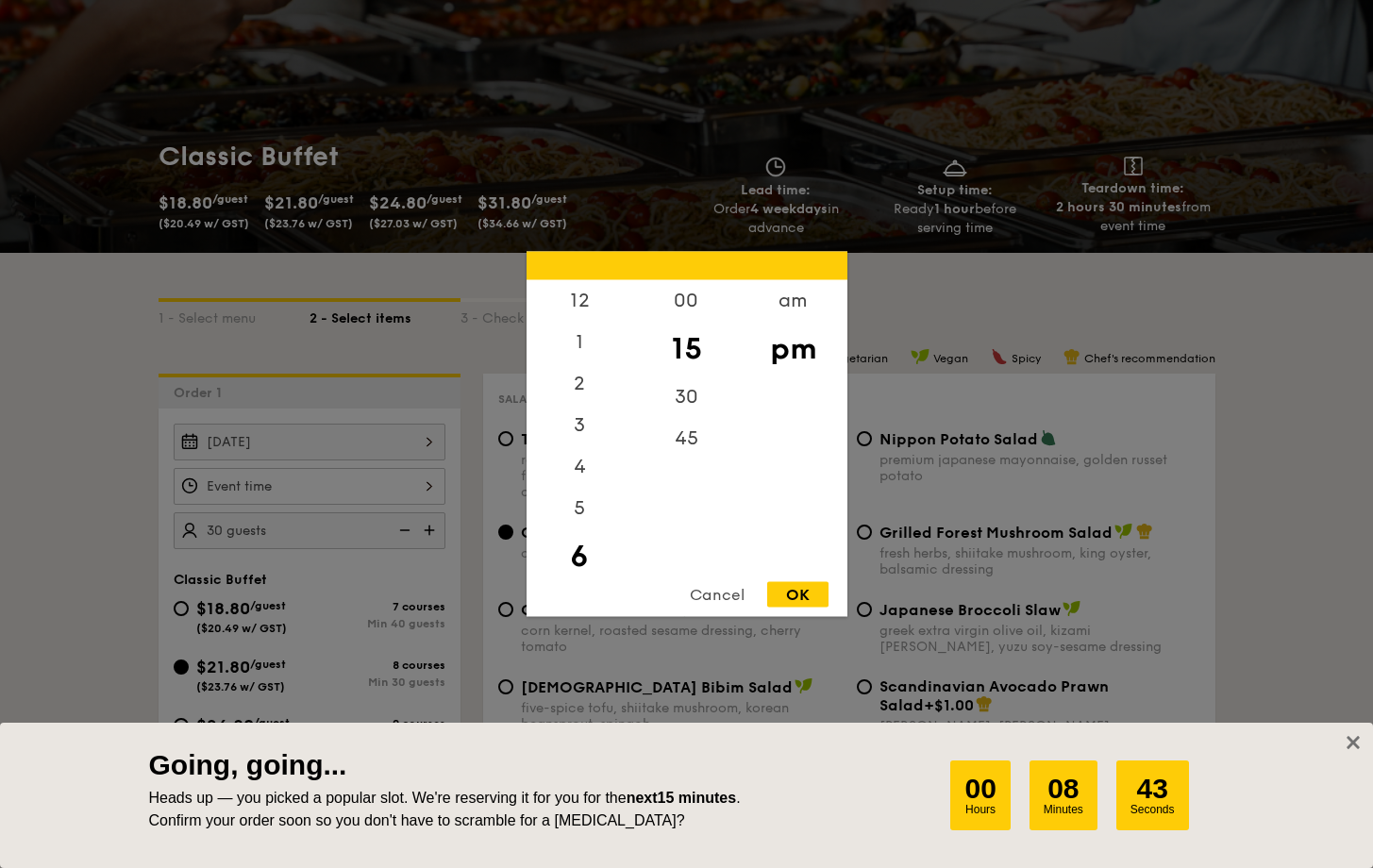 click on "OK" at bounding box center [797, 594] 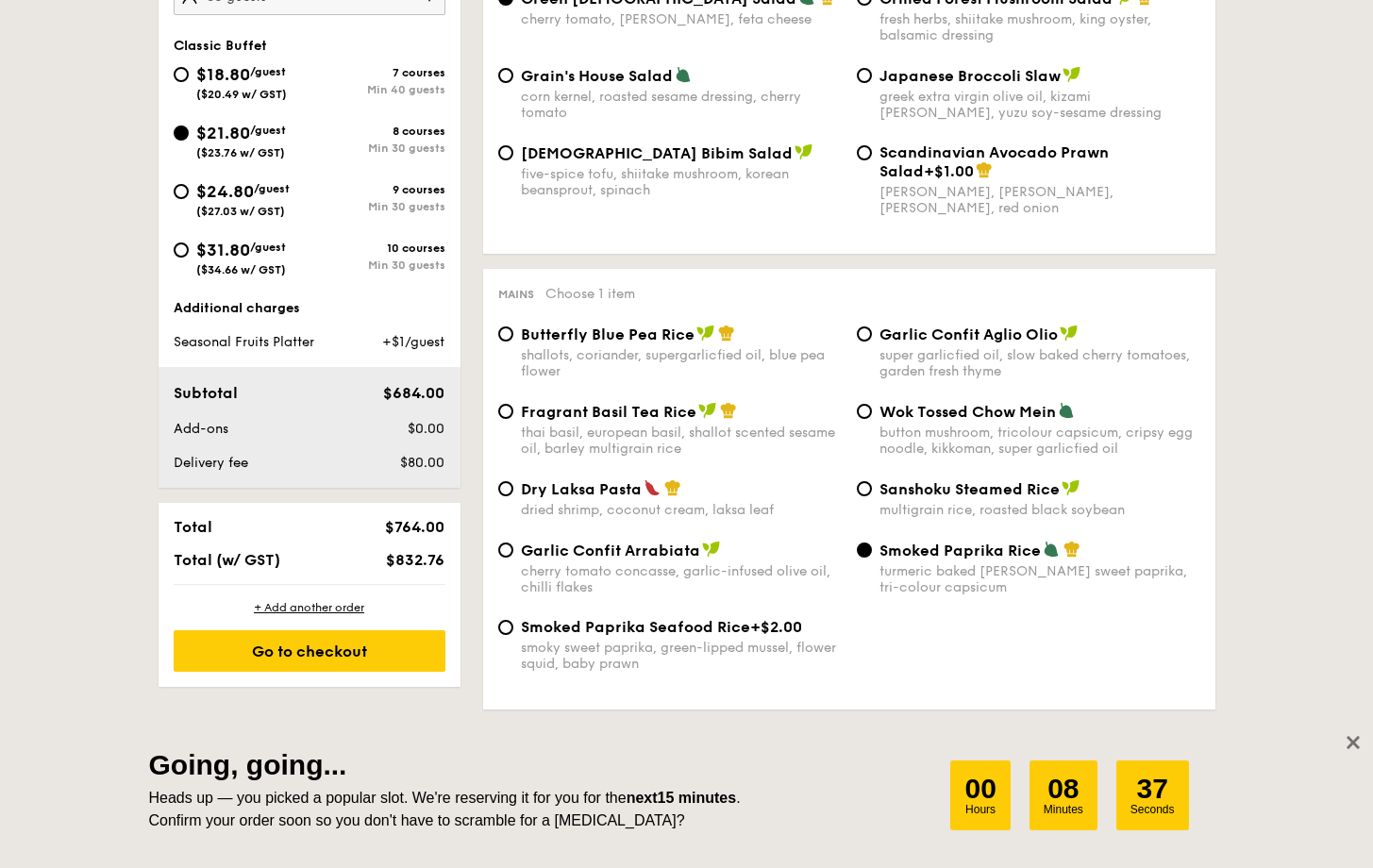 scroll, scrollTop: 724, scrollLeft: 0, axis: vertical 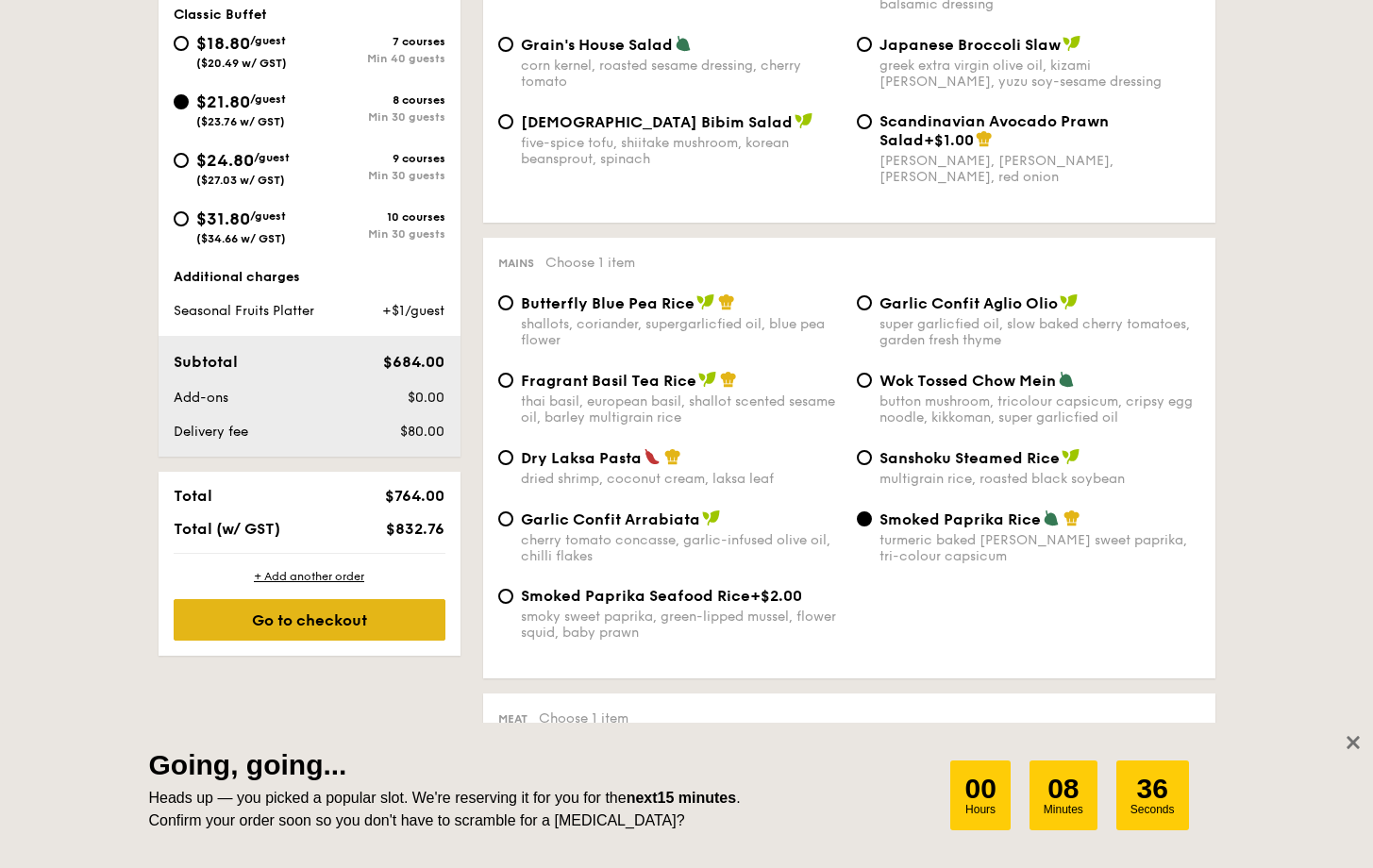 click on "Go to checkout" at bounding box center (310, 620) 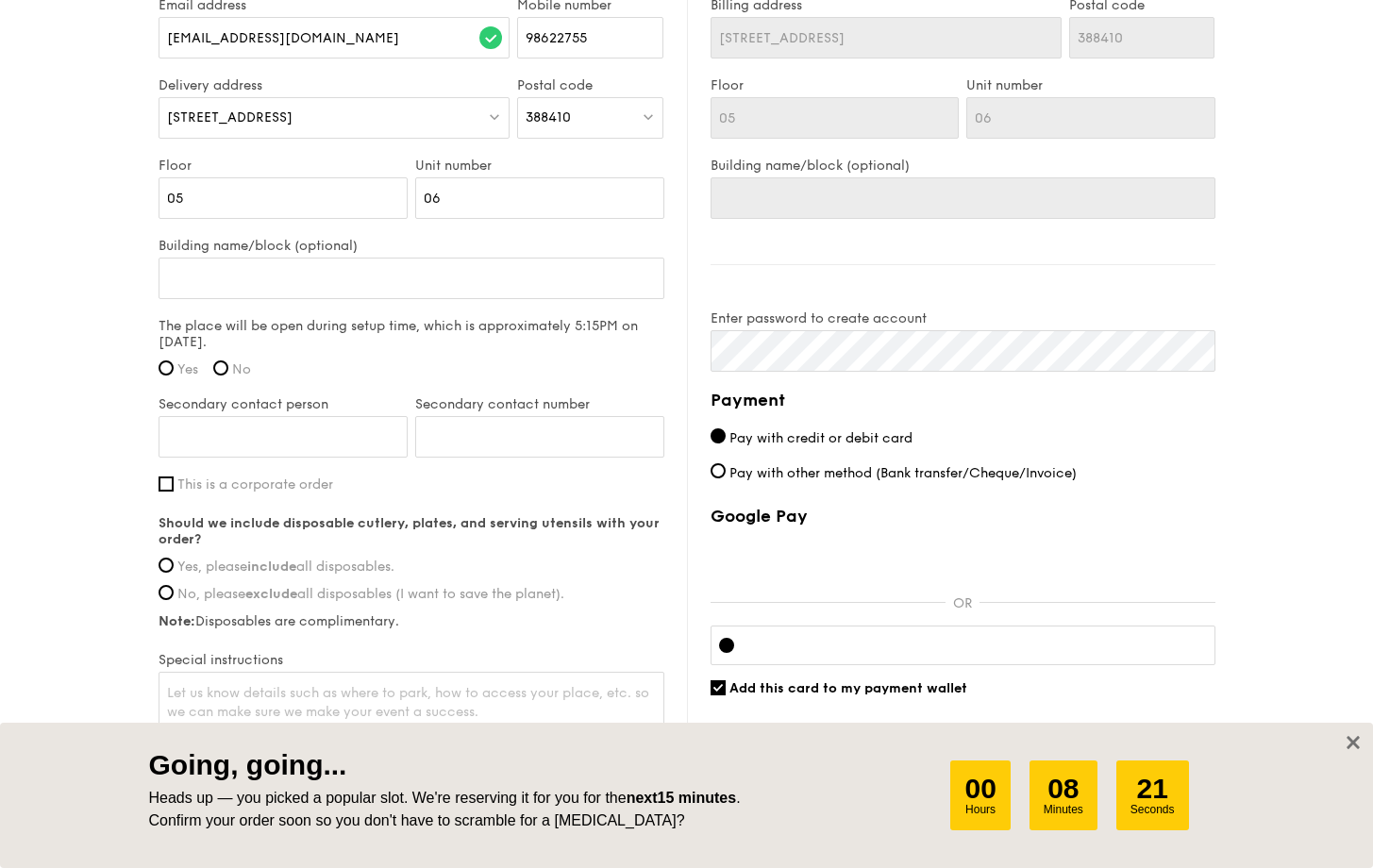 scroll, scrollTop: 1298, scrollLeft: 0, axis: vertical 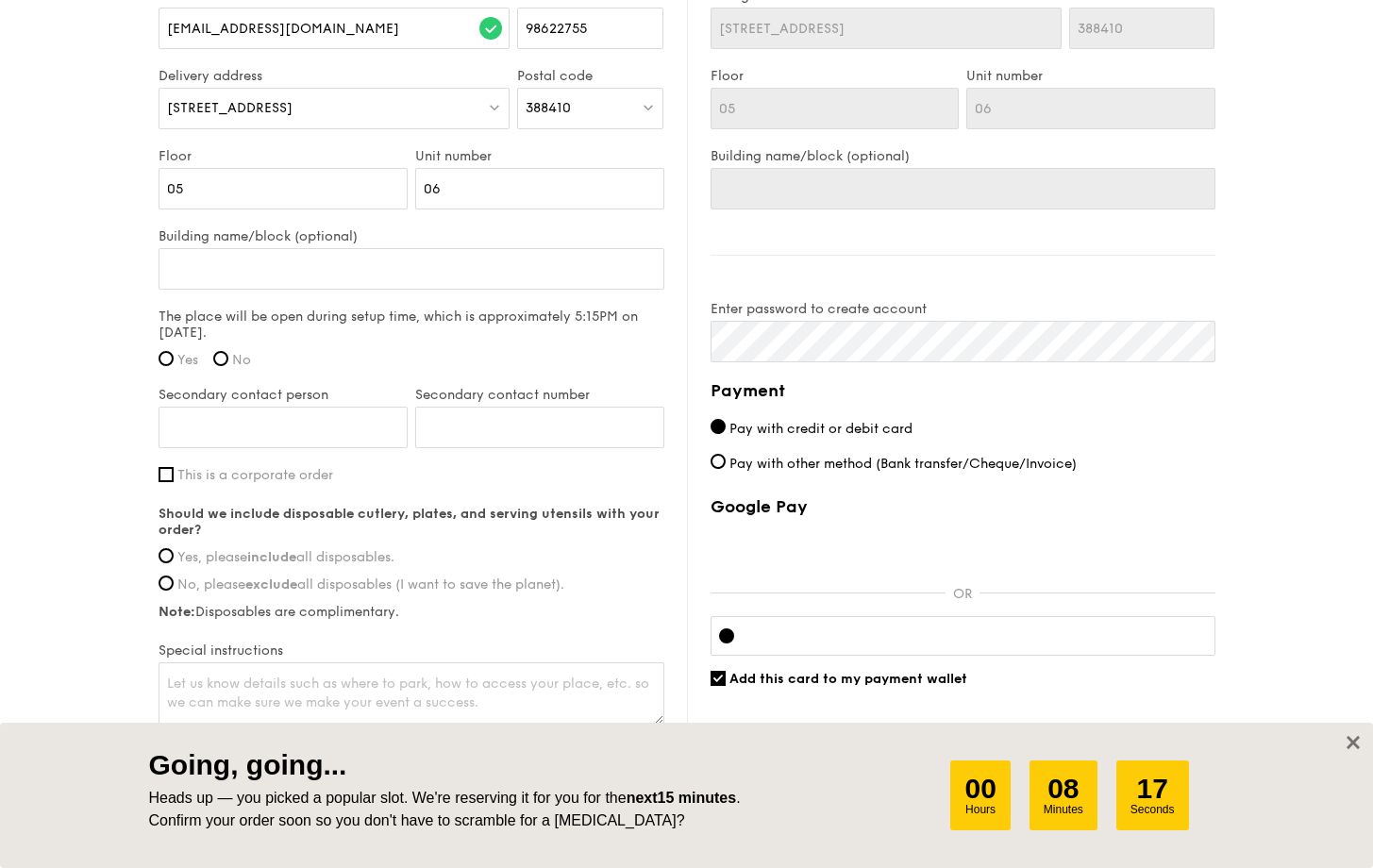 click on "No" at bounding box center [232, 359] 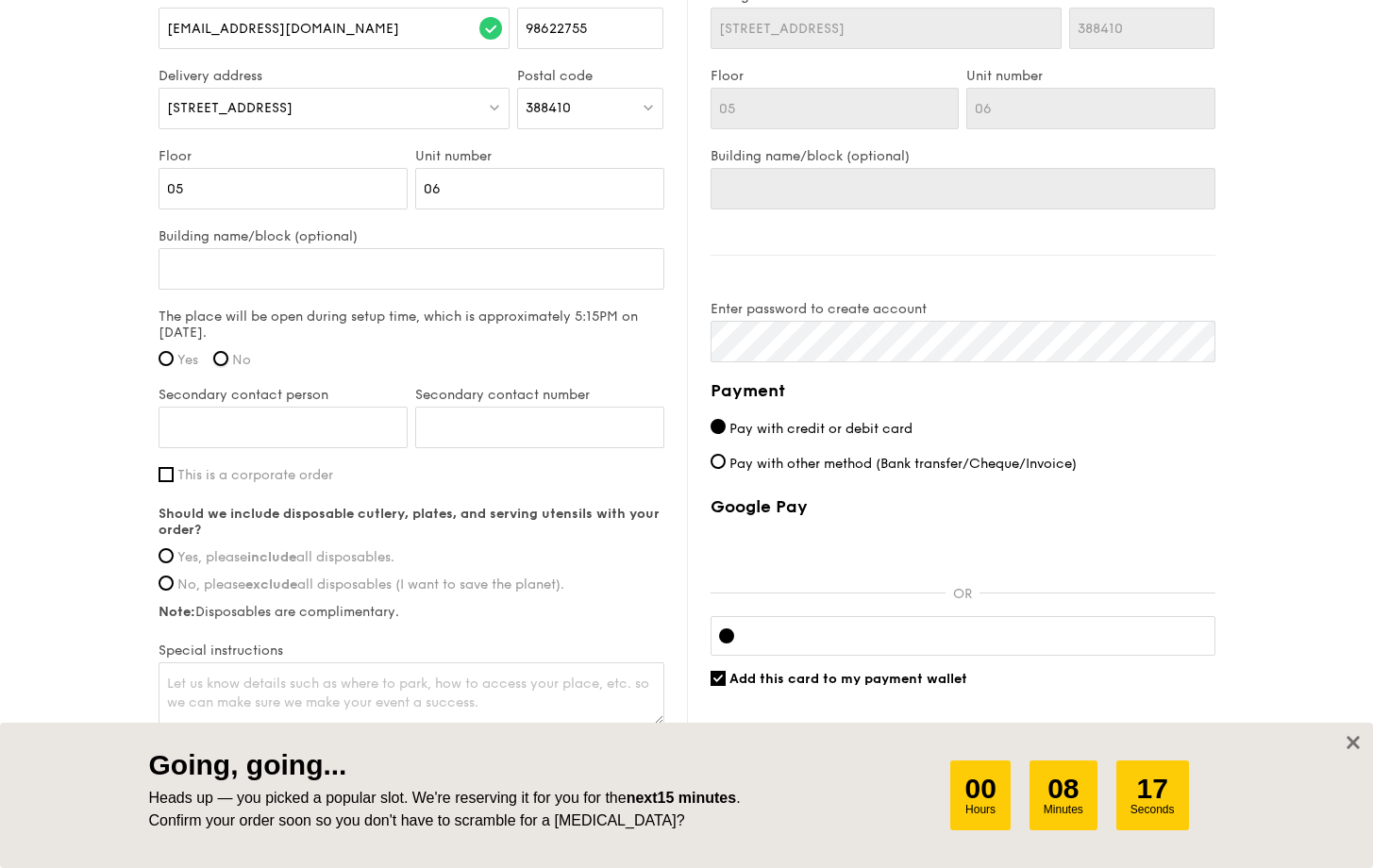 click on "No" at bounding box center (221, 359) 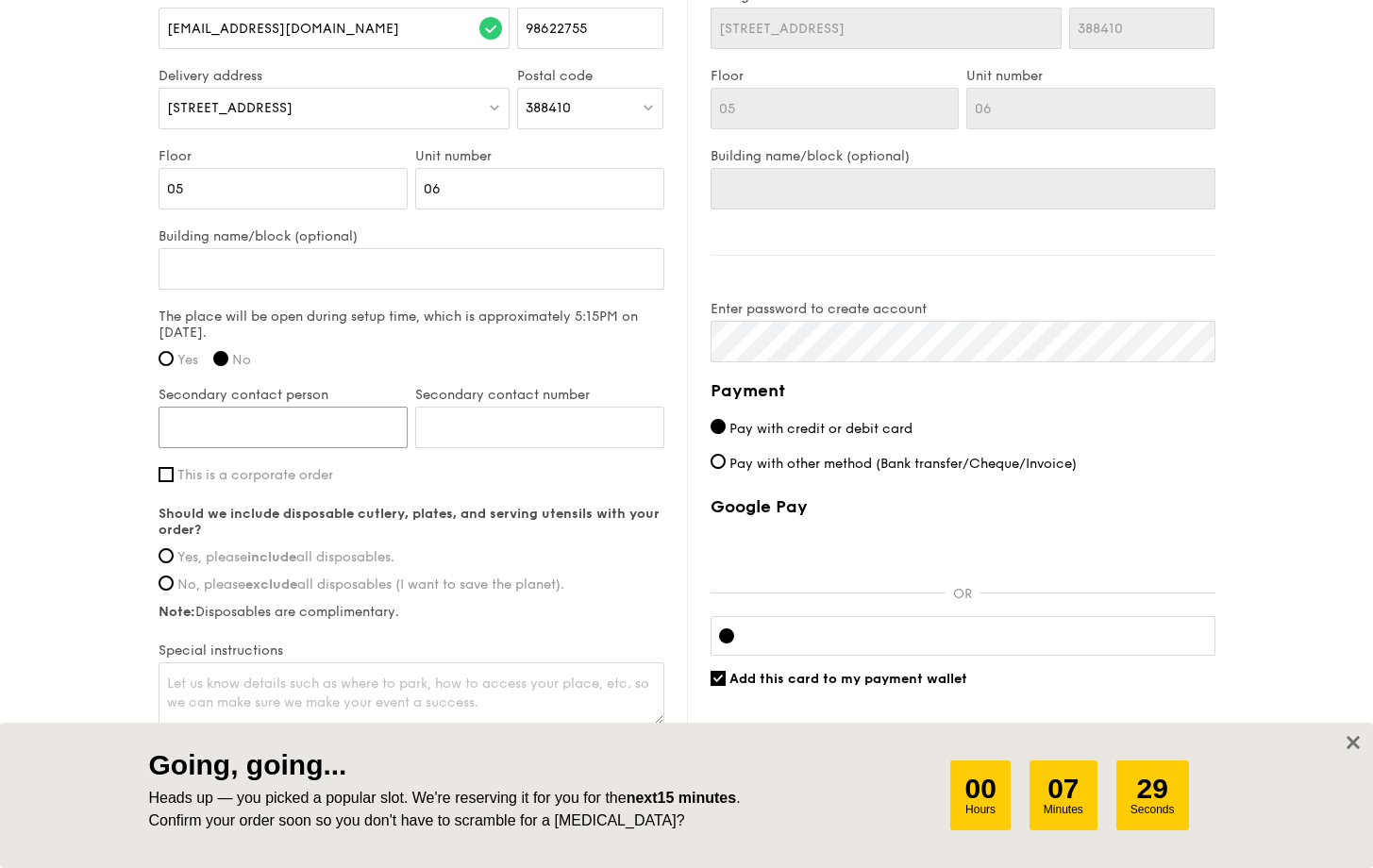 click on "Secondary contact person" at bounding box center (283, 427) 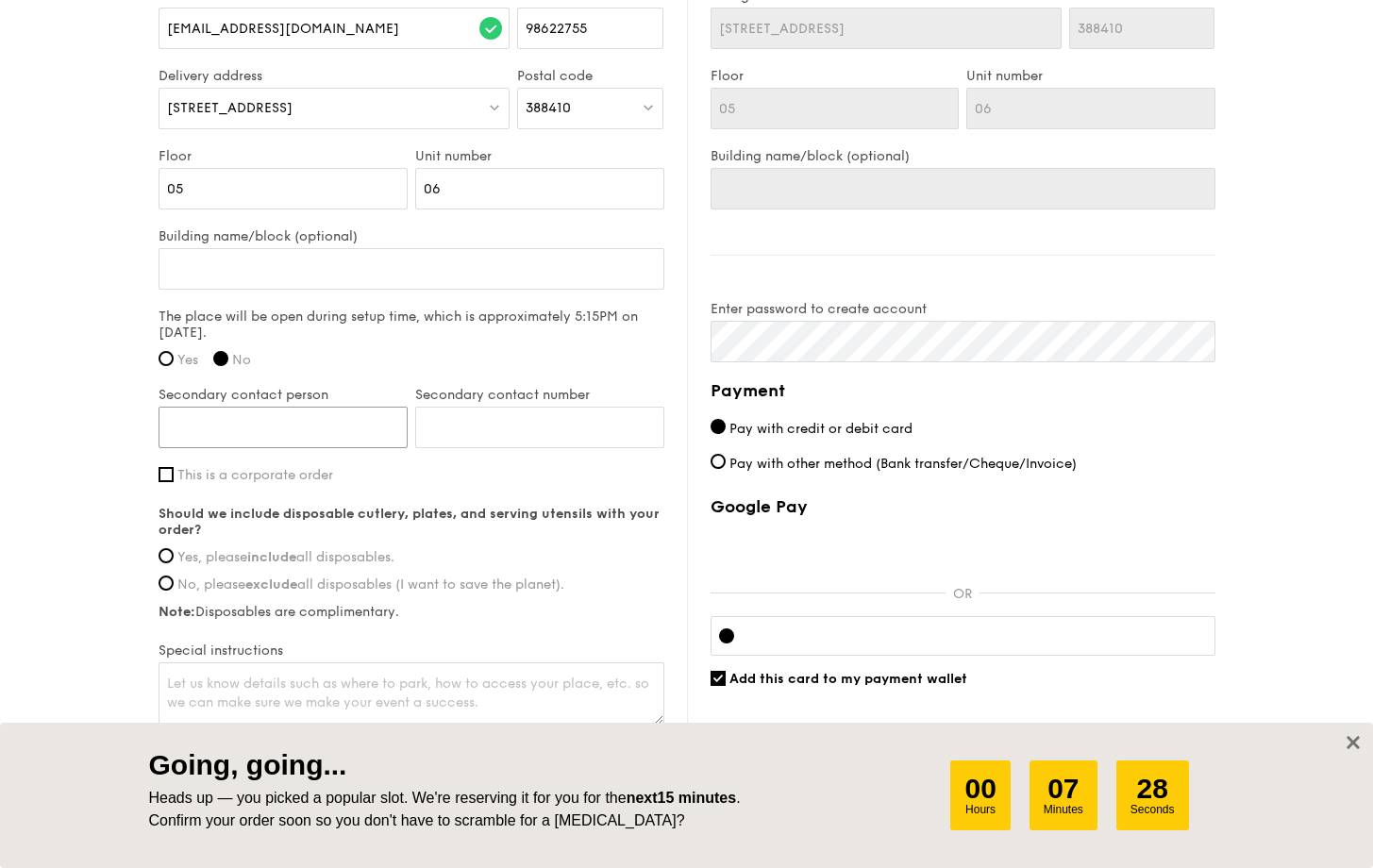type on "[PERSON_NAME]" 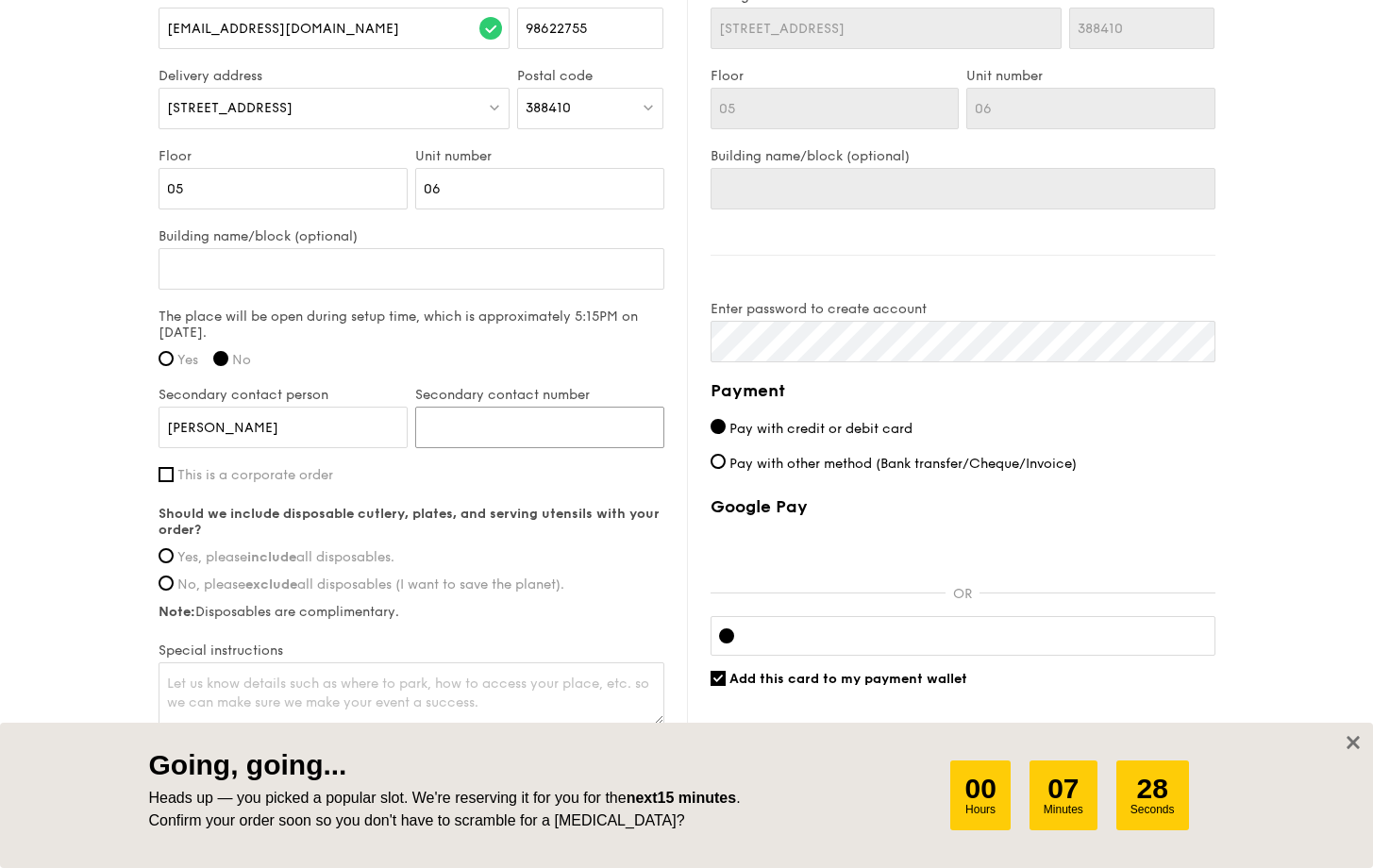 type on "88987599" 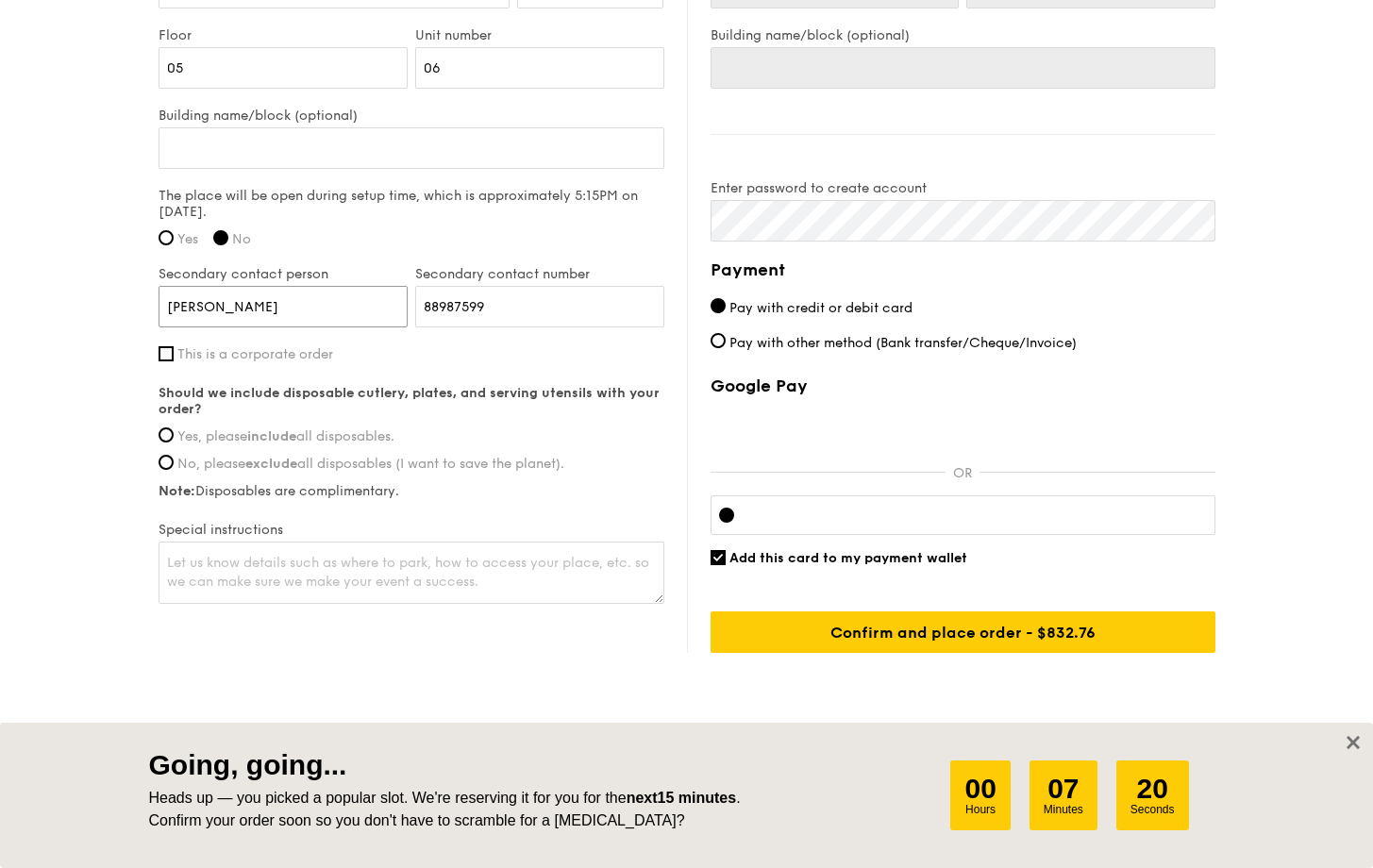 scroll, scrollTop: 1423, scrollLeft: 0, axis: vertical 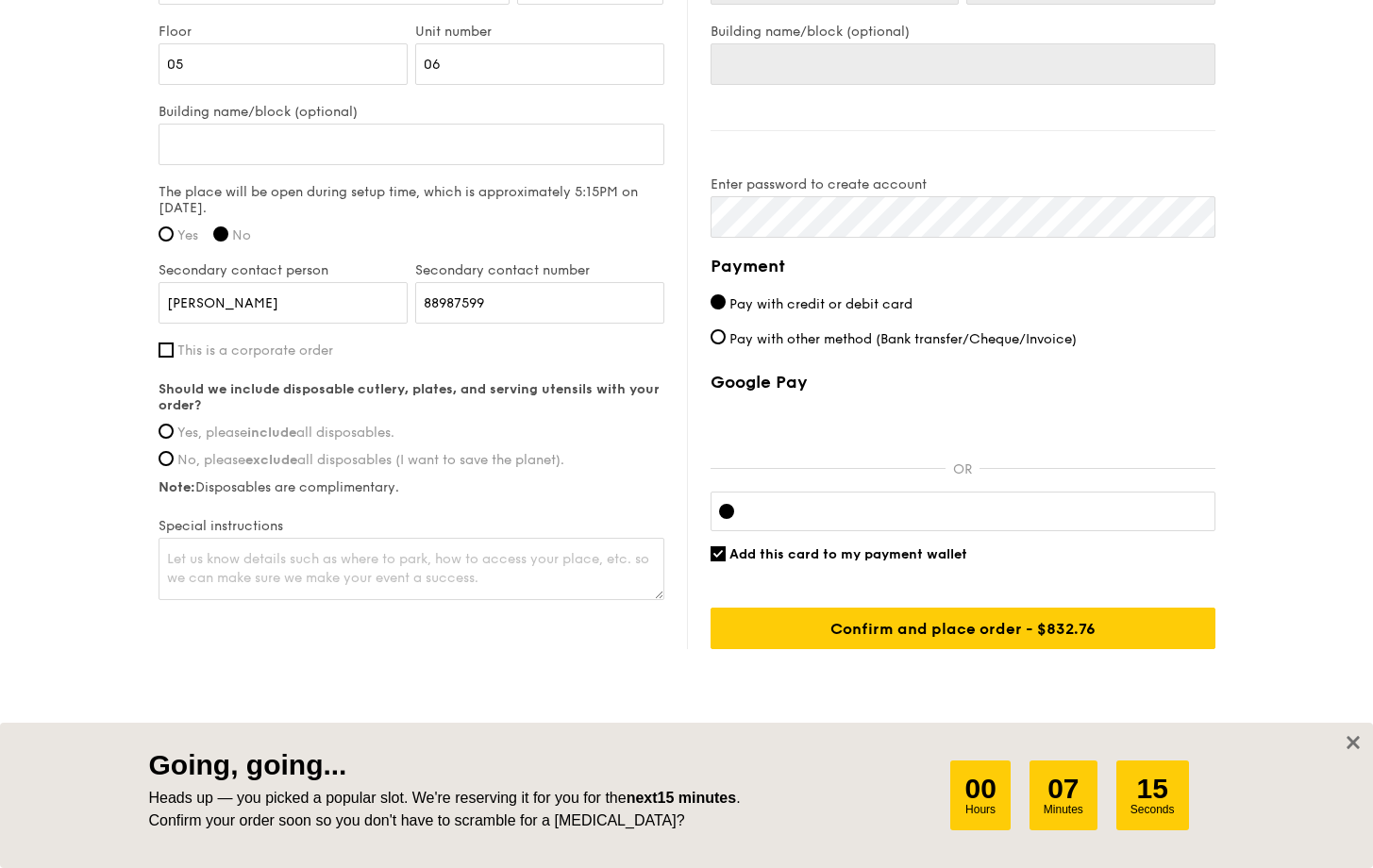 click on "Yes, please  include  all disposables." at bounding box center [286, 432] 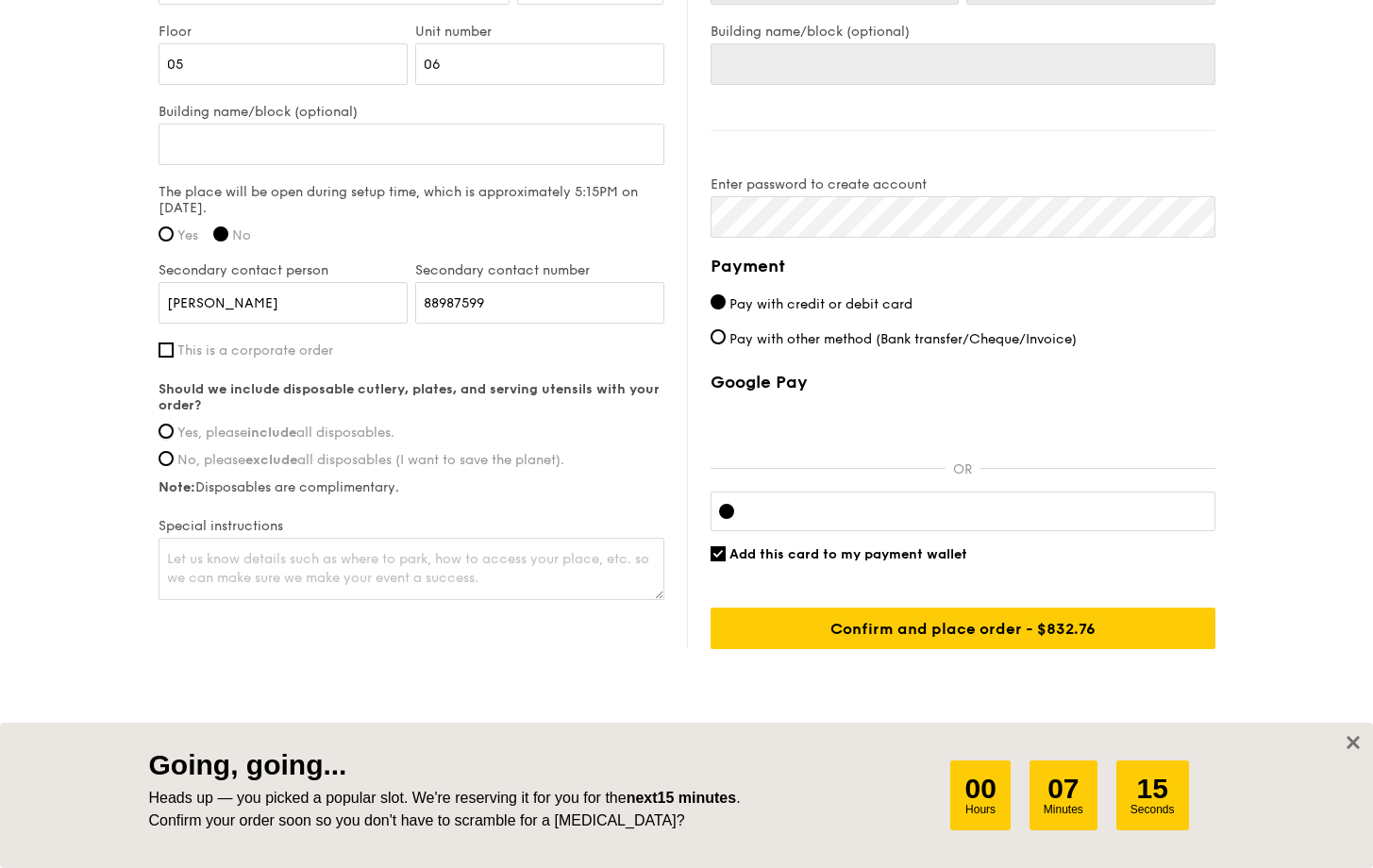click on "Yes, please  include  all disposables." at bounding box center [166, 431] 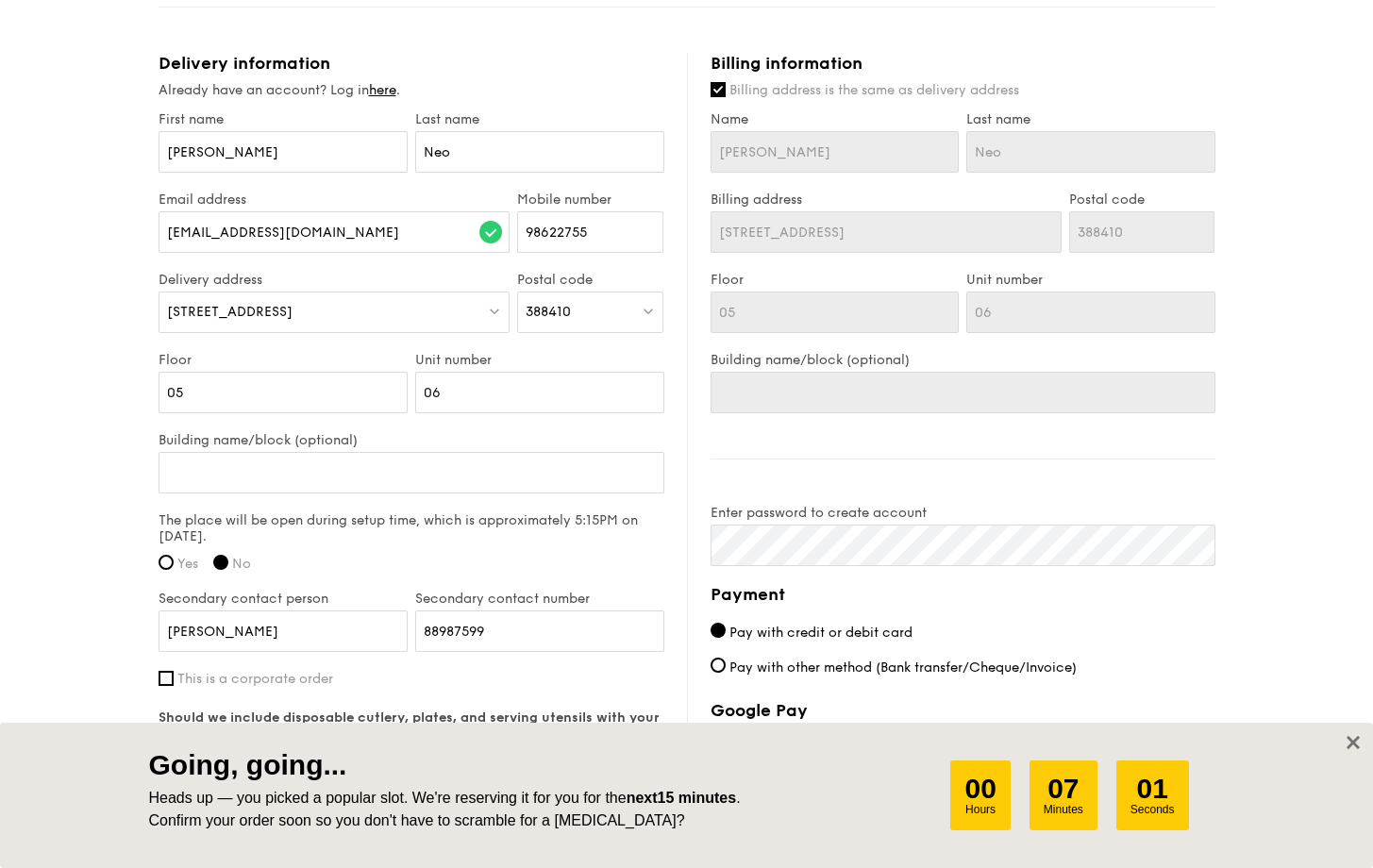 scroll, scrollTop: 1098, scrollLeft: 0, axis: vertical 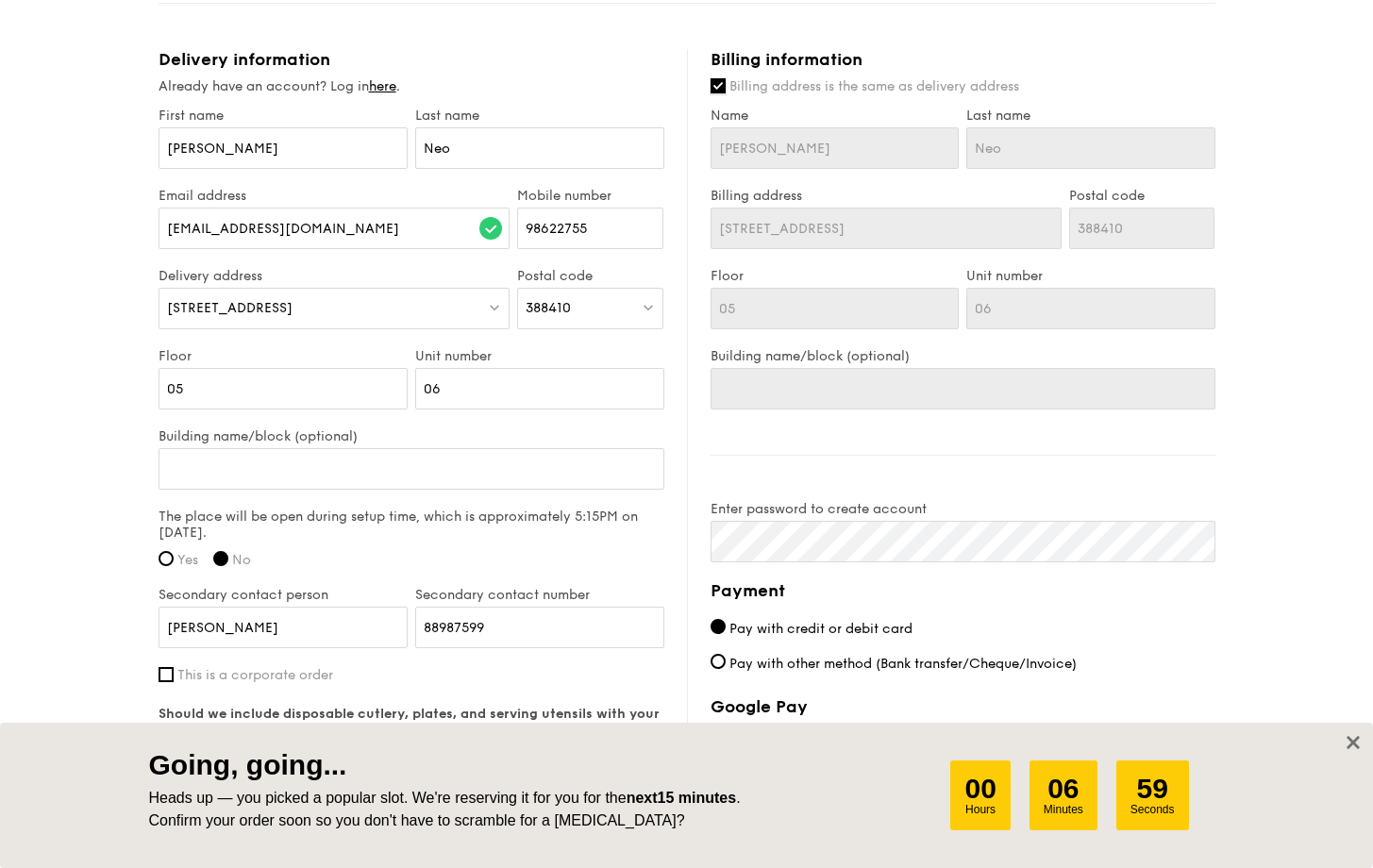 click on "Billing address is the same as delivery address" at bounding box center [718, 86] 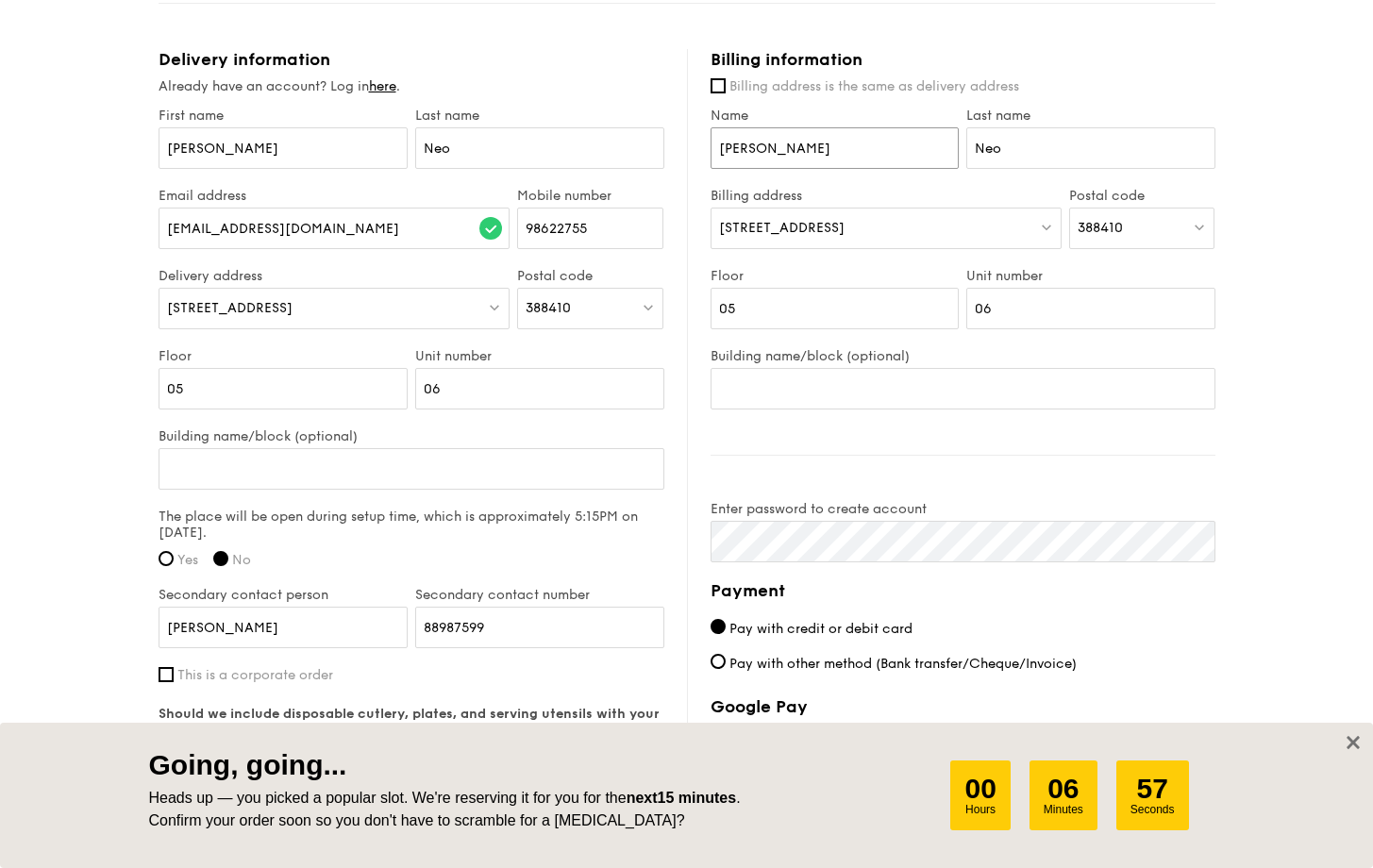 click on "[PERSON_NAME]" at bounding box center [835, 148] 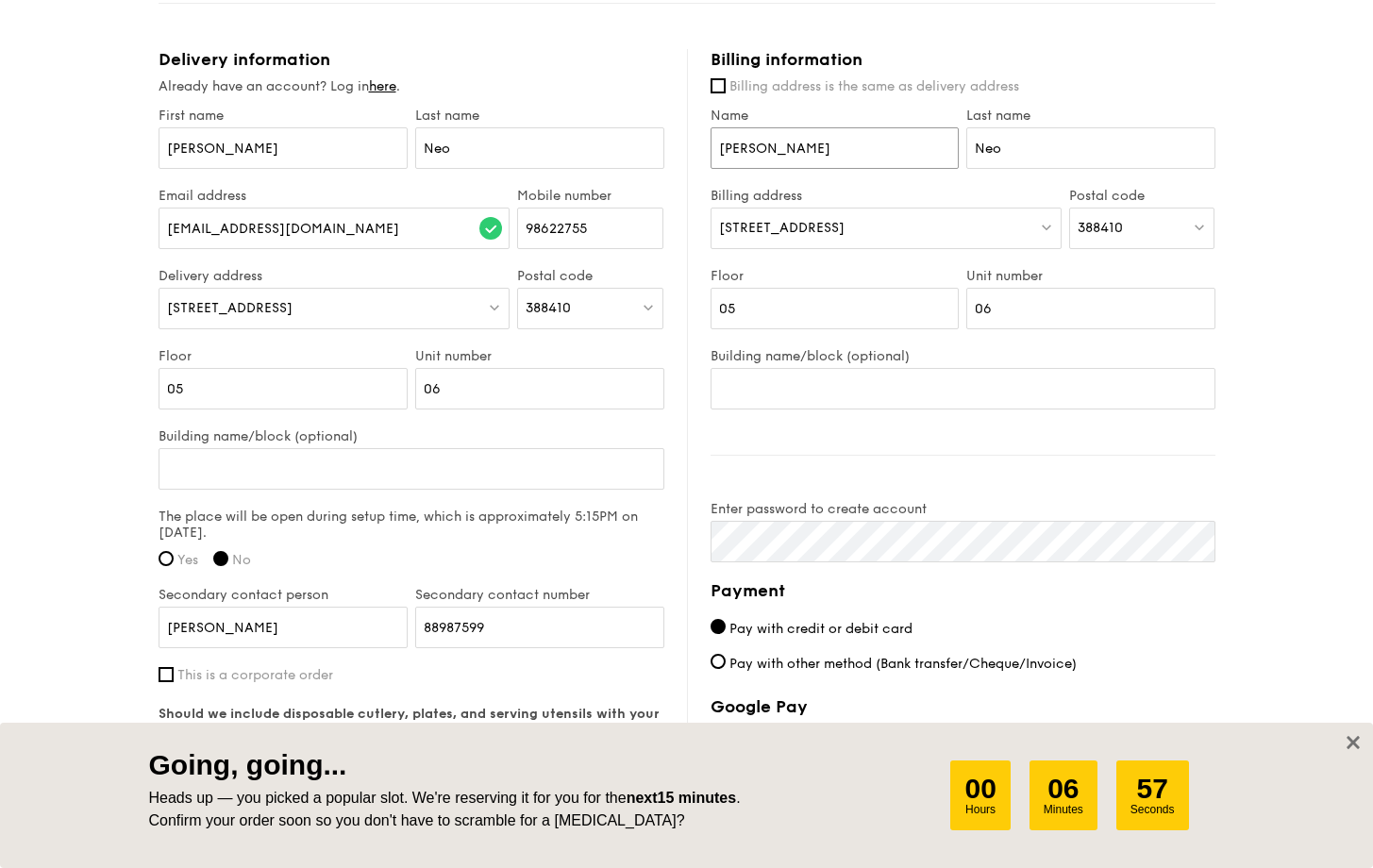 click on "[PERSON_NAME]" at bounding box center [835, 148] 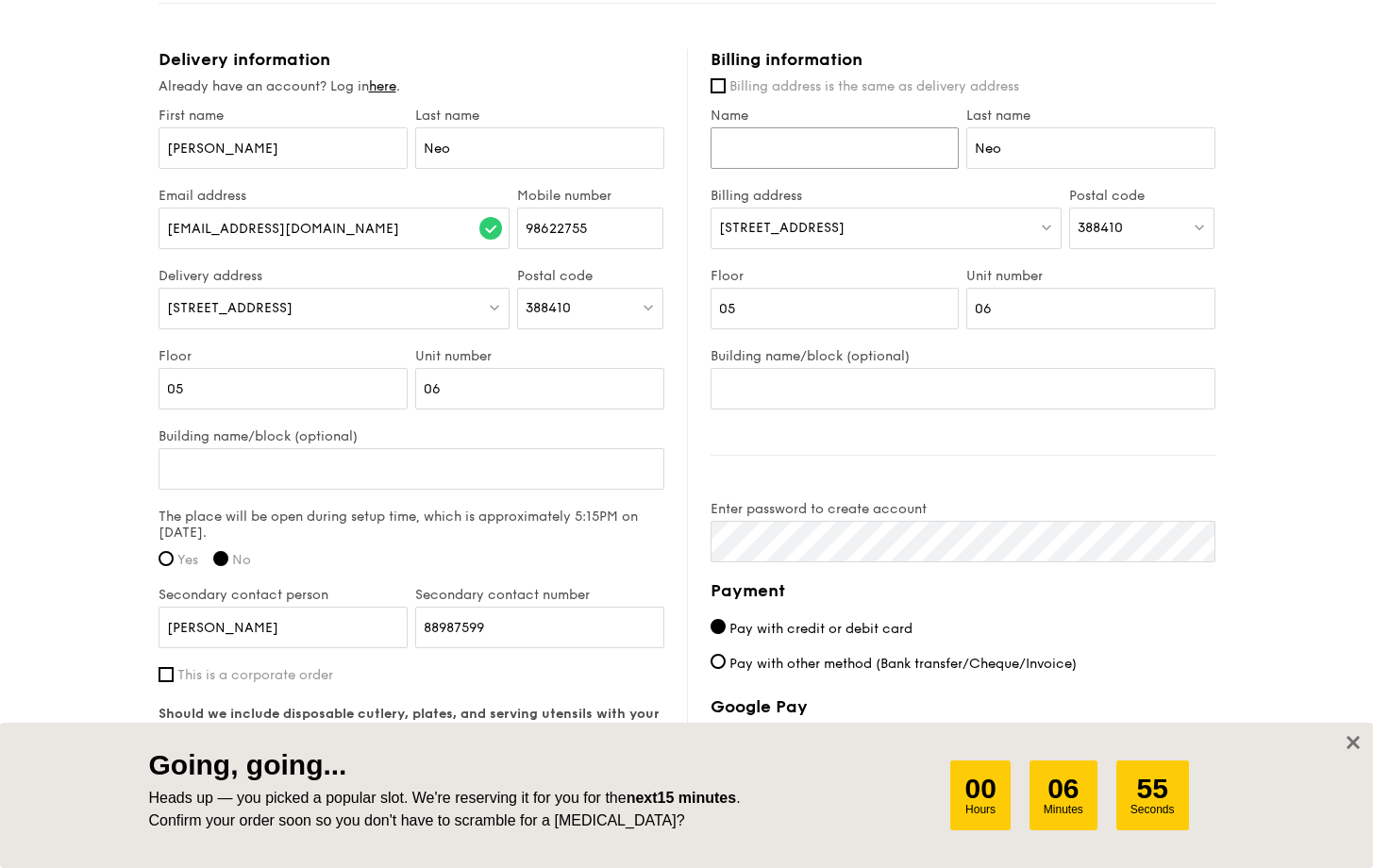 type 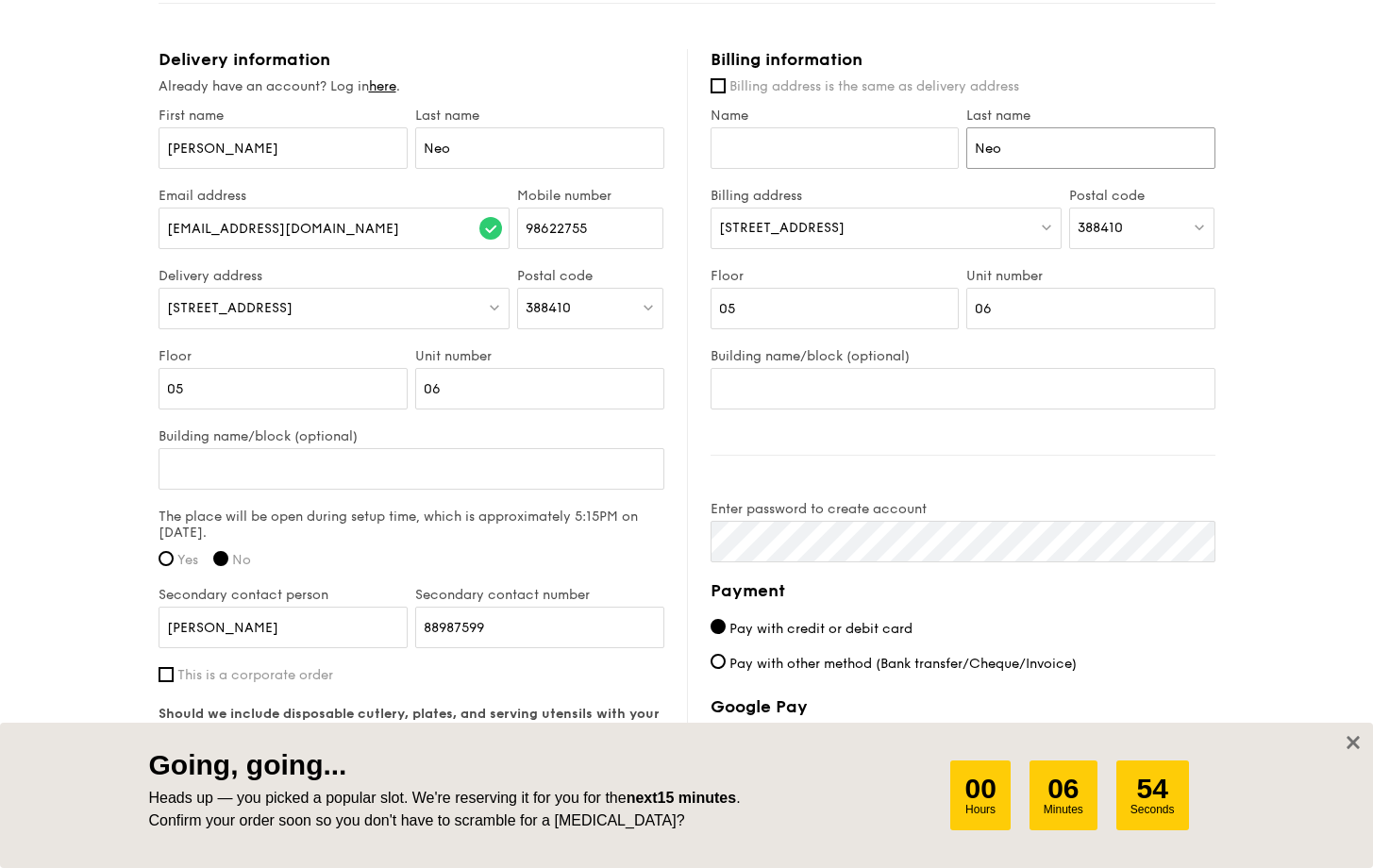 drag, startPoint x: 1035, startPoint y: 148, endPoint x: 890, endPoint y: 146, distance: 145.01379 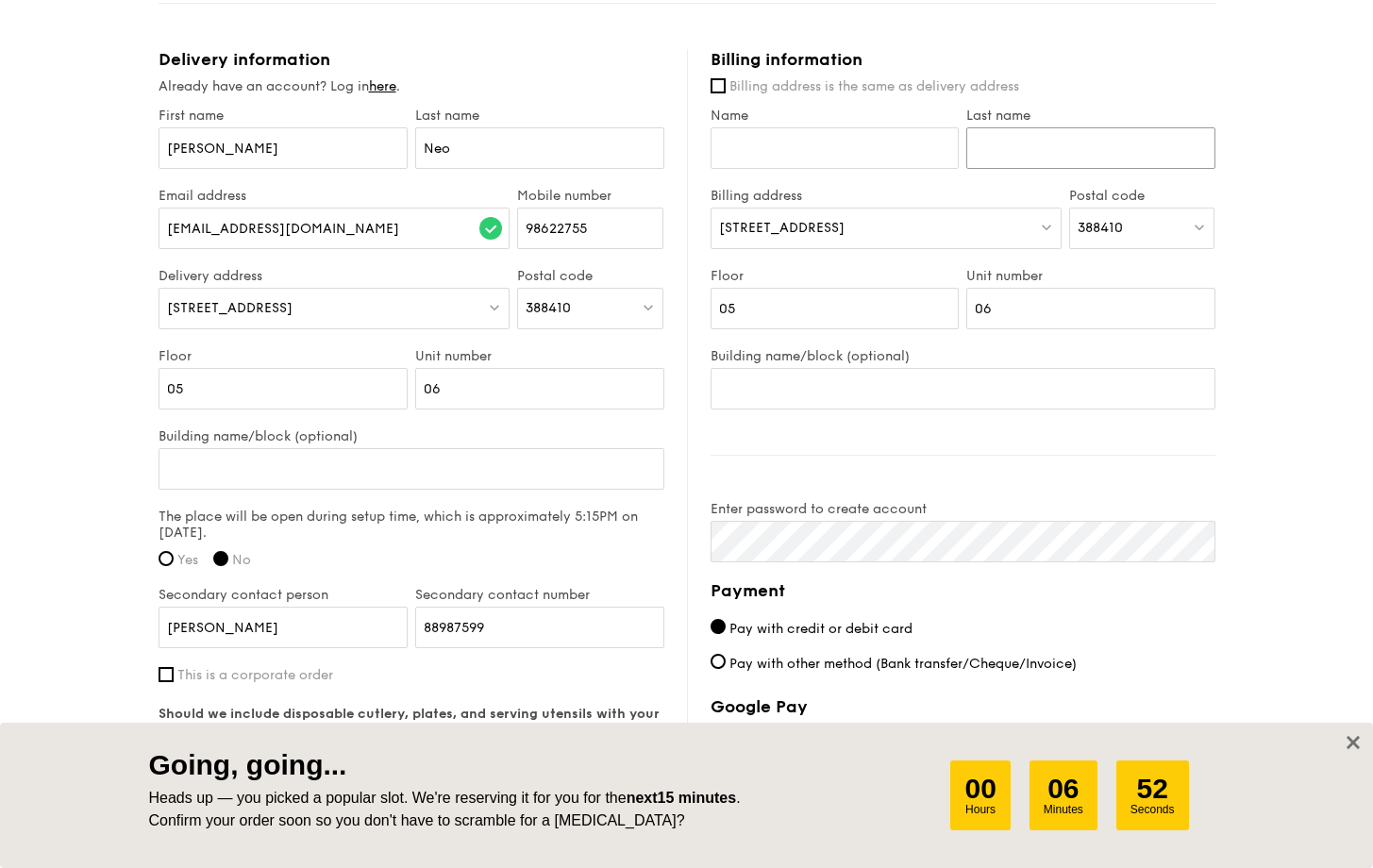 type 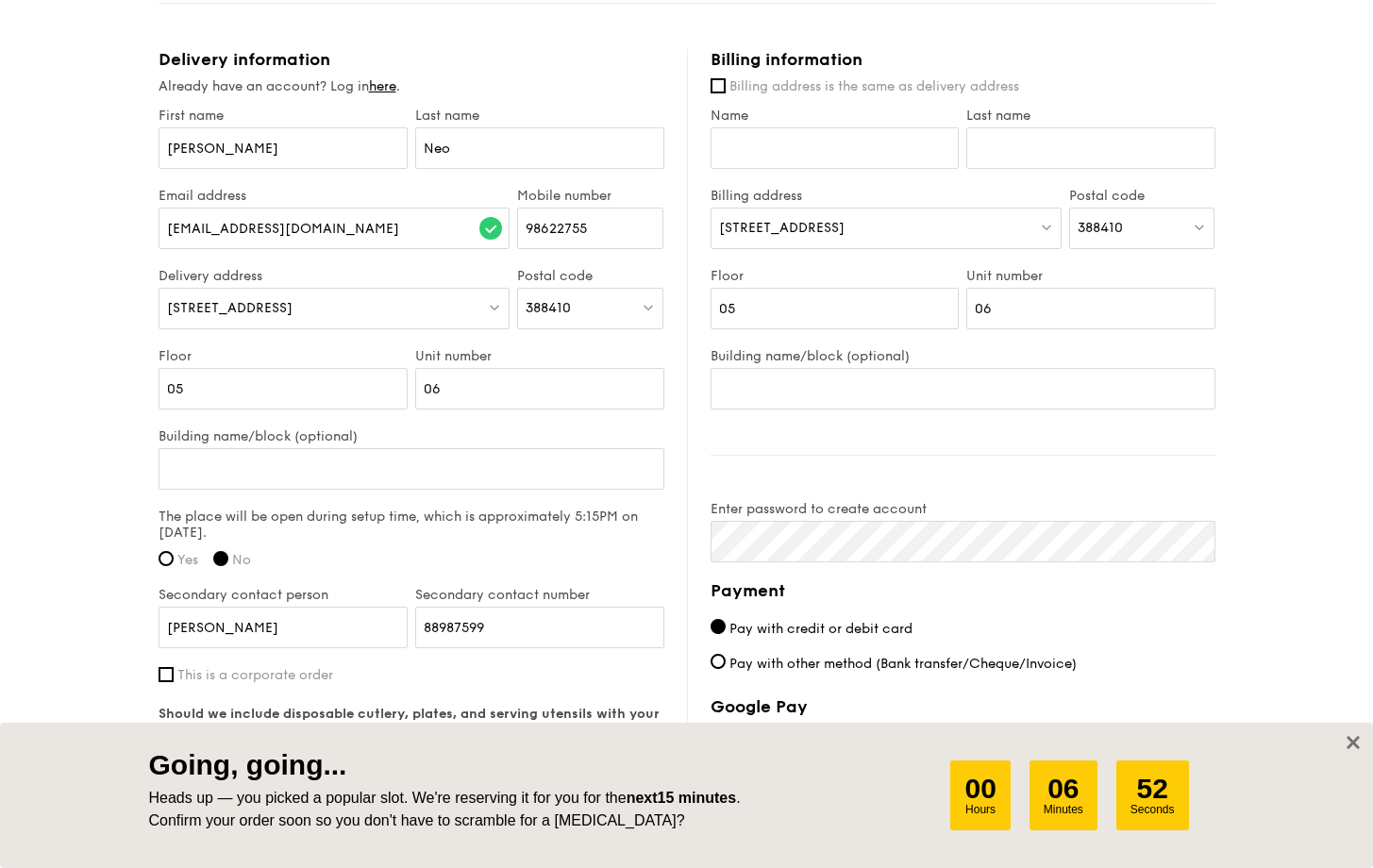 click on "388410" at bounding box center (1142, 228) 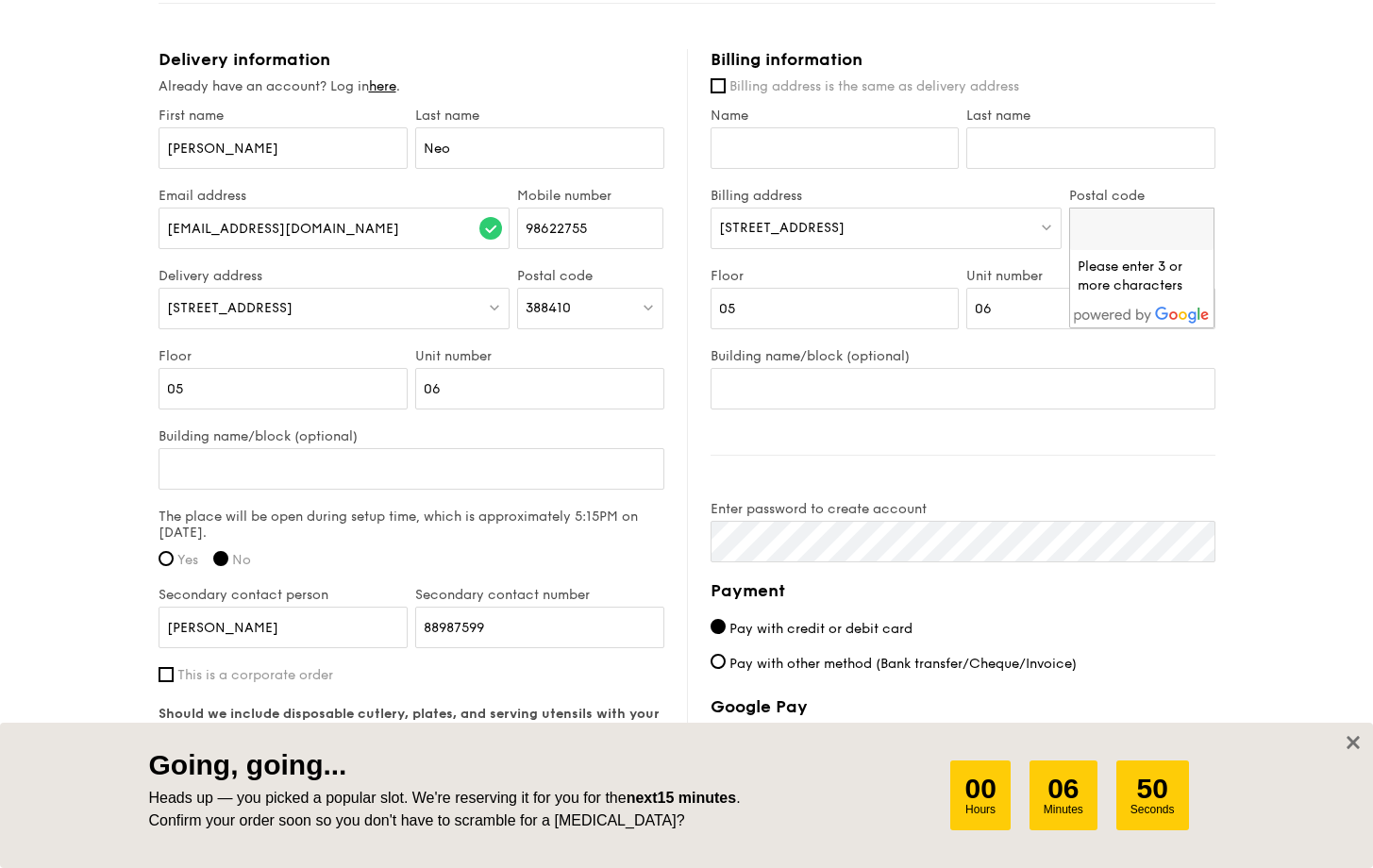 click on "[STREET_ADDRESS]" at bounding box center (886, 228) 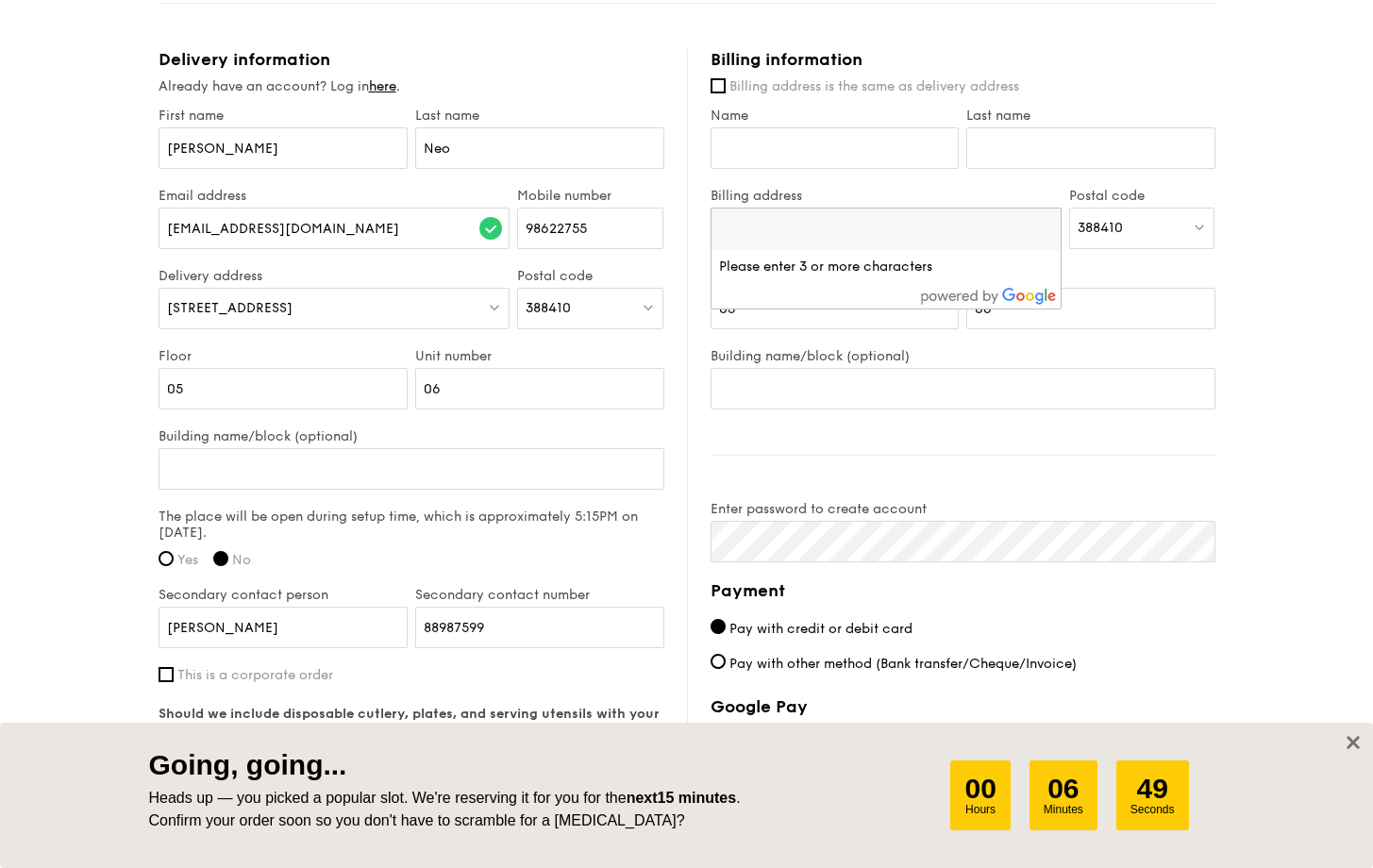 click on "388410" at bounding box center [1100, 227] 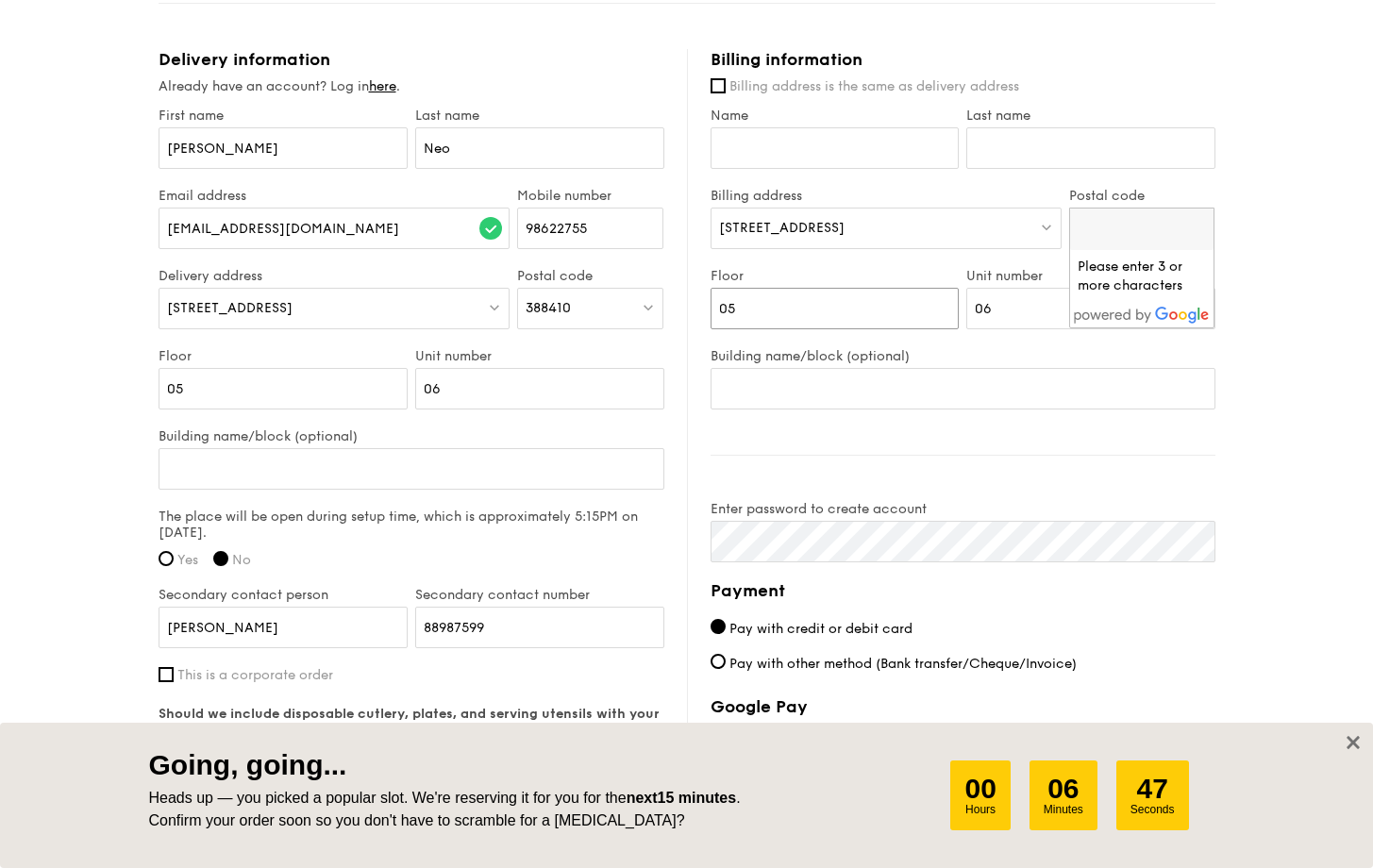 click on "05" at bounding box center (835, 309) 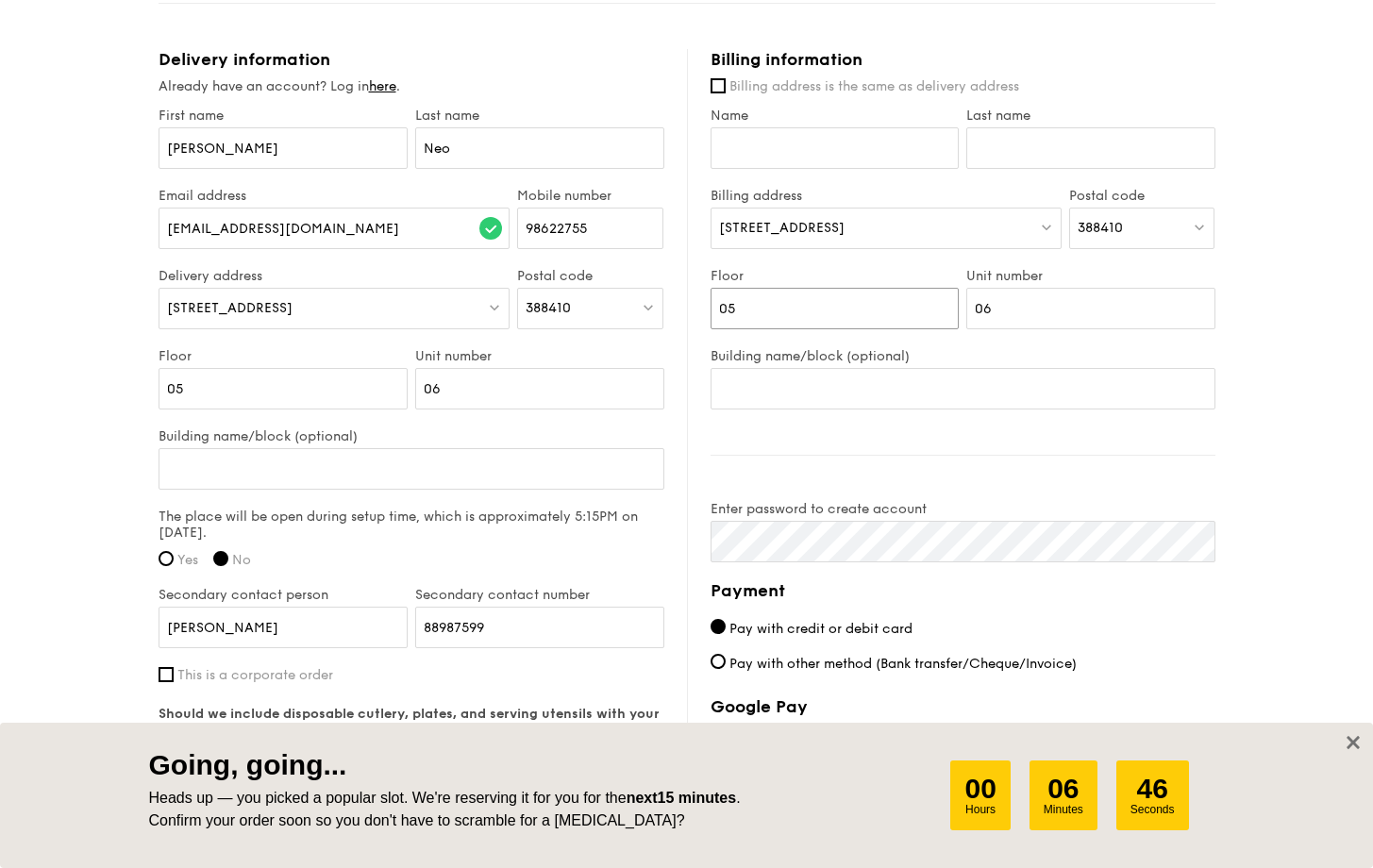 drag, startPoint x: 842, startPoint y: 322, endPoint x: 623, endPoint y: 343, distance: 220.0045 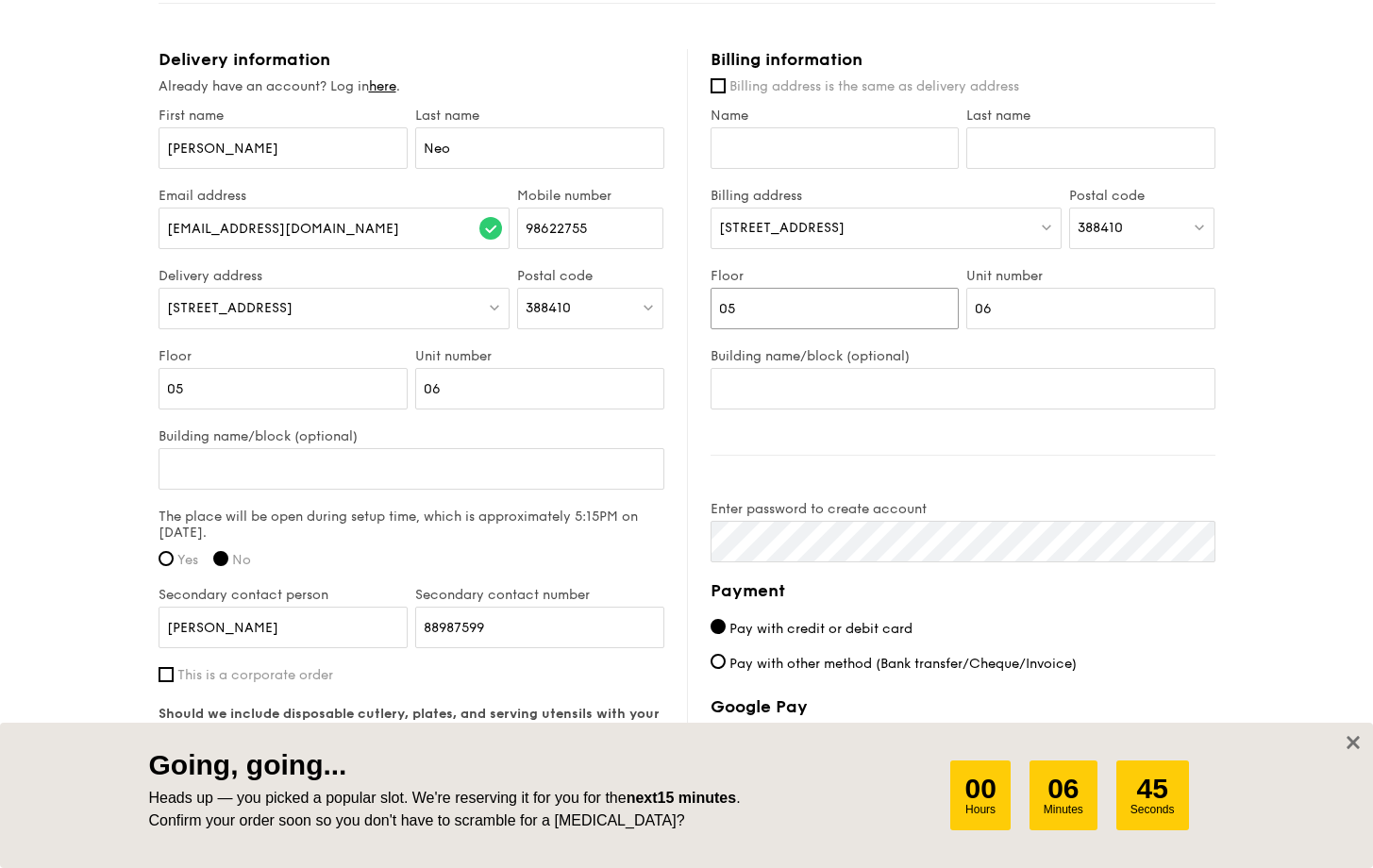 click on "05" at bounding box center (835, 309) 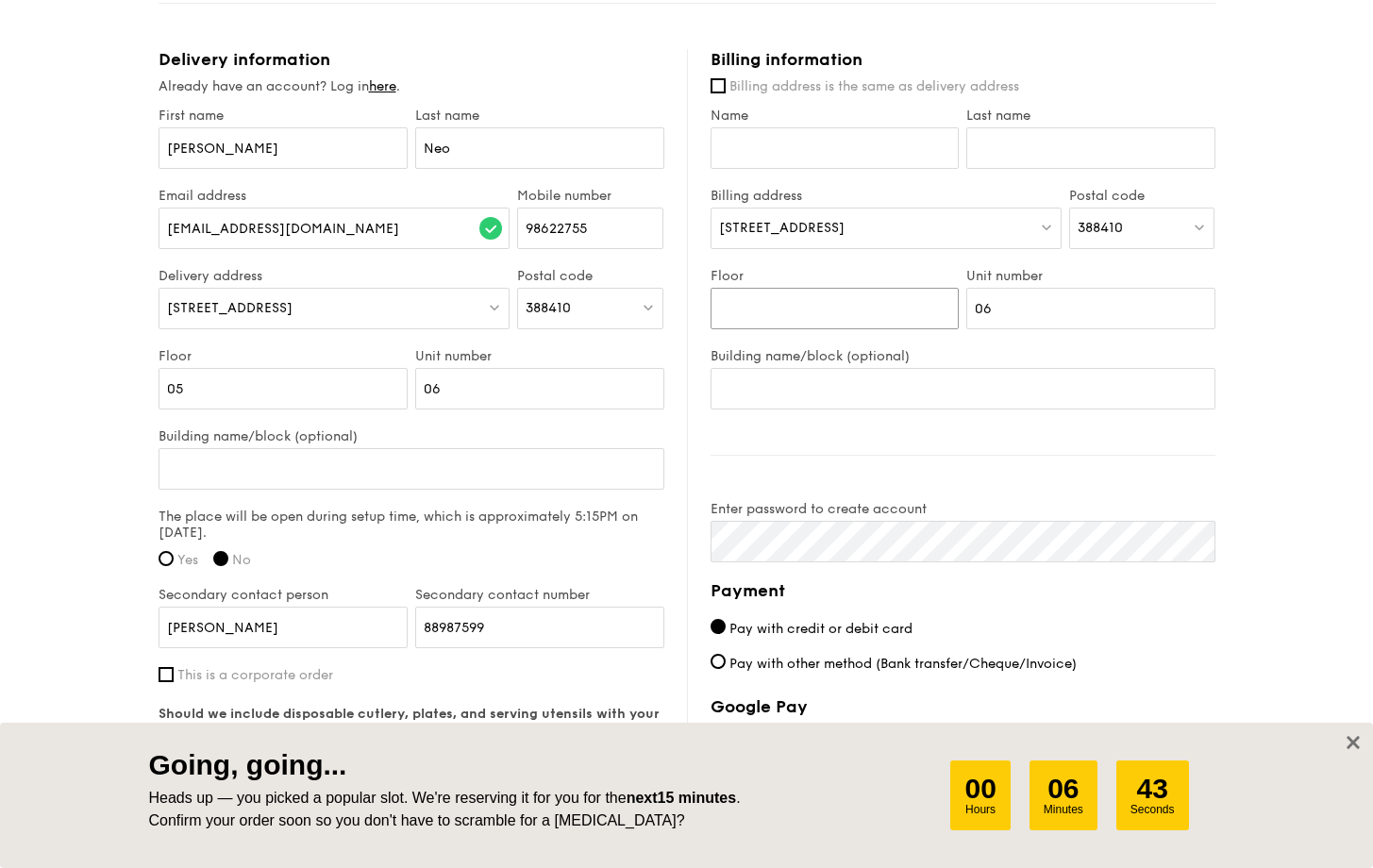 type 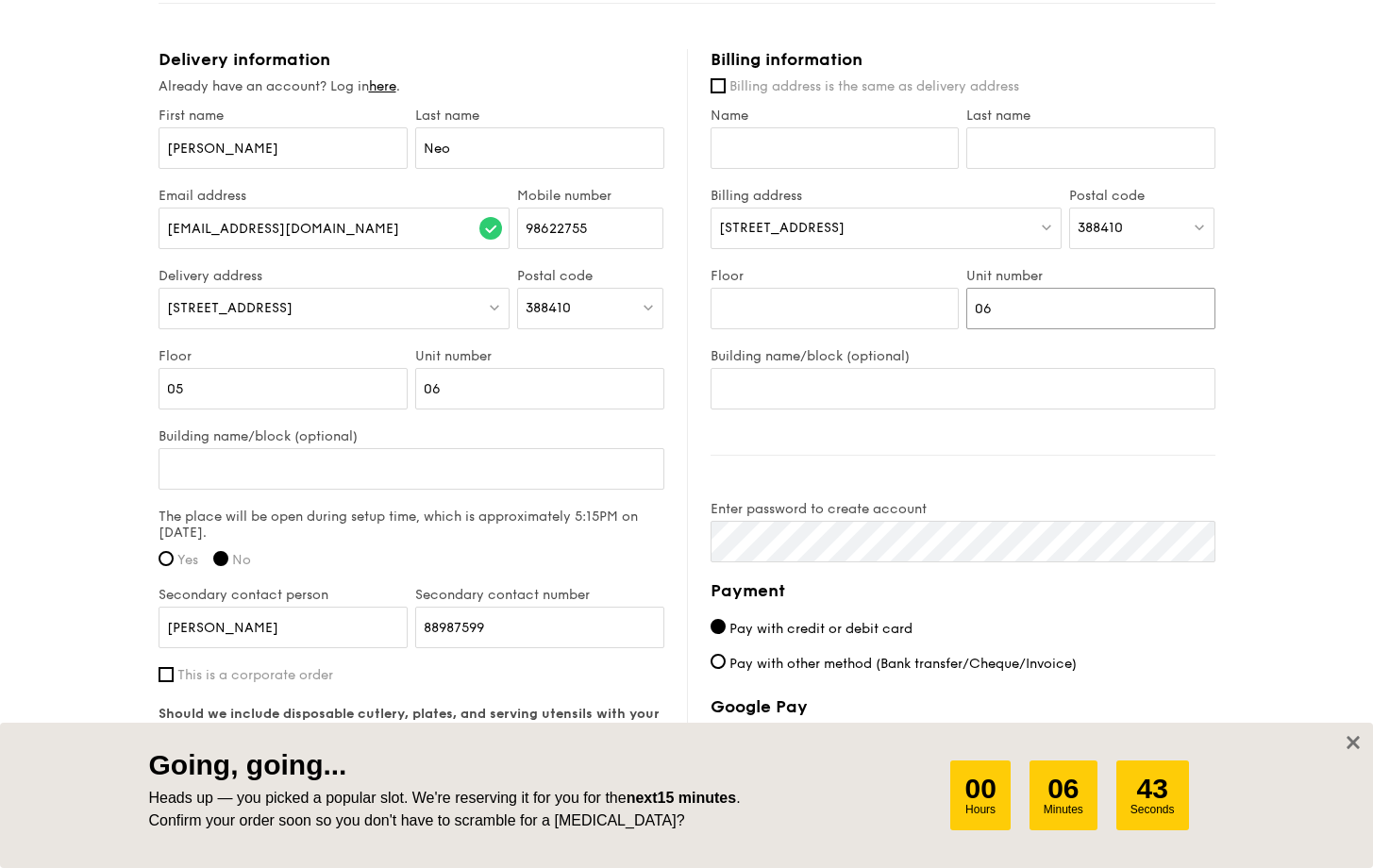 click on "06" at bounding box center (1091, 309) 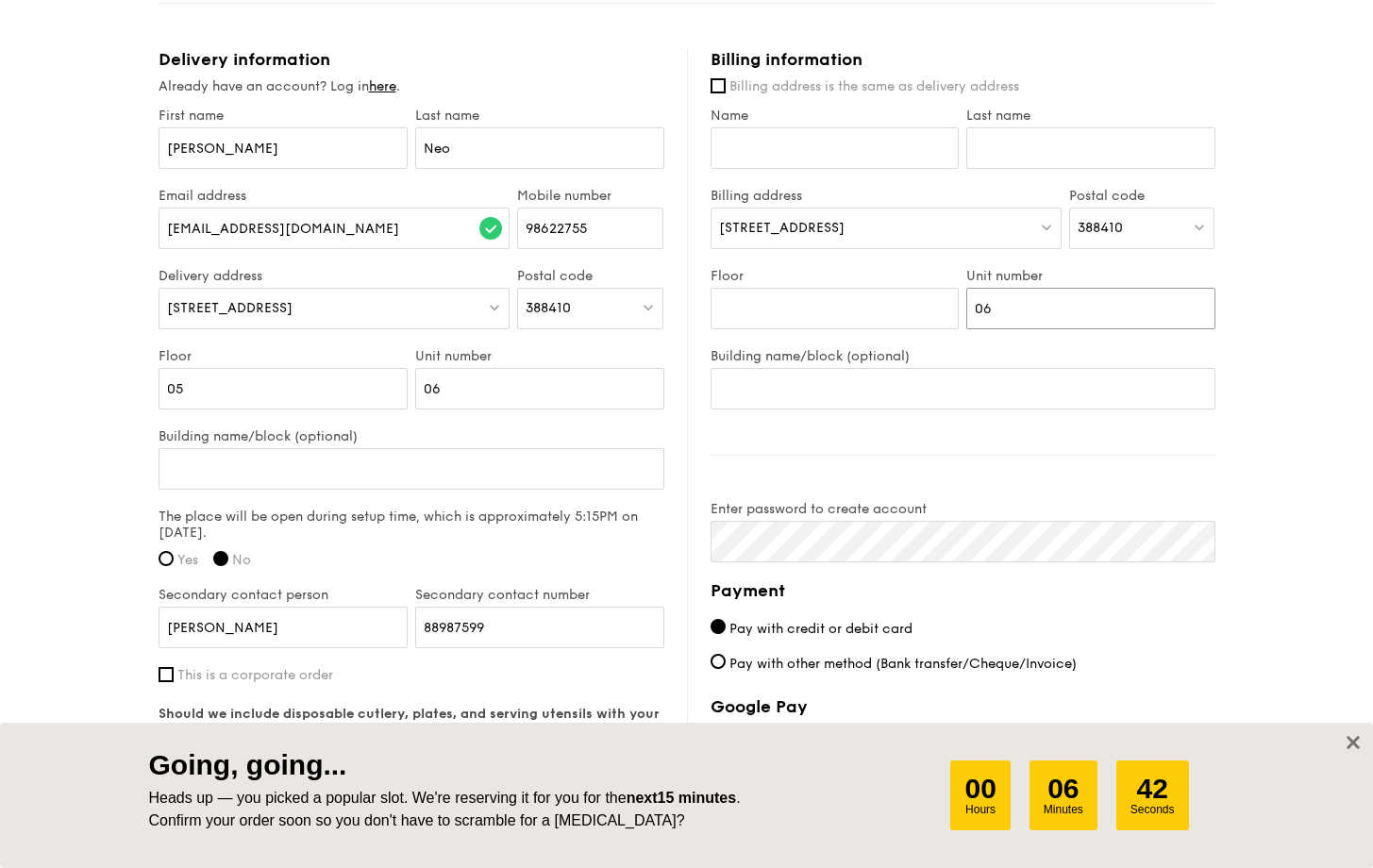 type on "0" 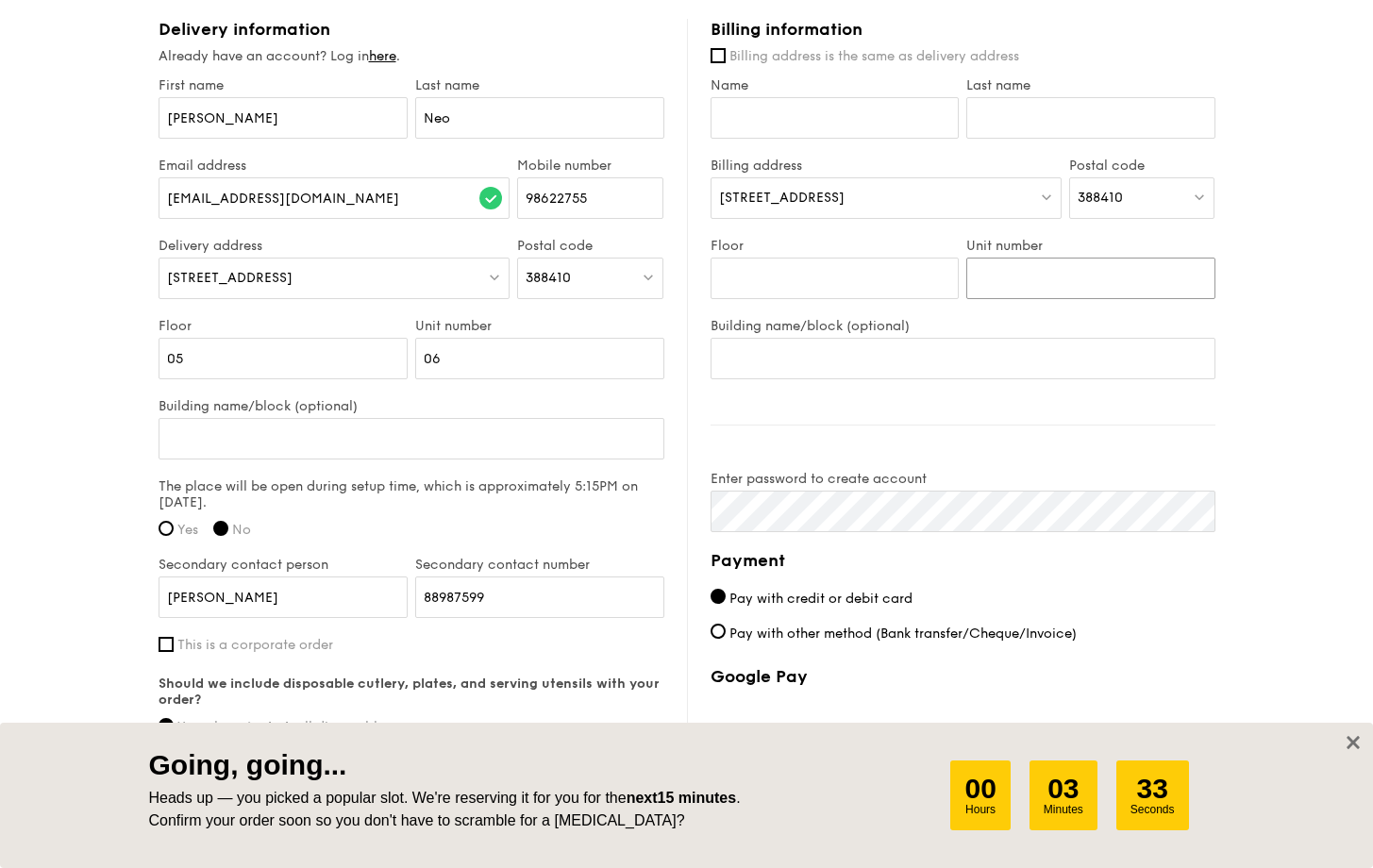scroll, scrollTop: 1127, scrollLeft: 0, axis: vertical 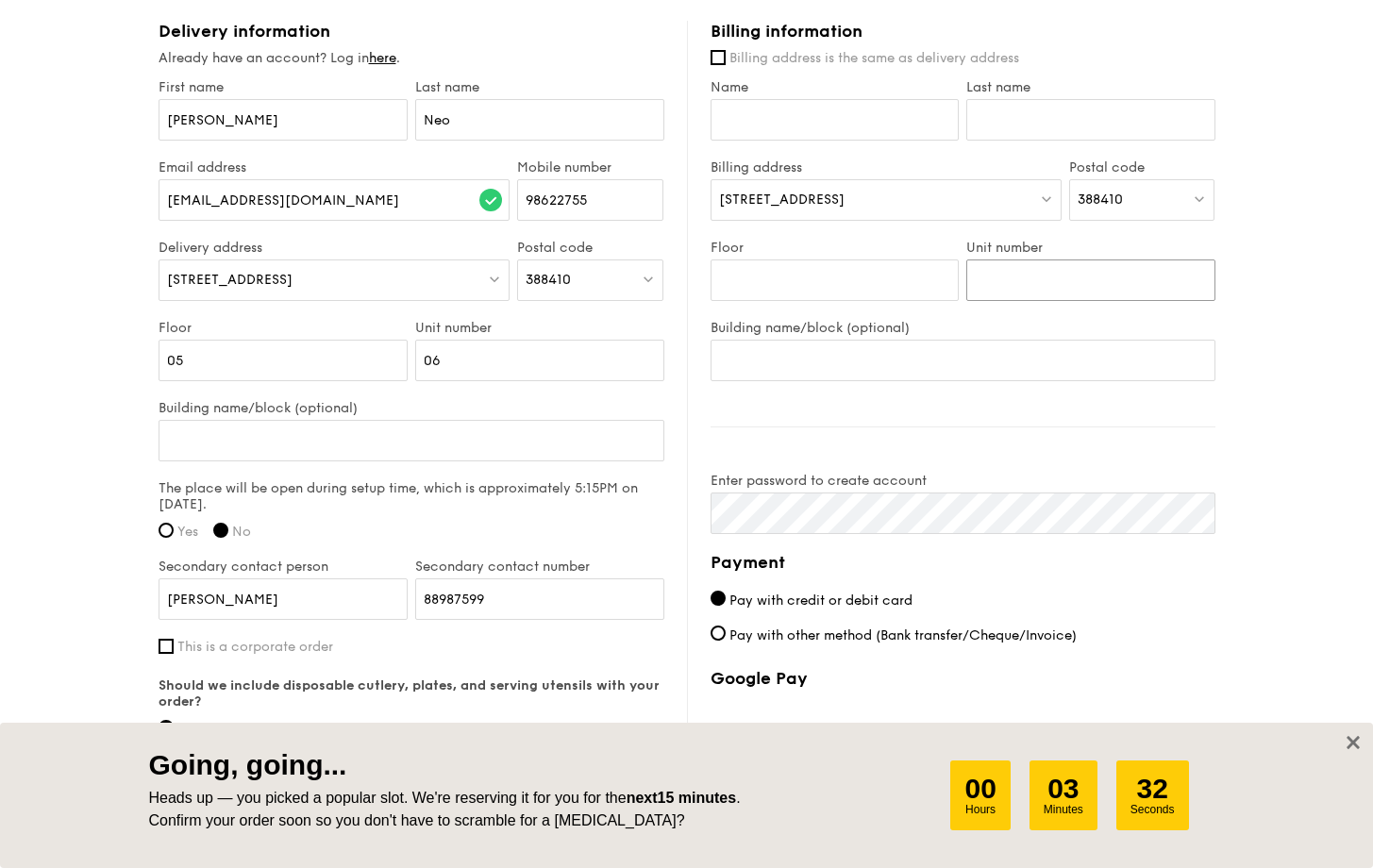 type 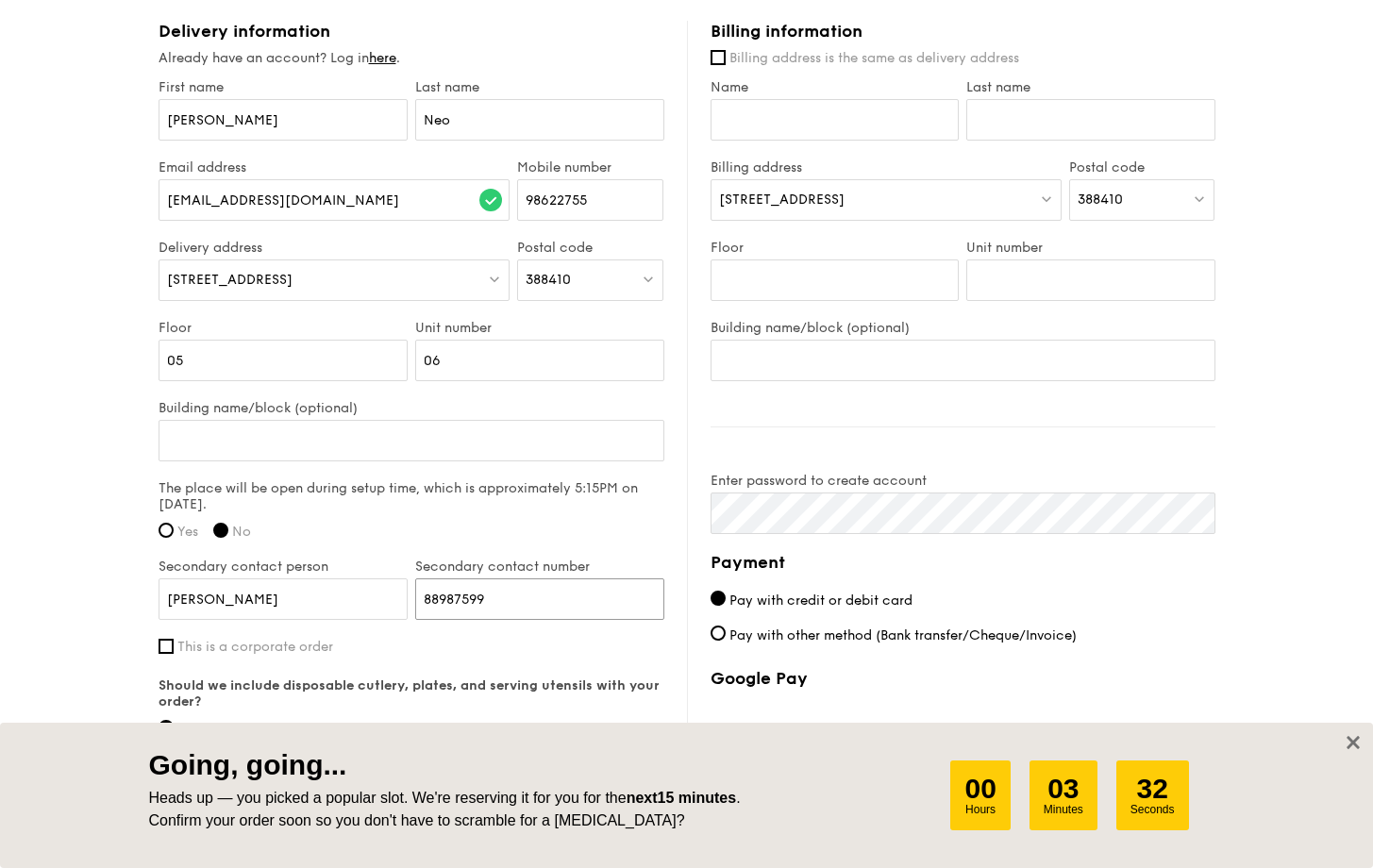 click on "88987599" at bounding box center [540, 599] 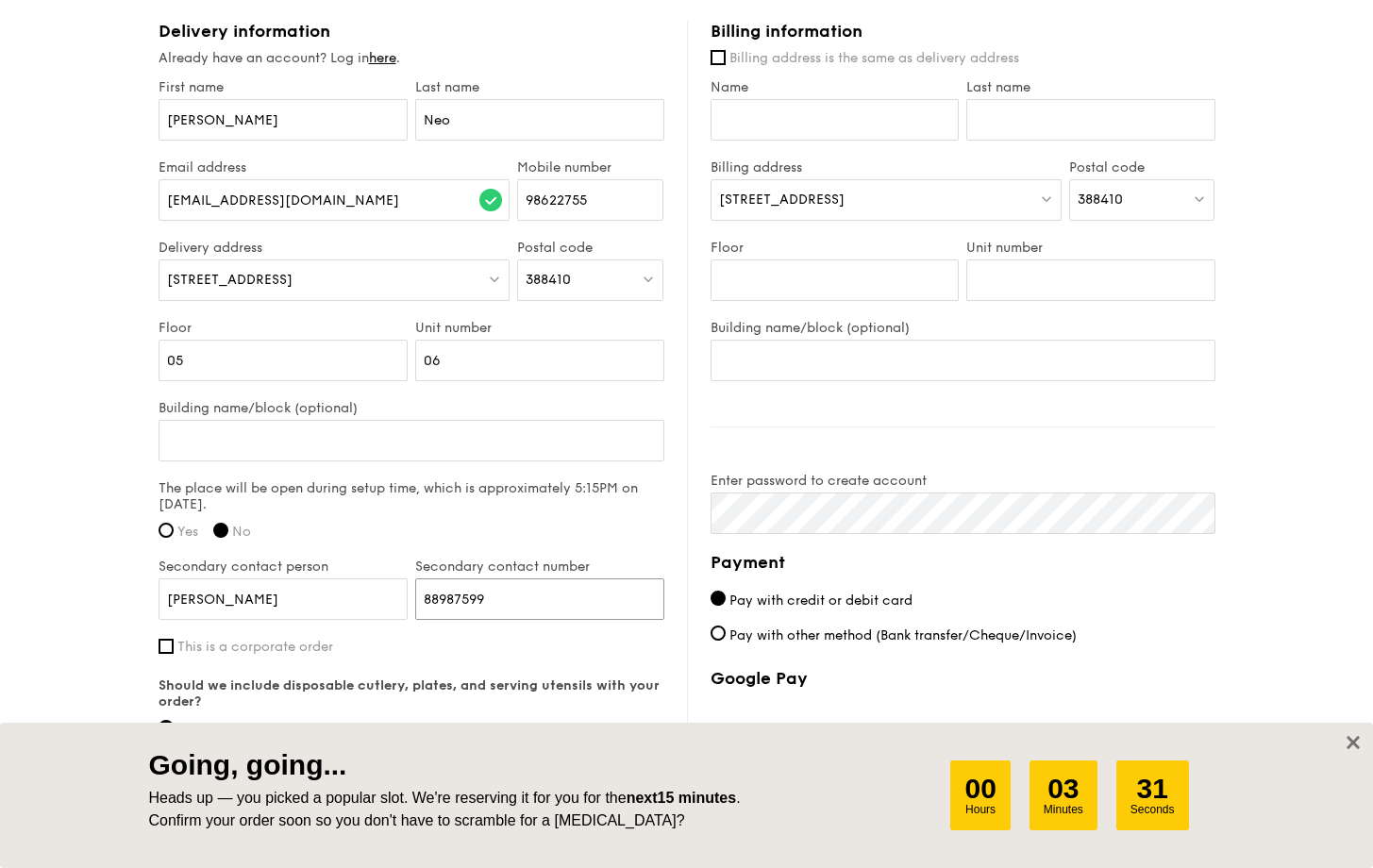 click on "88987599" at bounding box center (540, 599) 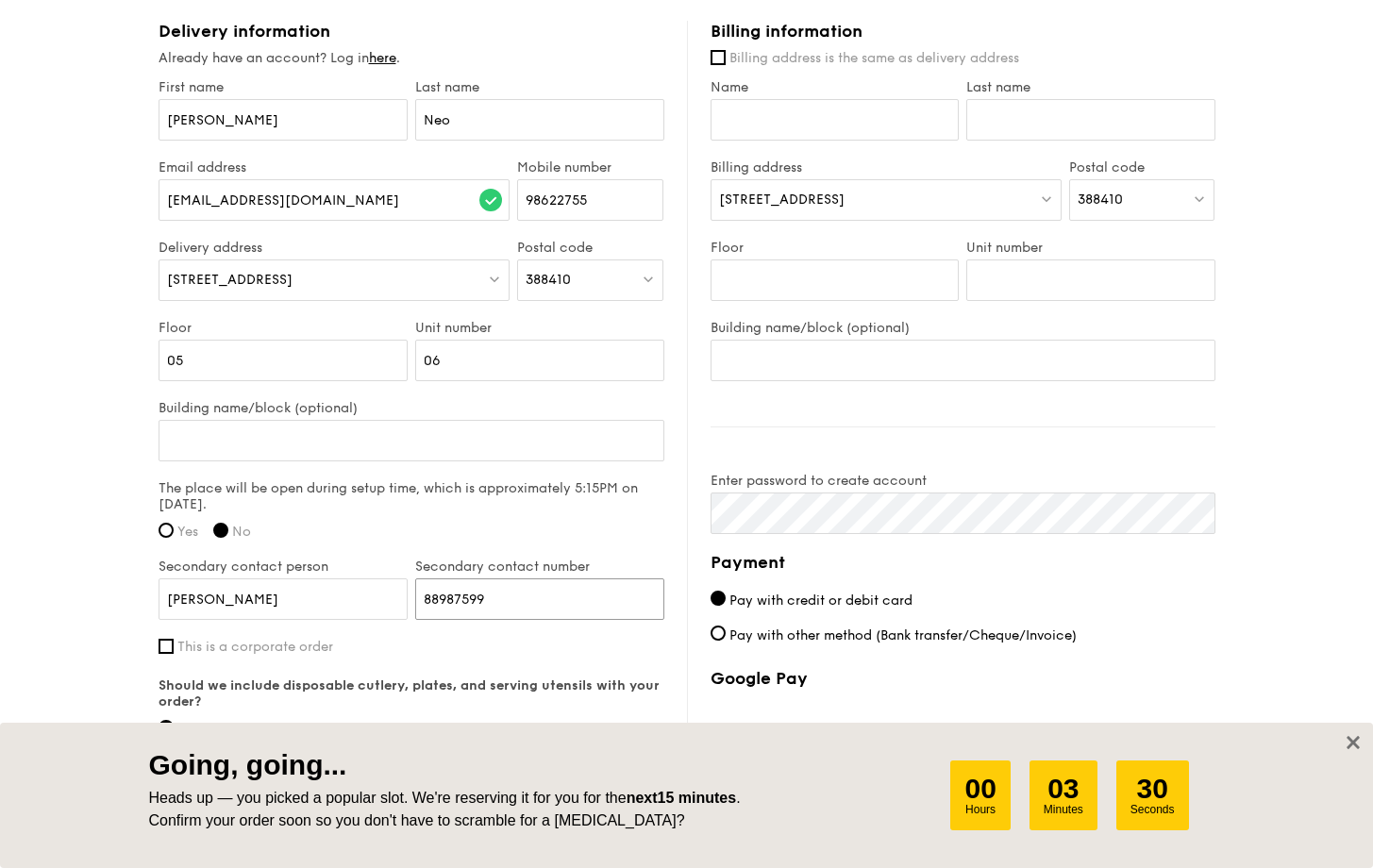 click on "88987599" at bounding box center (540, 599) 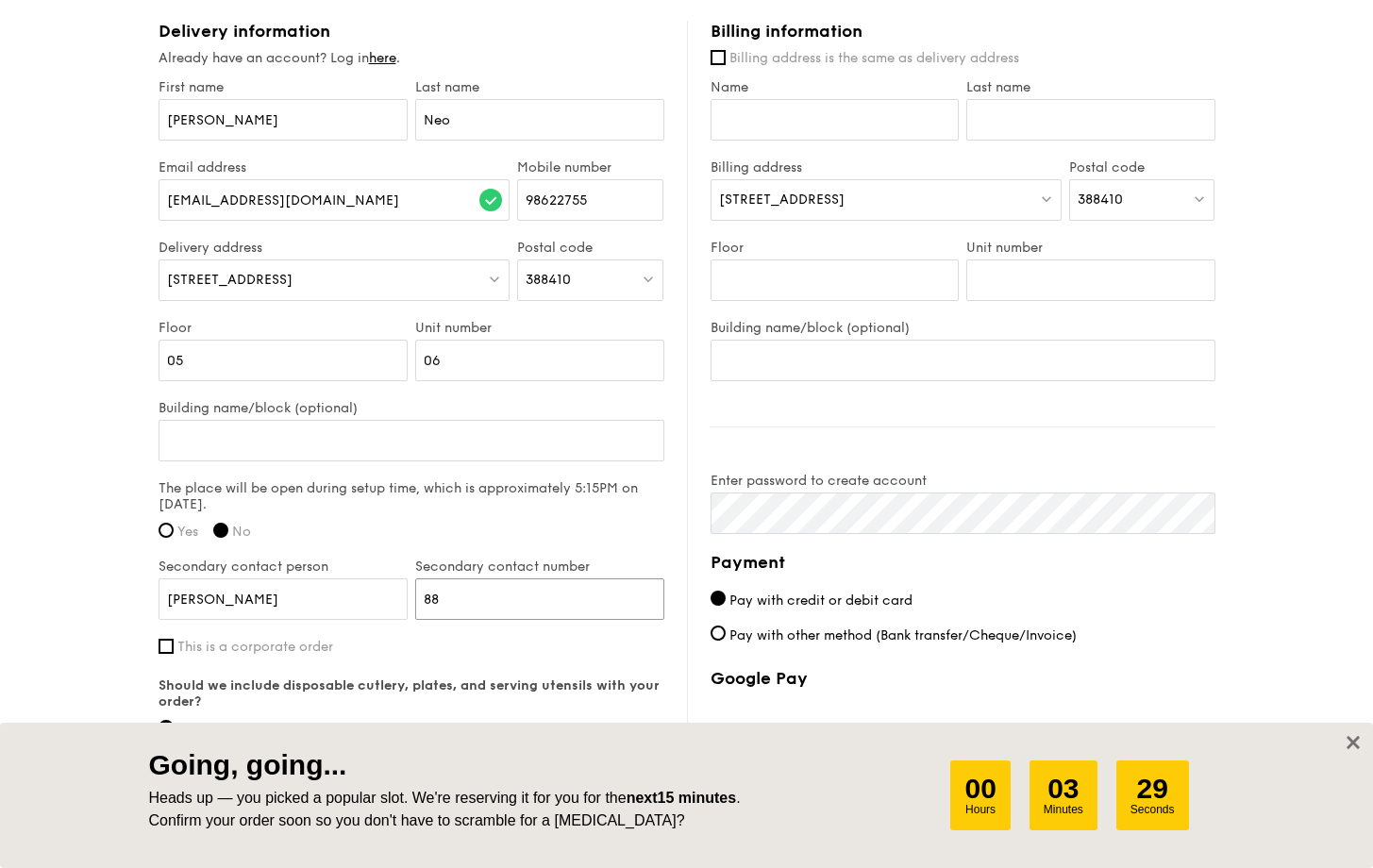 type on "8" 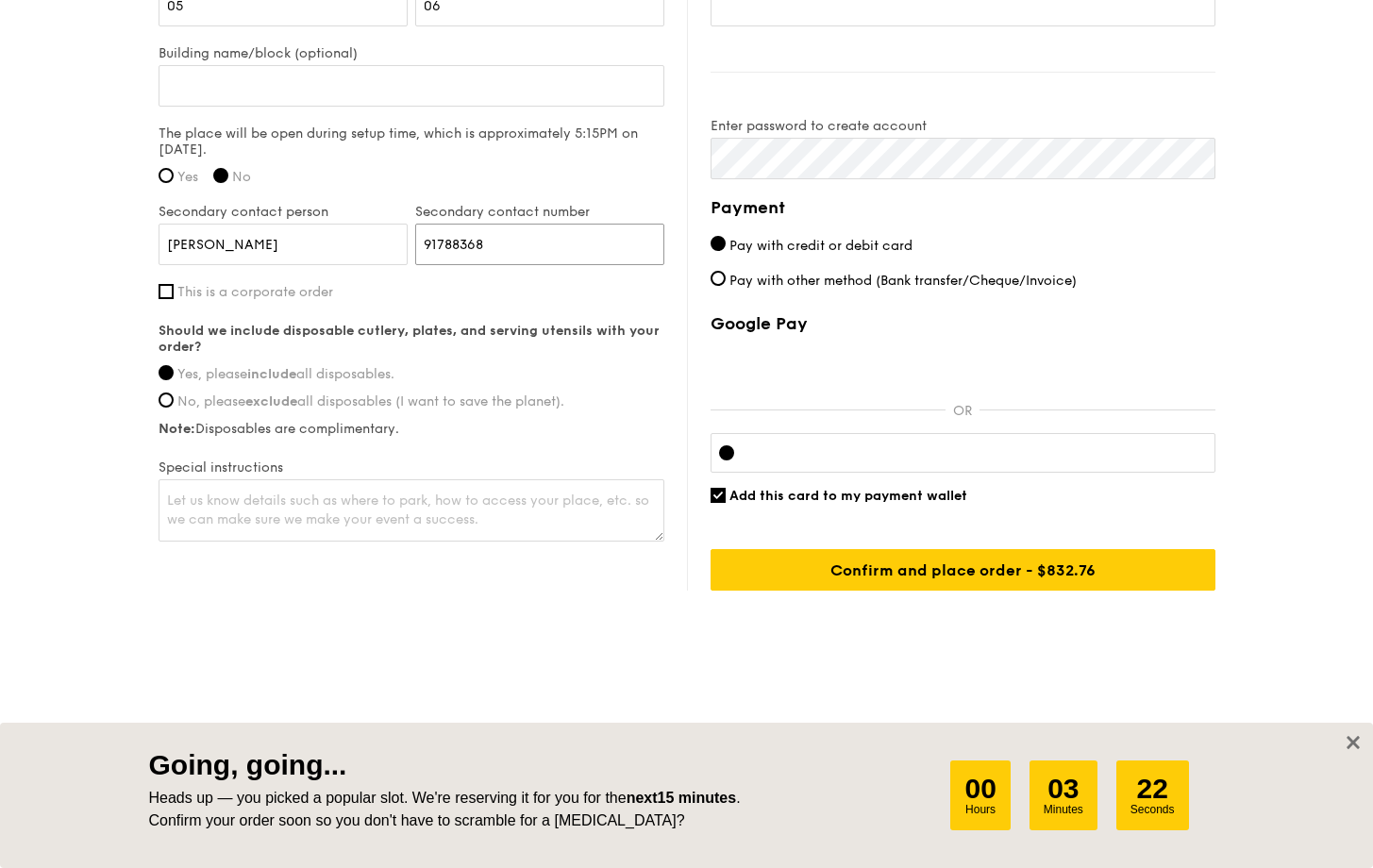 scroll, scrollTop: 1482, scrollLeft: 0, axis: vertical 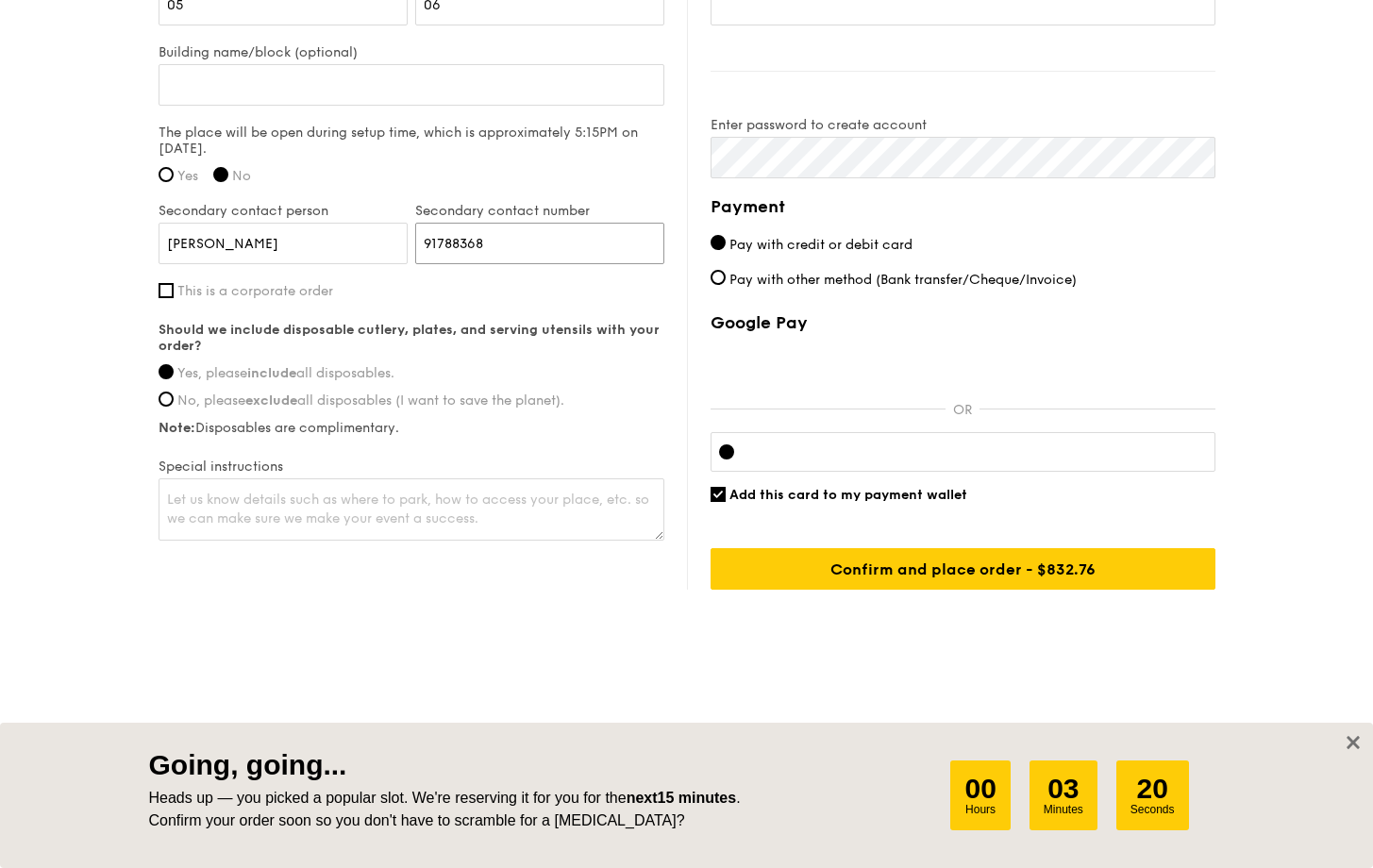 type on "91788368" 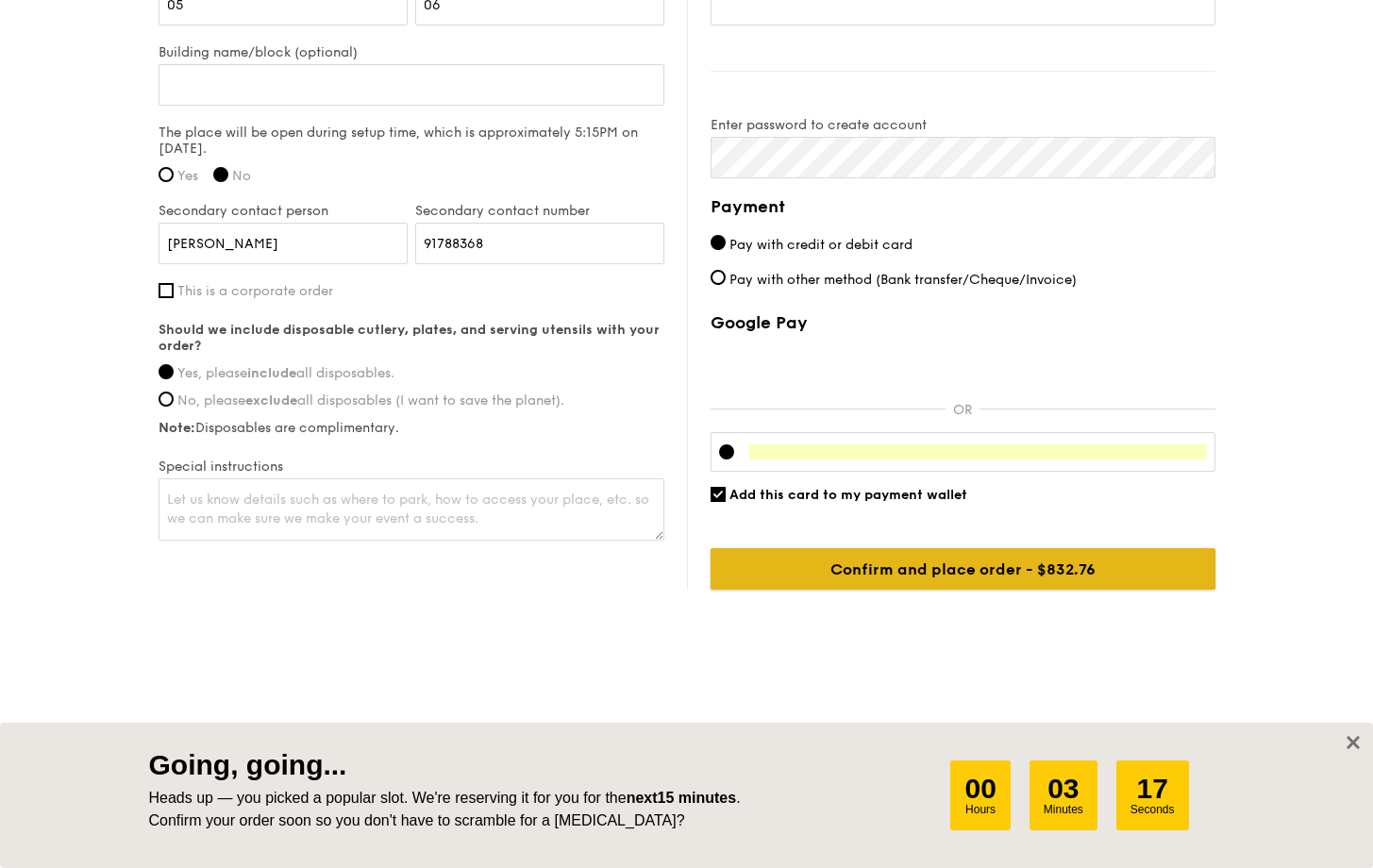 click on "Confirm and place order - $832.76" at bounding box center (963, 569) 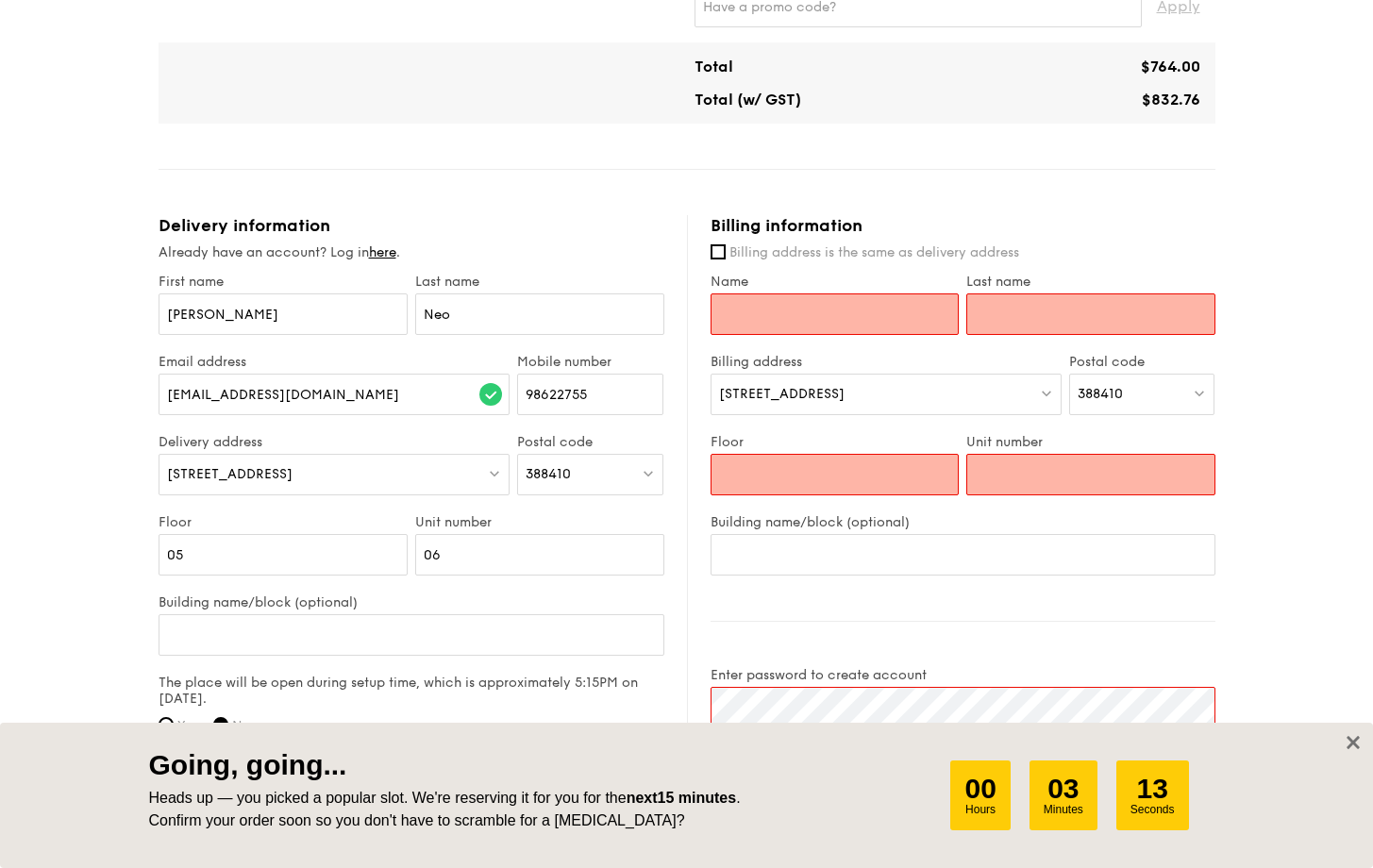 scroll, scrollTop: 960, scrollLeft: 0, axis: vertical 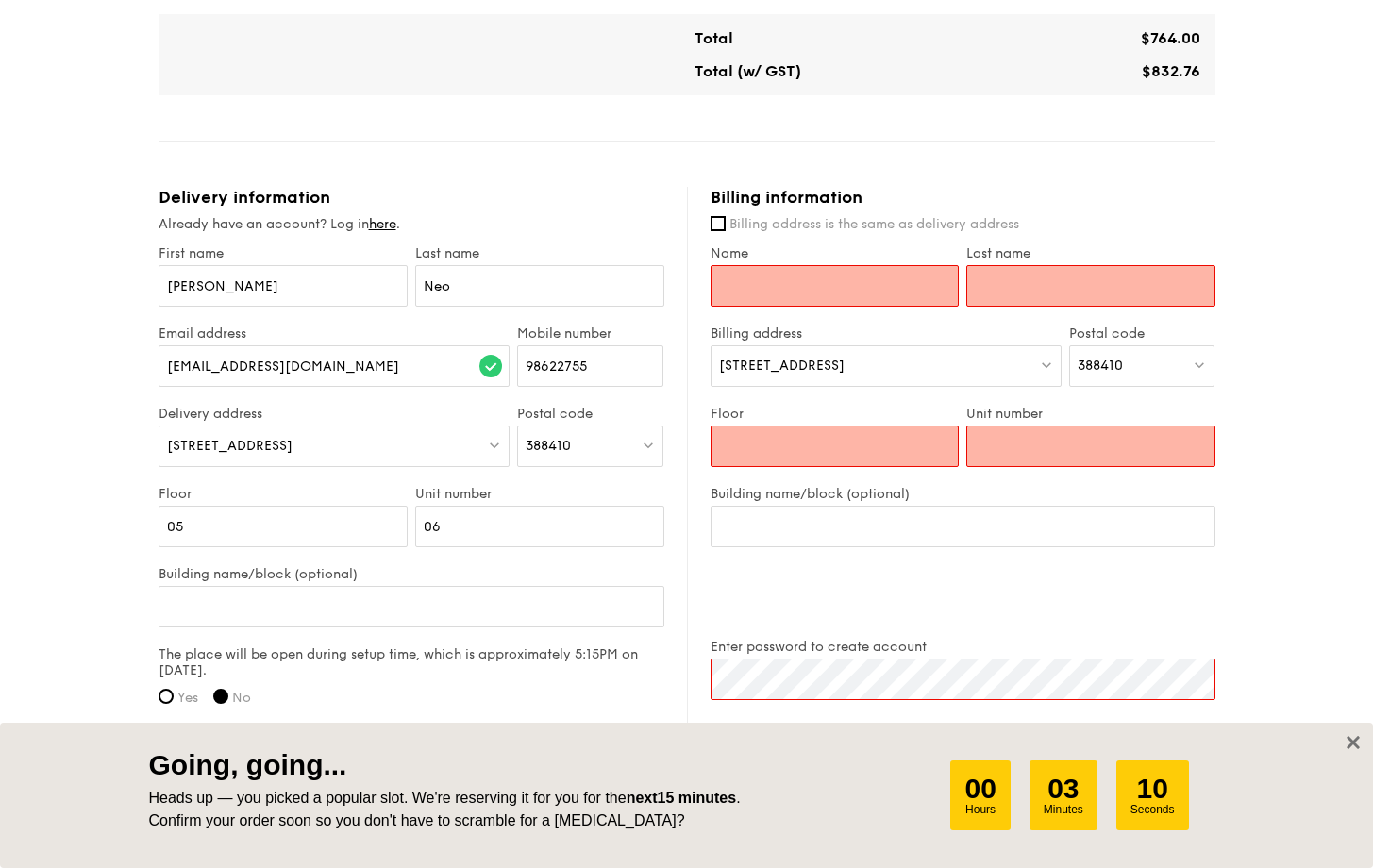 click on "[STREET_ADDRESS]" at bounding box center [886, 366] 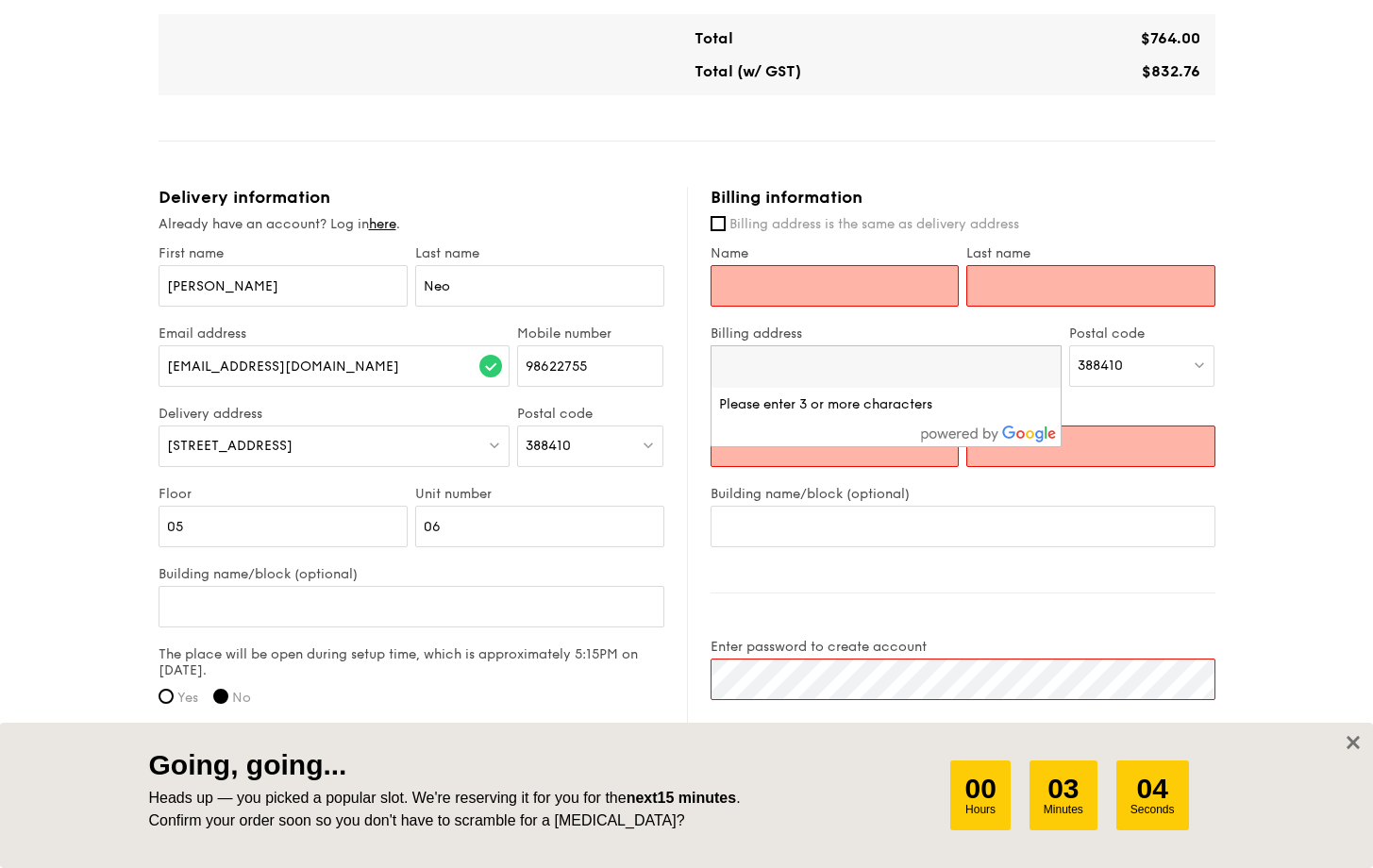 click on "Name" at bounding box center [835, 286] 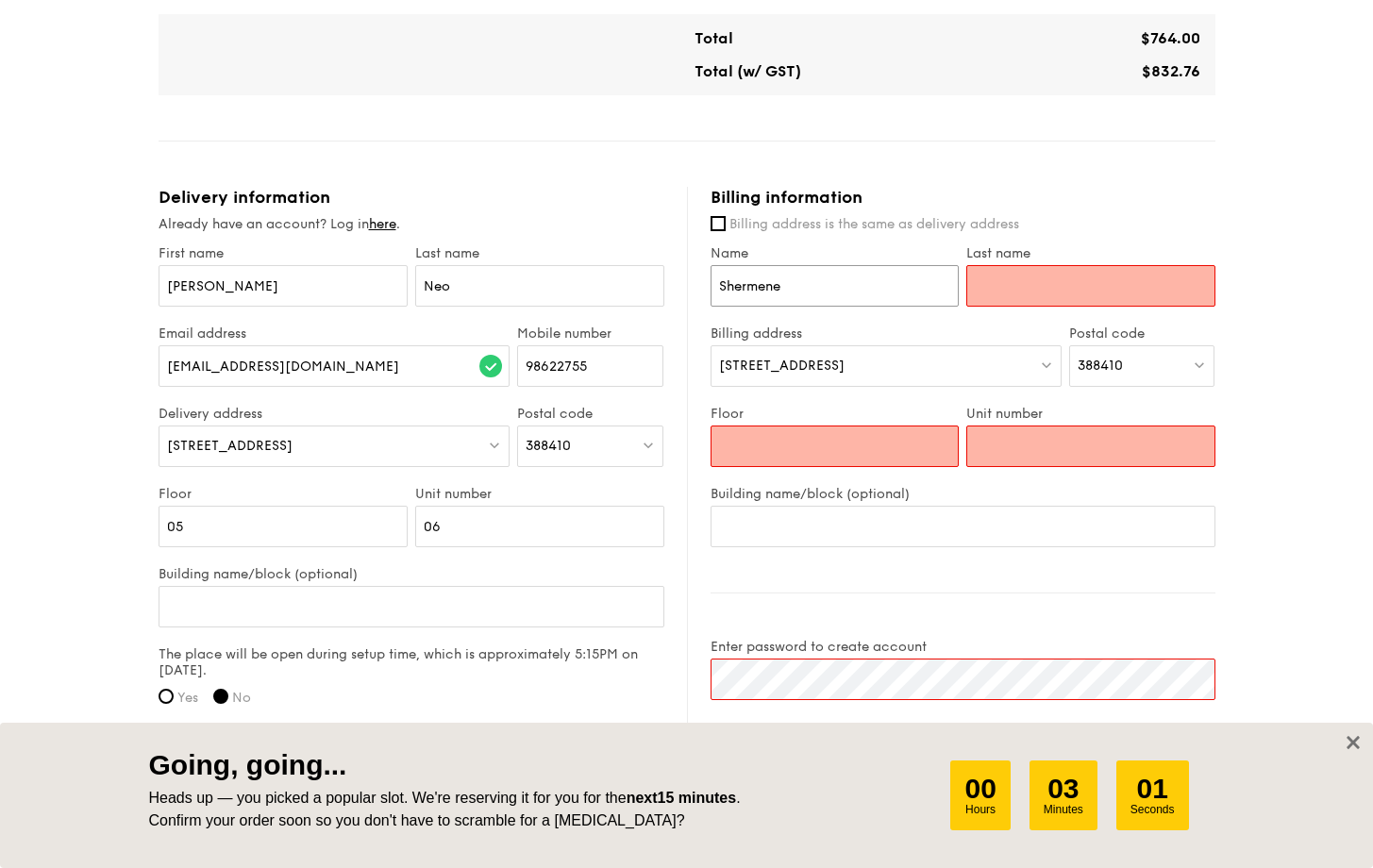 type on "Shermene" 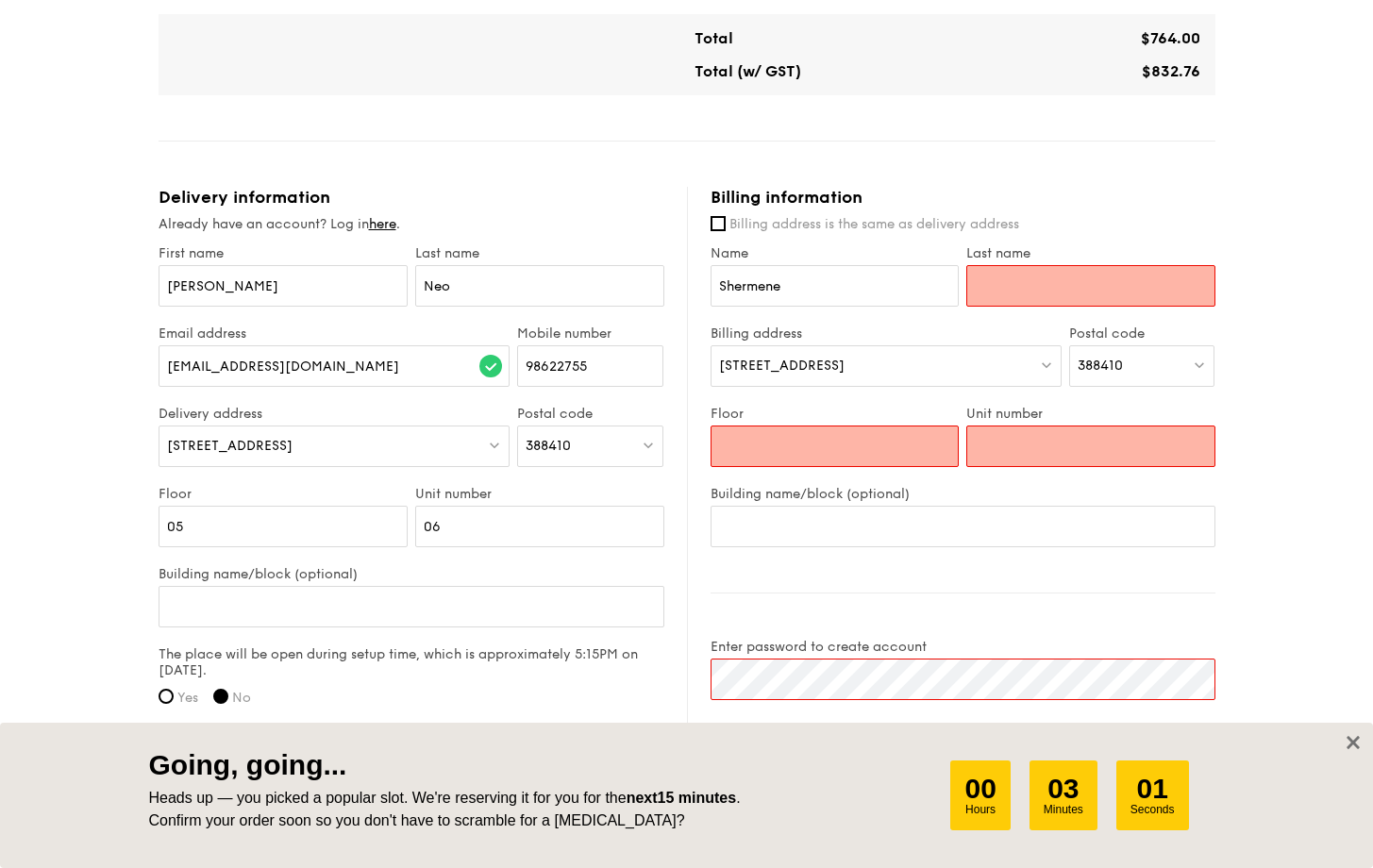 click on "Last name" at bounding box center [1091, 286] 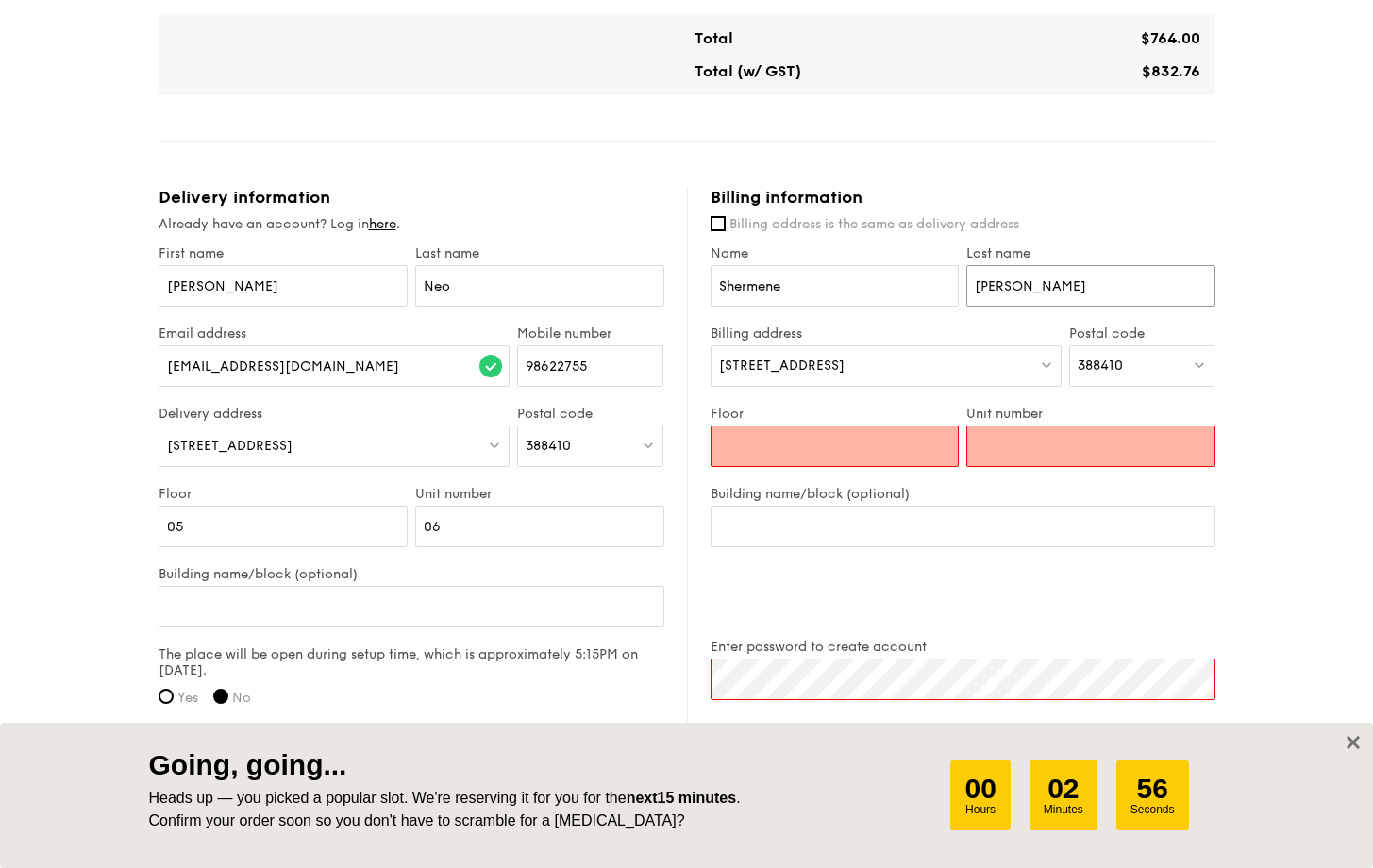 type on "[PERSON_NAME]" 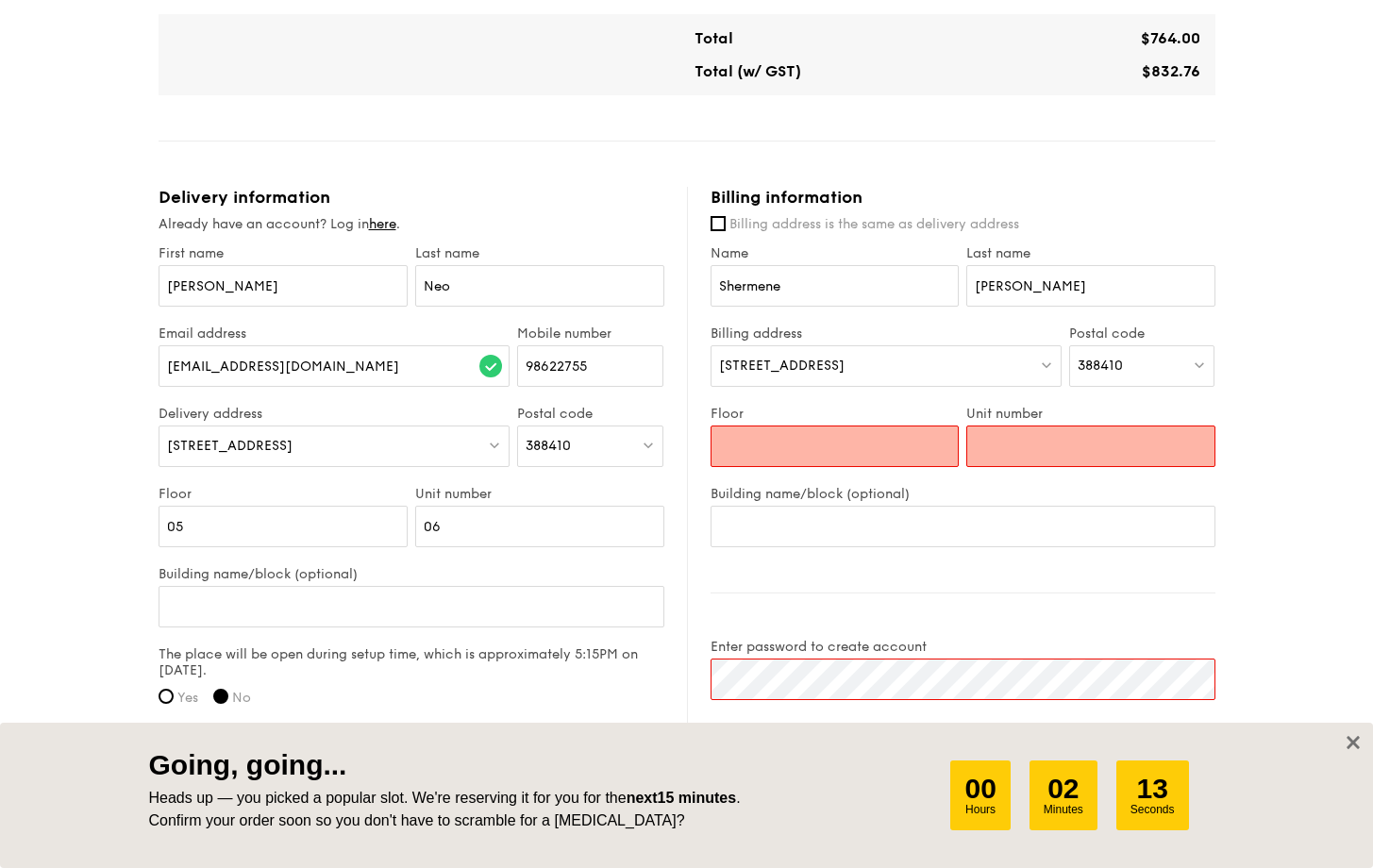 click on "[STREET_ADDRESS]" at bounding box center (781, 365) 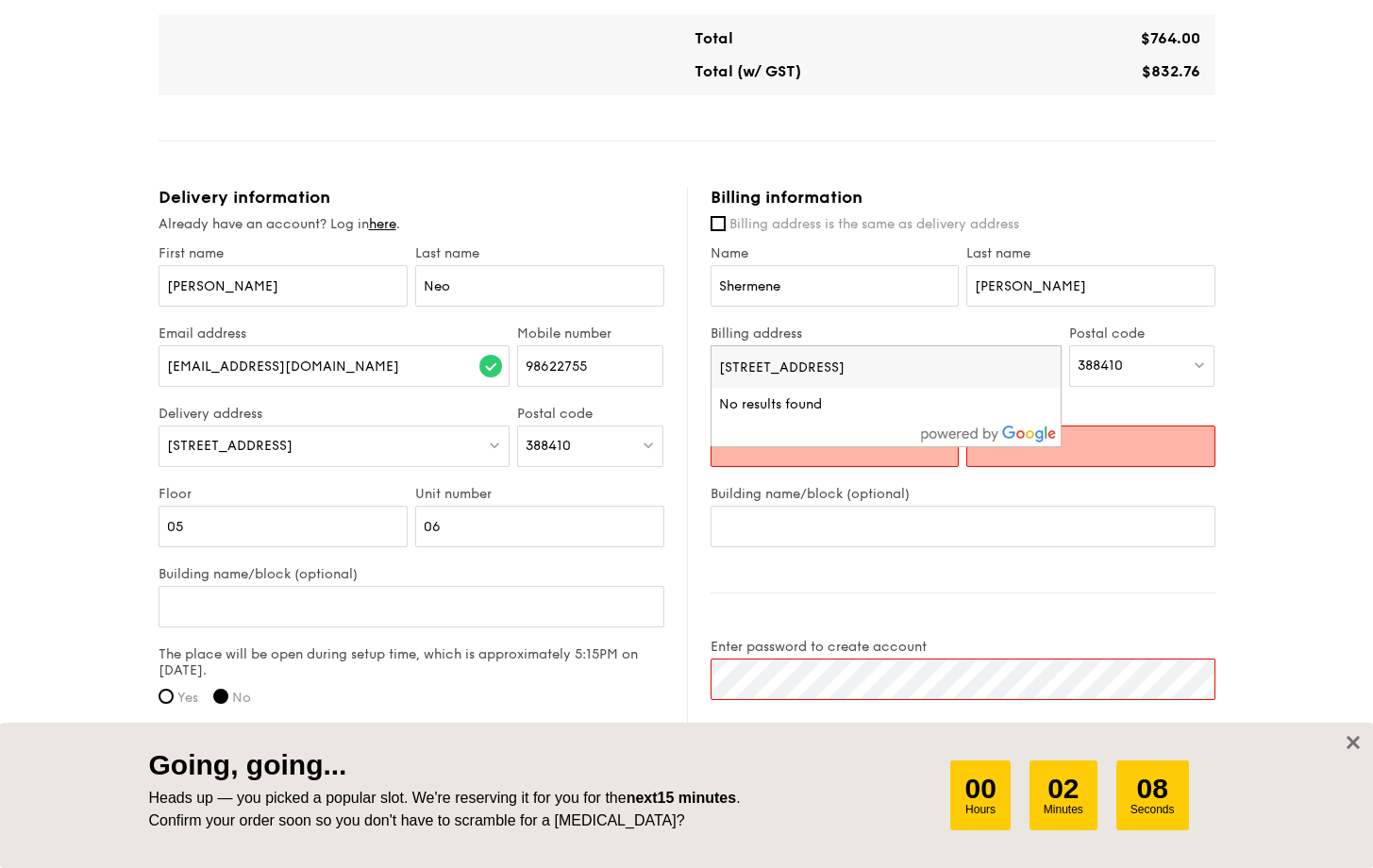 drag, startPoint x: 973, startPoint y: 362, endPoint x: 1035, endPoint y: 362, distance: 62 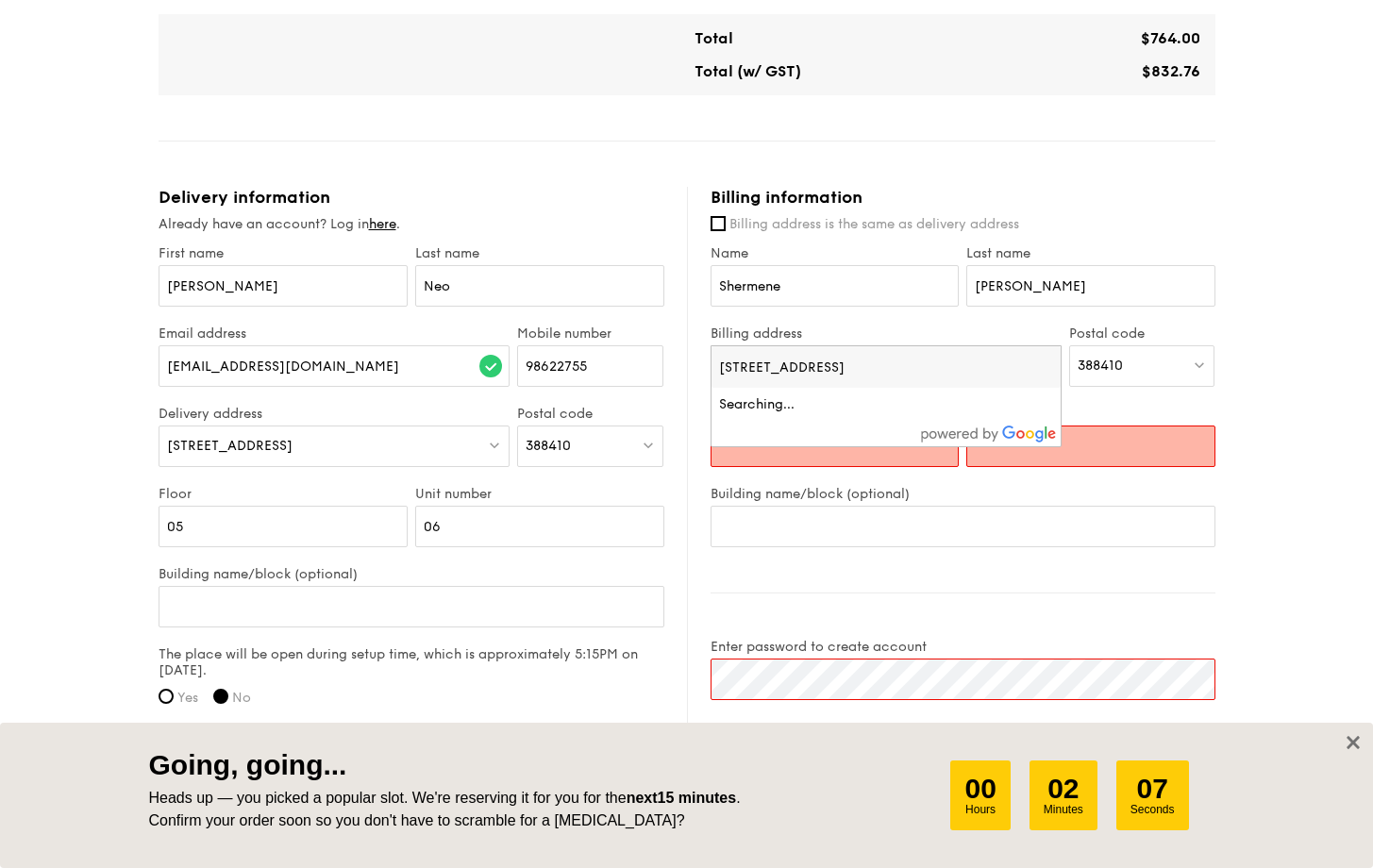type on "[STREET_ADDRESS]" 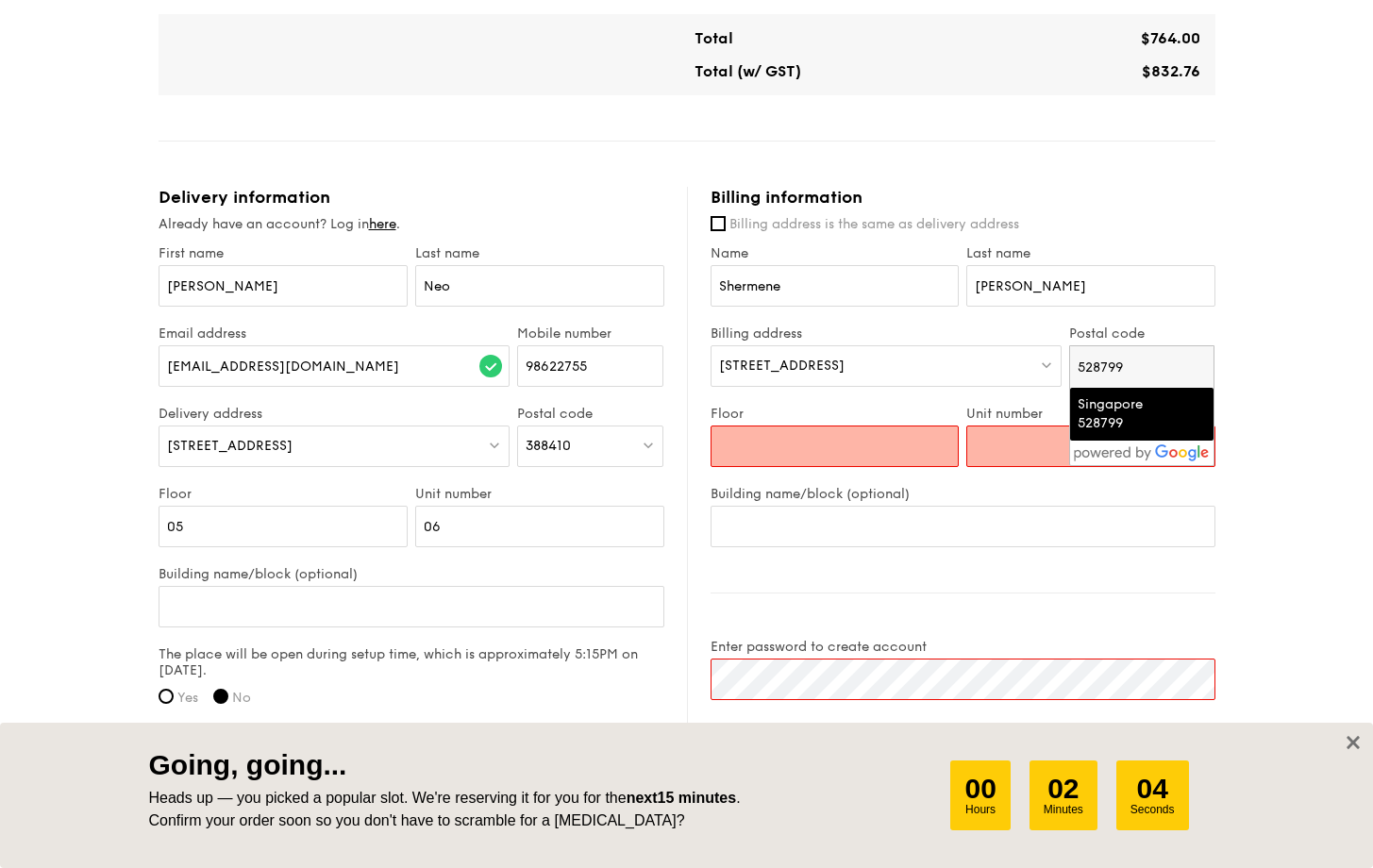 type on "528799" 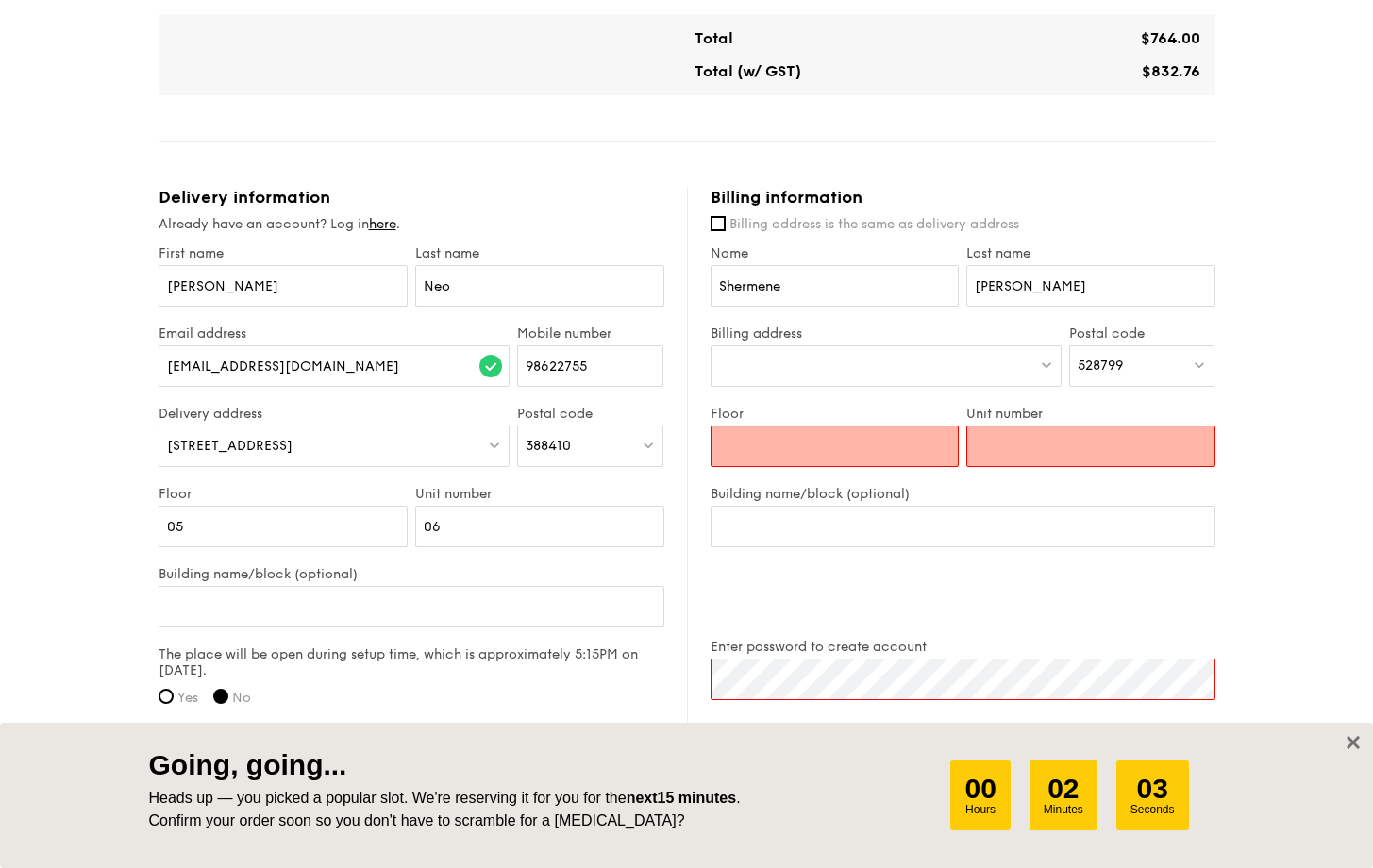 click on "528799" at bounding box center (1142, 366) 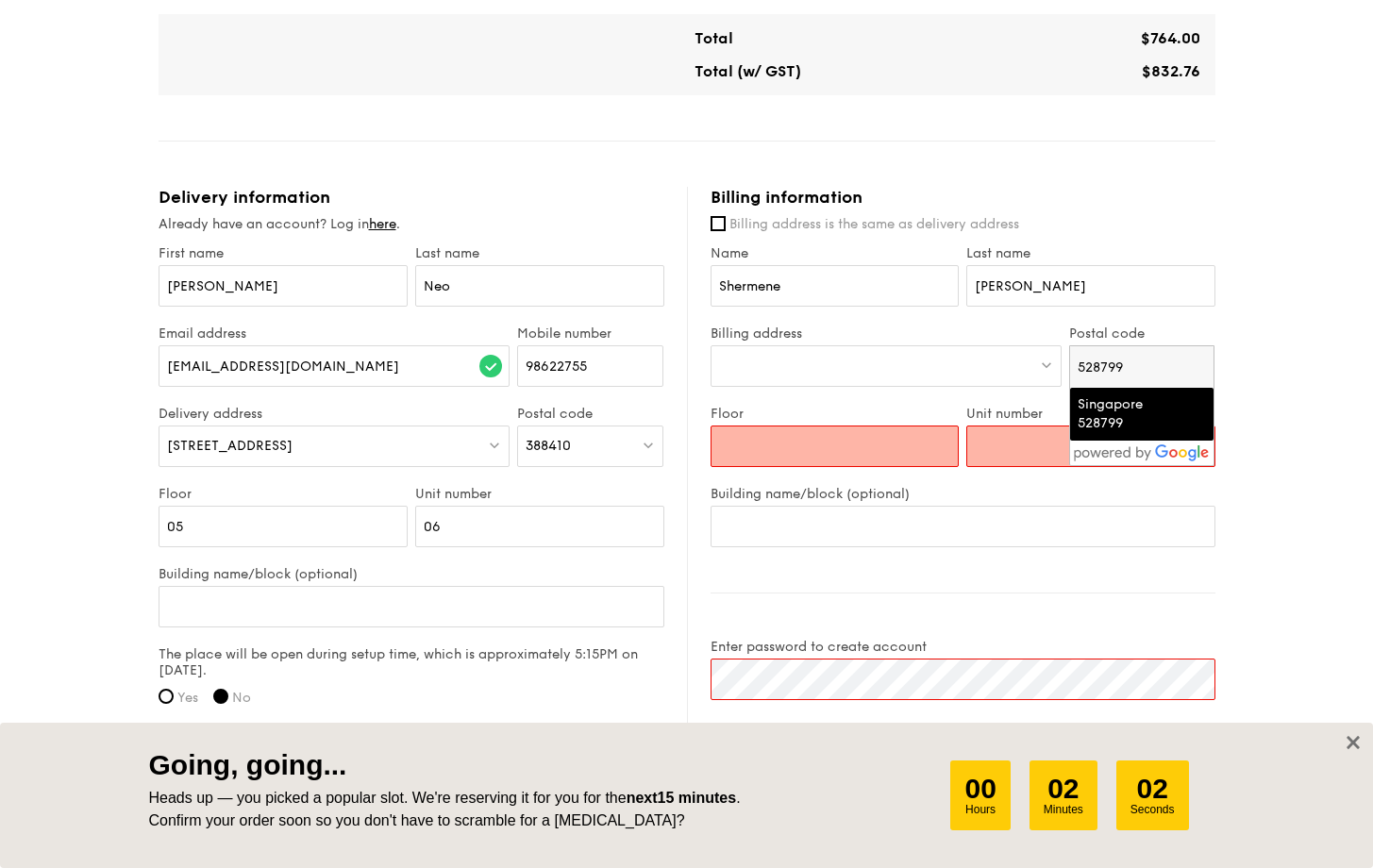 click on "Singapore 528799" at bounding box center [1126, 414] 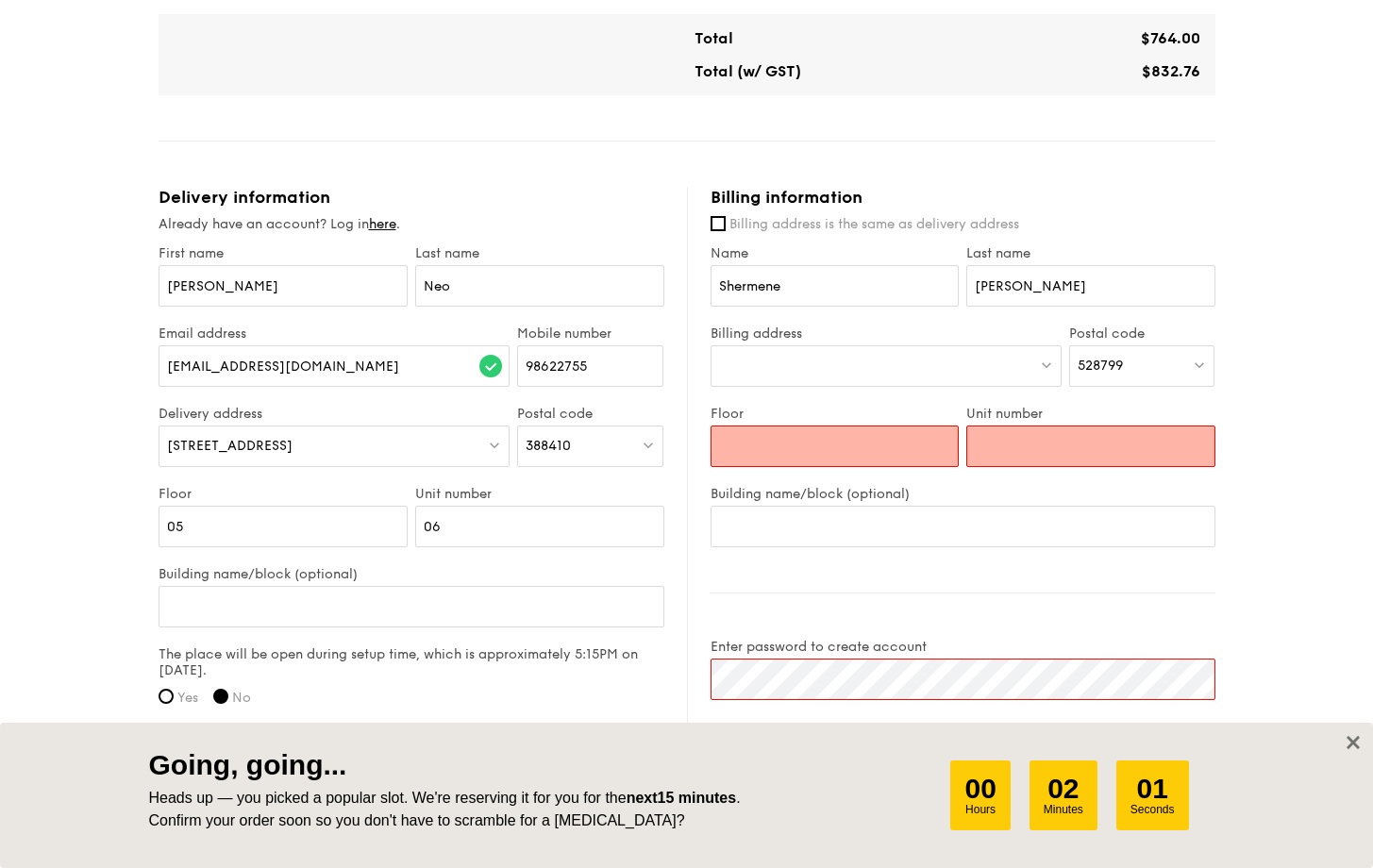 click at bounding box center [886, 366] 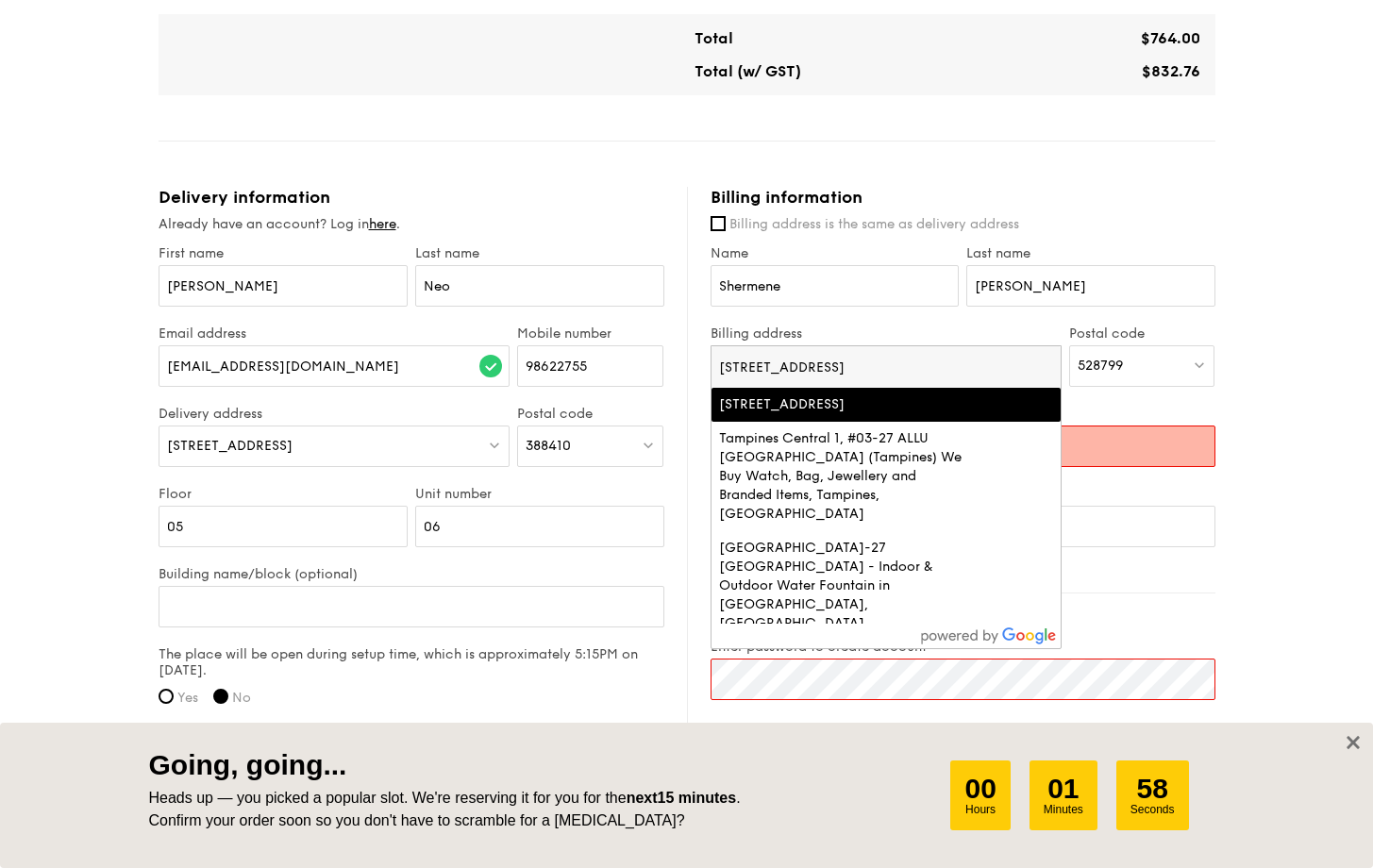 click on "1 - Select menu
2 - Select items
3 - Check out
Classic Buffet
$21.80
/guest
($23.76 w/ GST)
30 guests
Serving time:
[DATE]
6:15PM
Teardown time:
[DATE]
8:30PM
Salad
Green Goddess Salad - cherry tomato, [PERSON_NAME], feta cheese
Mains
Smoked Paprika Rice - turmeric baked [PERSON_NAME] sweet paprika, tri-colour capsicum
Meat
Hikari Miso Glazed Chicken - baked carrot, shiitake mushroom, roasted sesame seed, spring onion
Fish
Thai Green [PERSON_NAME] Fish - artisanal green [PERSON_NAME] paste, smashed lemongrass, poached cherry tomatoes, kaffir lime leaf
Vegetable
Roasted Rainbow Vegetables - cajun oil, roasted assorted vegetables at 250 degrees
Sweet sides
Total" at bounding box center [686, 113] 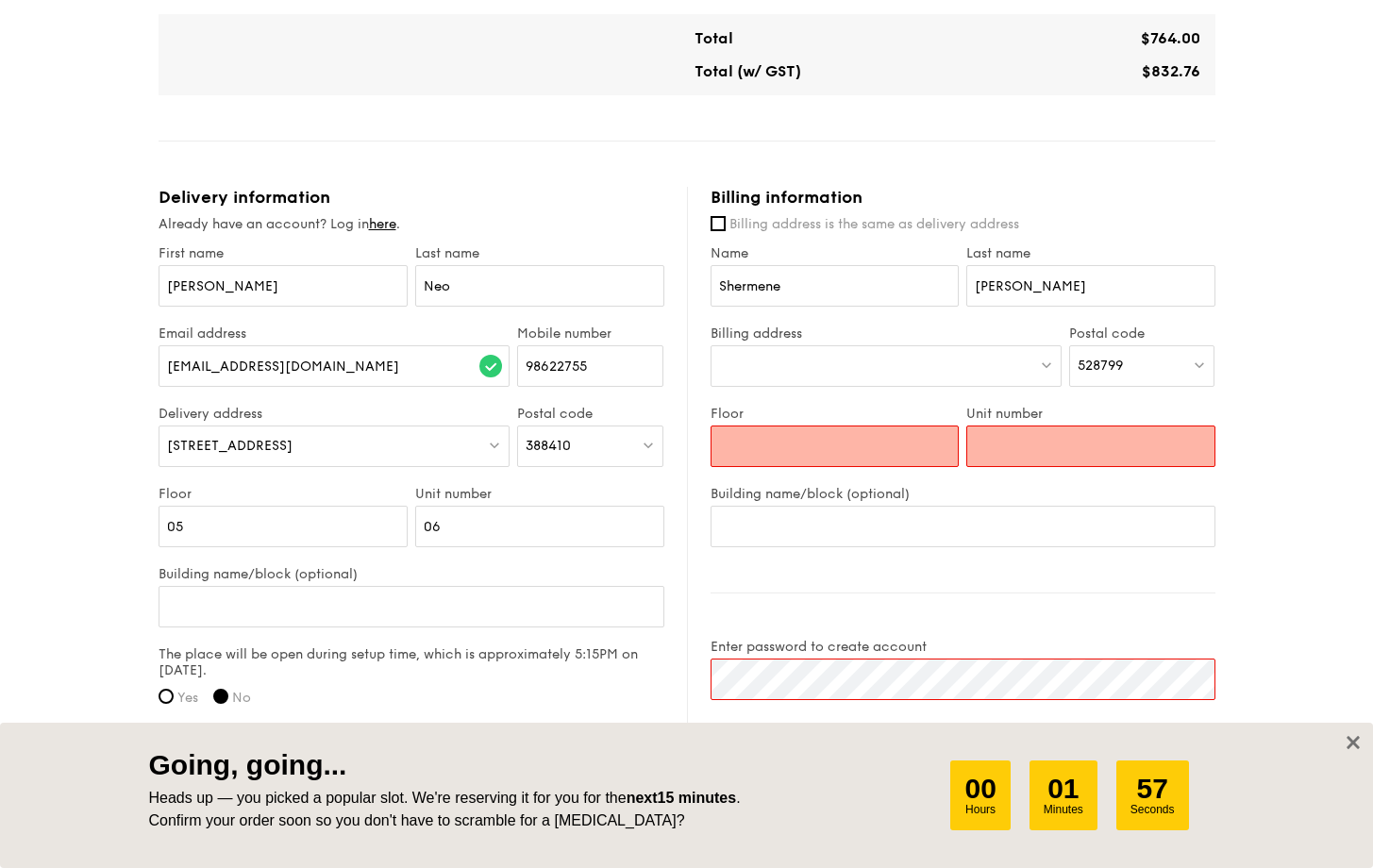 click on "Unit number" at bounding box center (1091, 446) 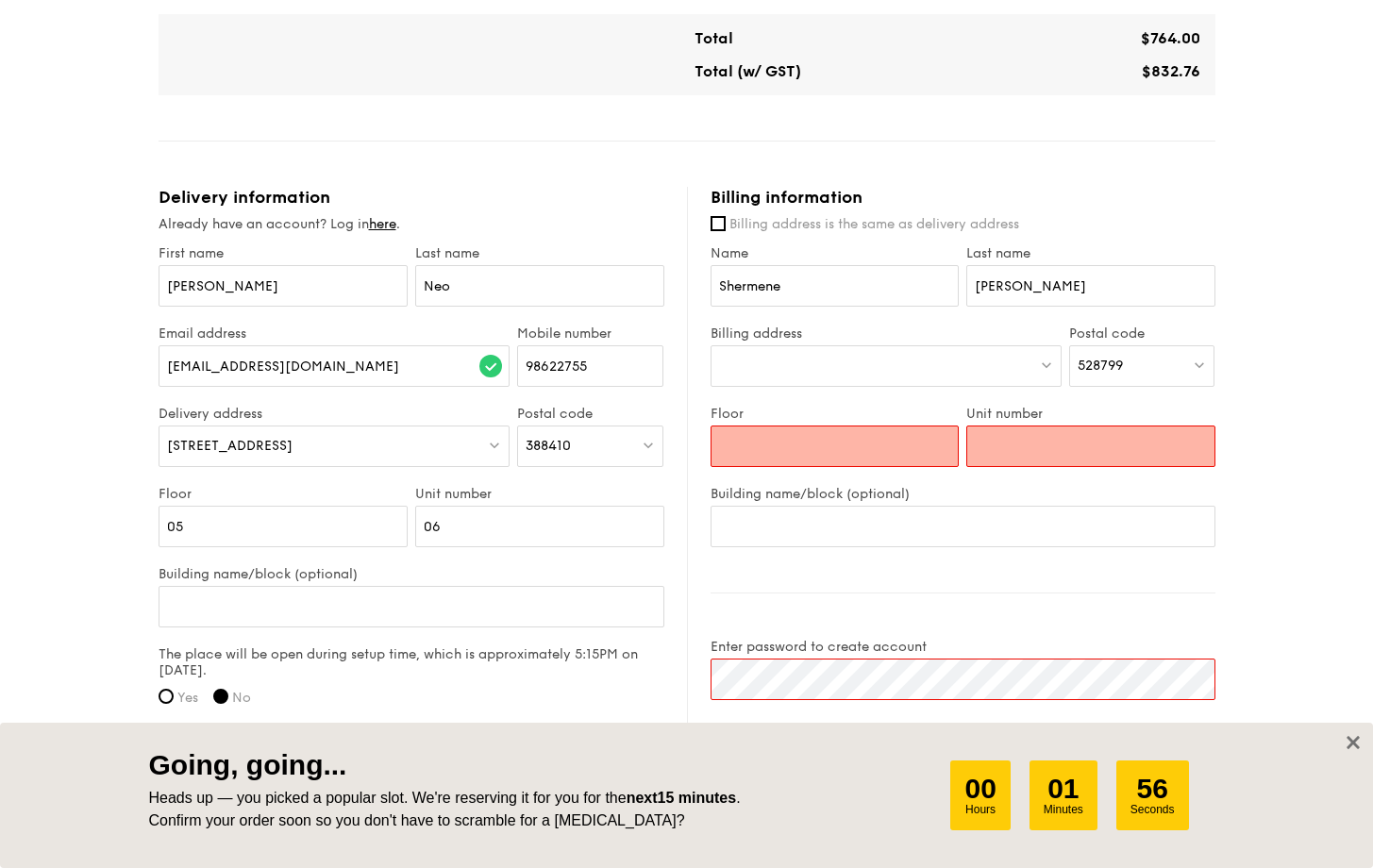 click on "Floor" at bounding box center (835, 446) 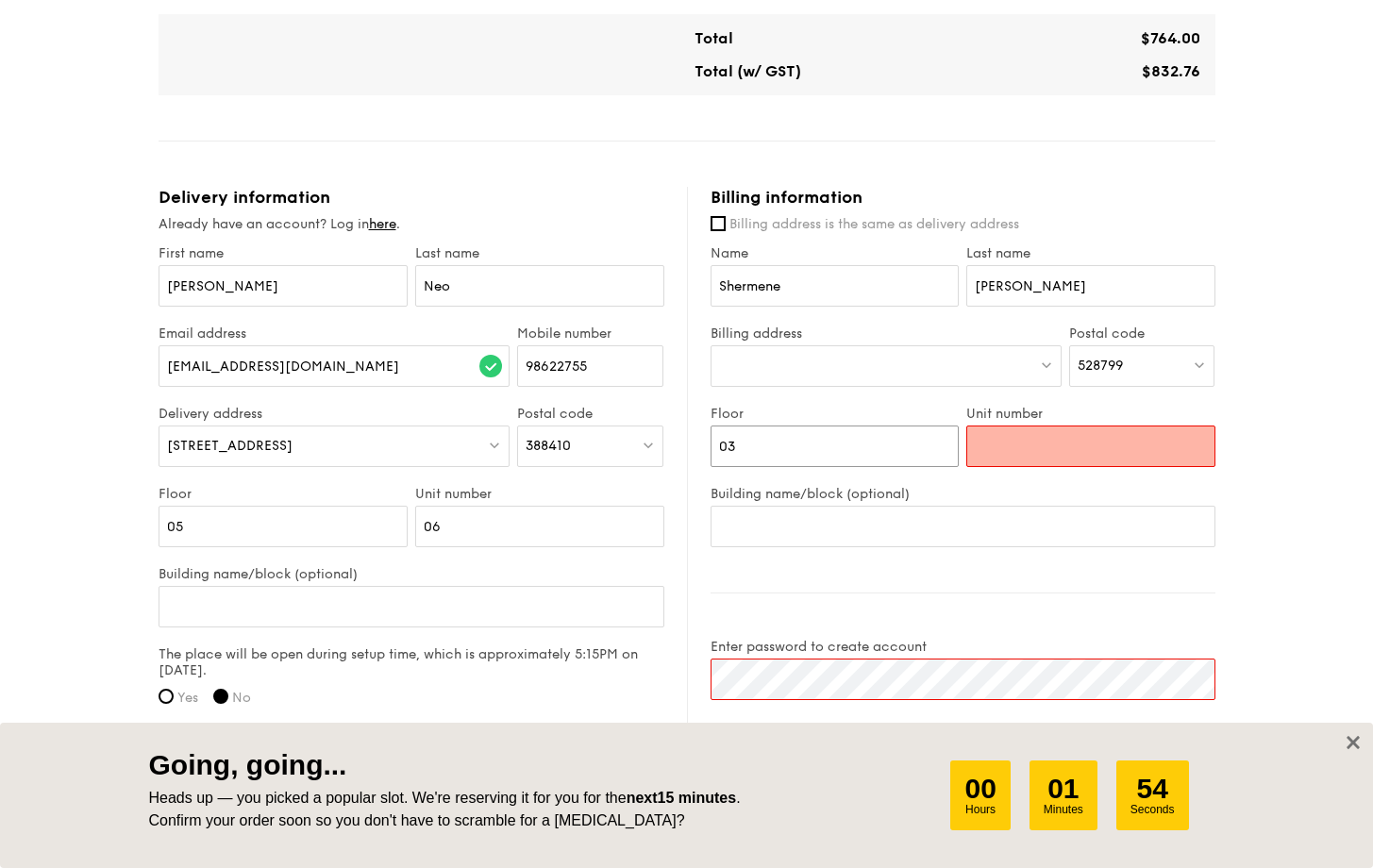 type on "03" 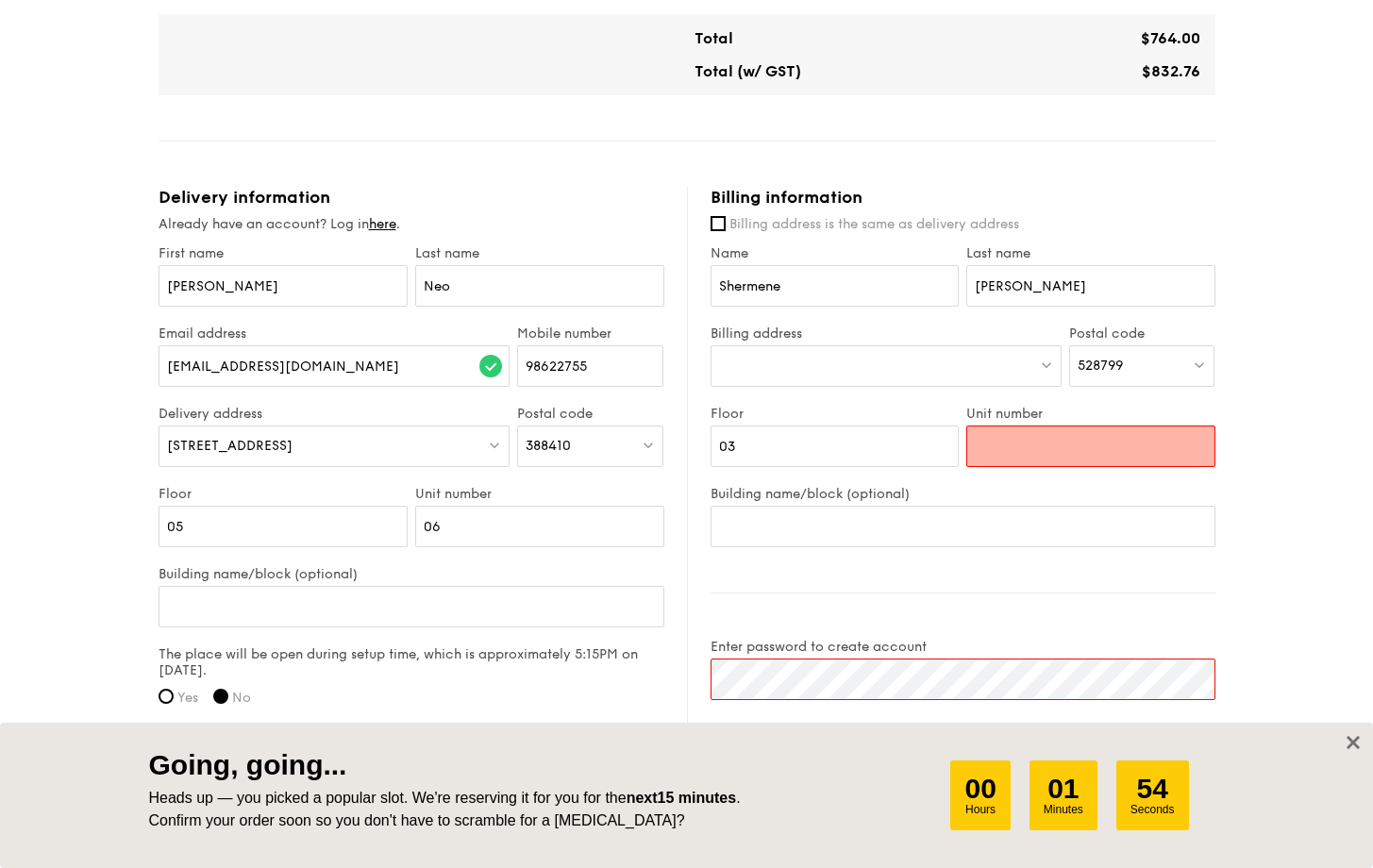 click on "Unit number" at bounding box center (1091, 446) 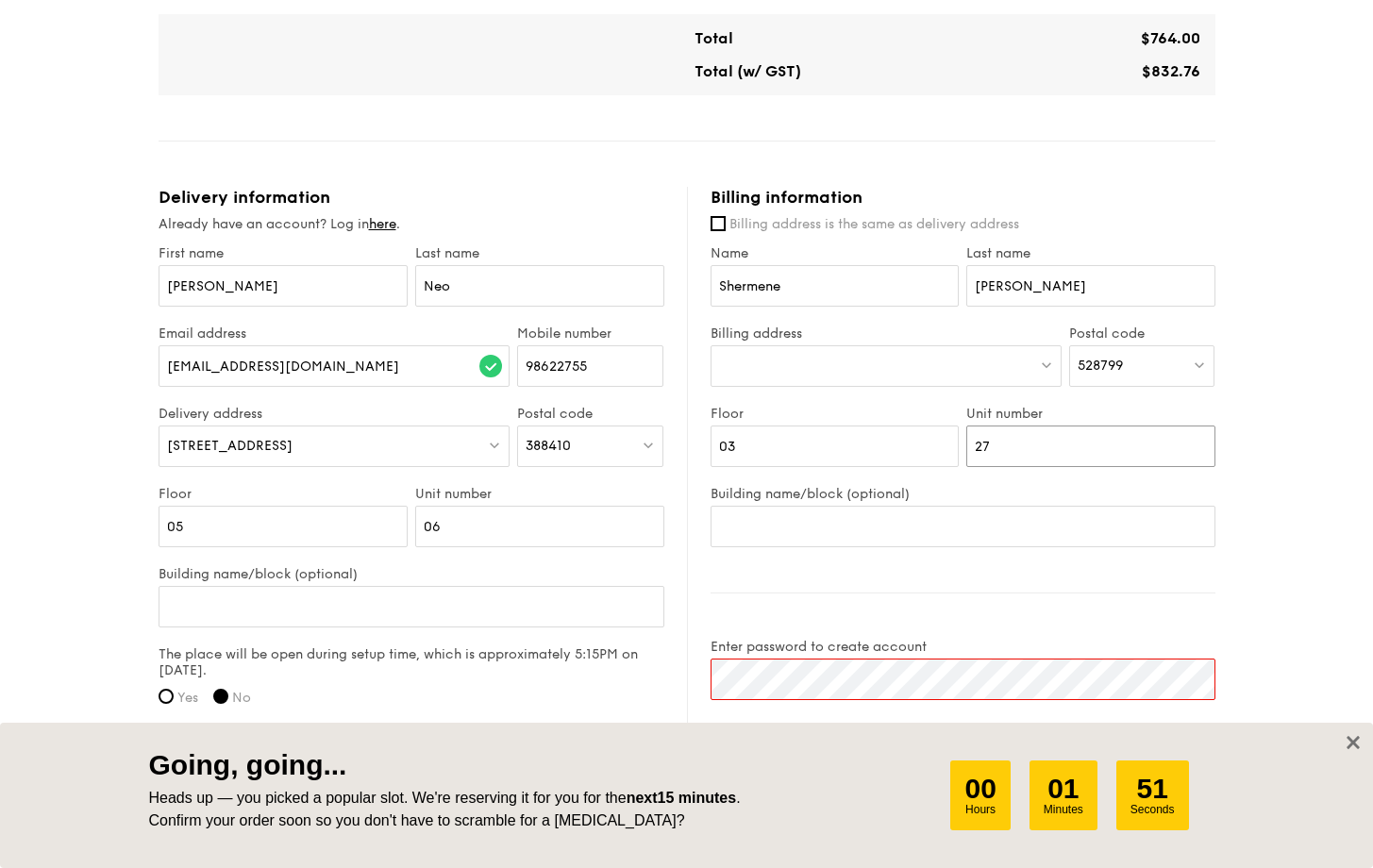 type on "27" 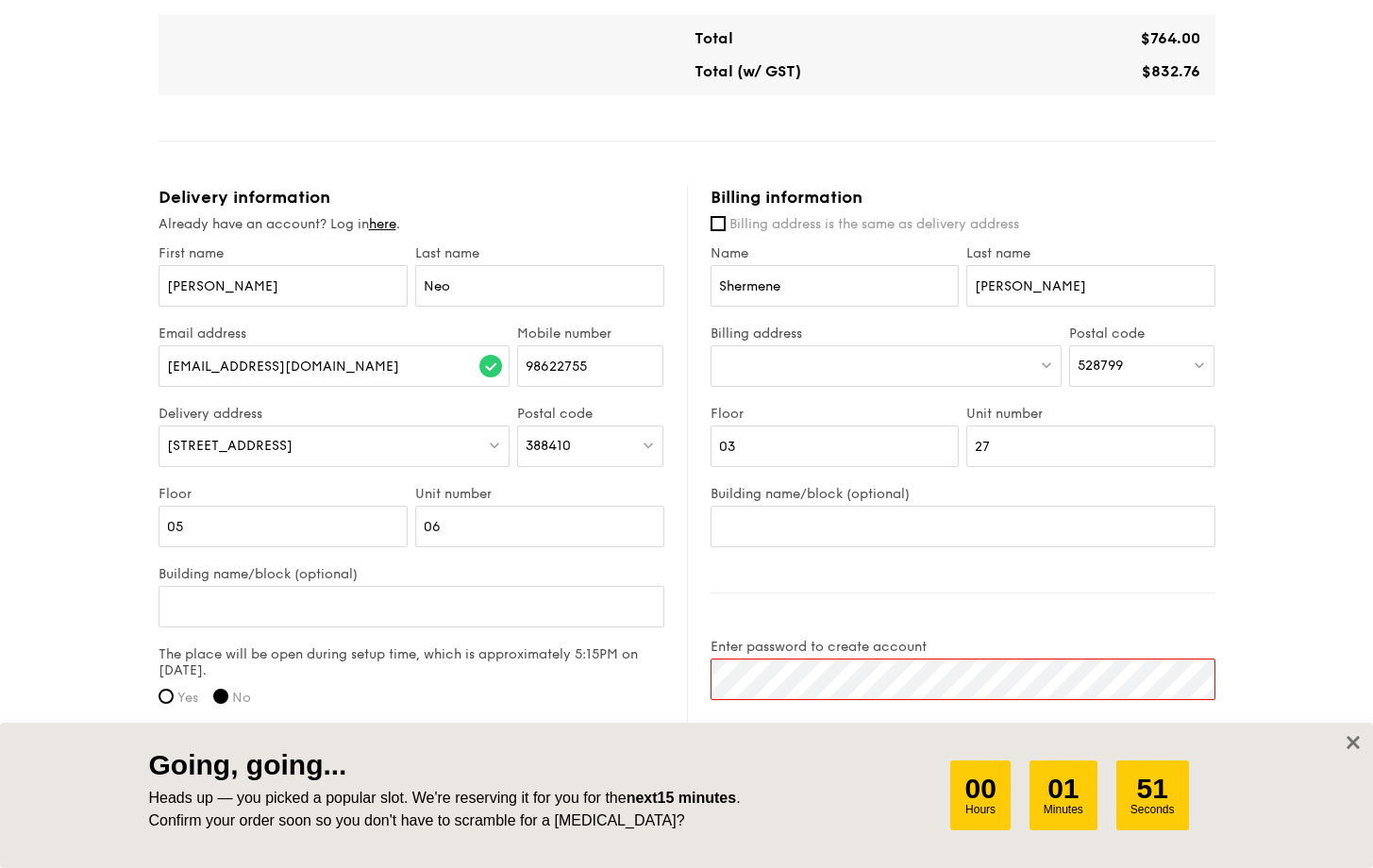 click at bounding box center (886, 366) 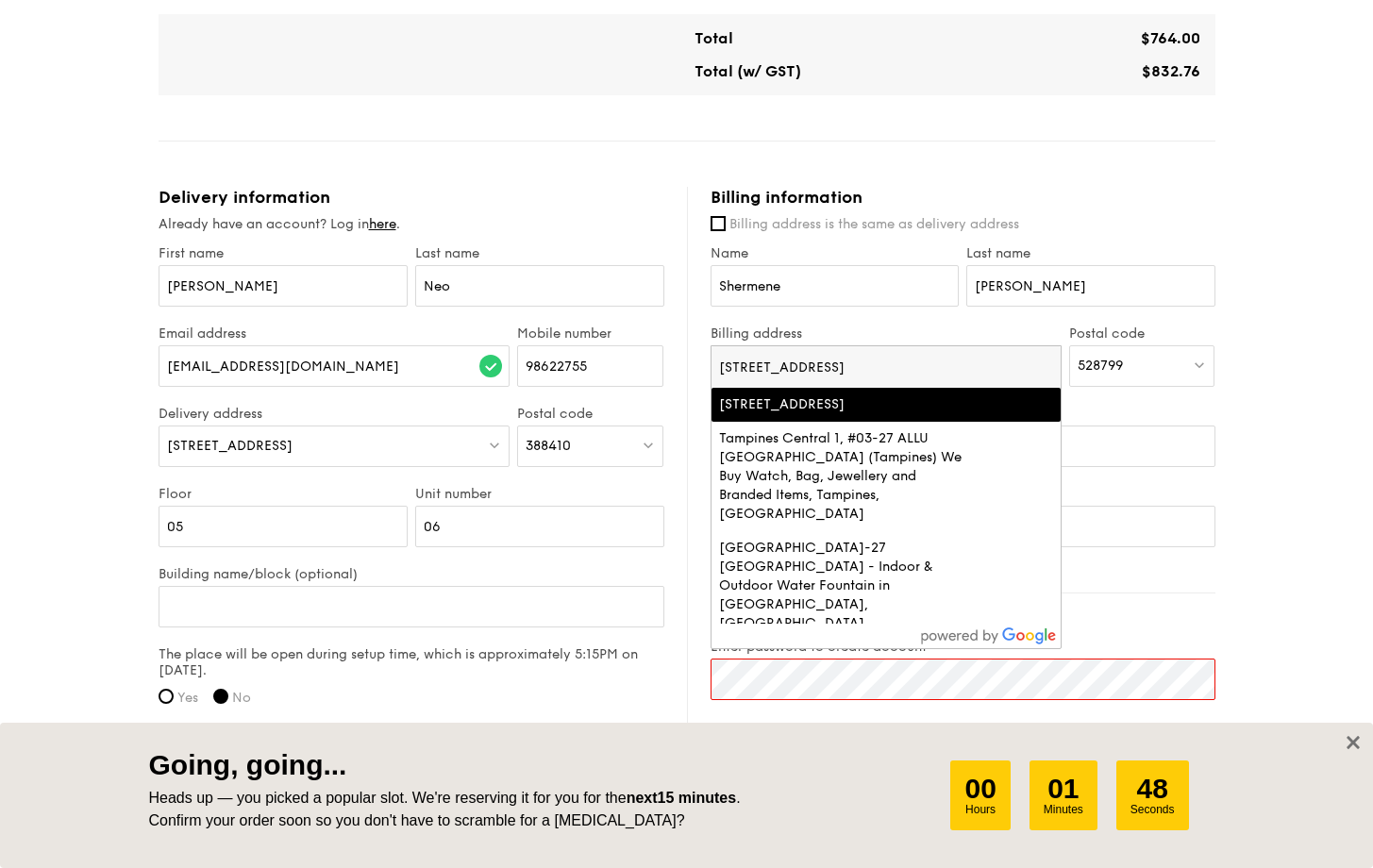 scroll, scrollTop: 961, scrollLeft: 0, axis: vertical 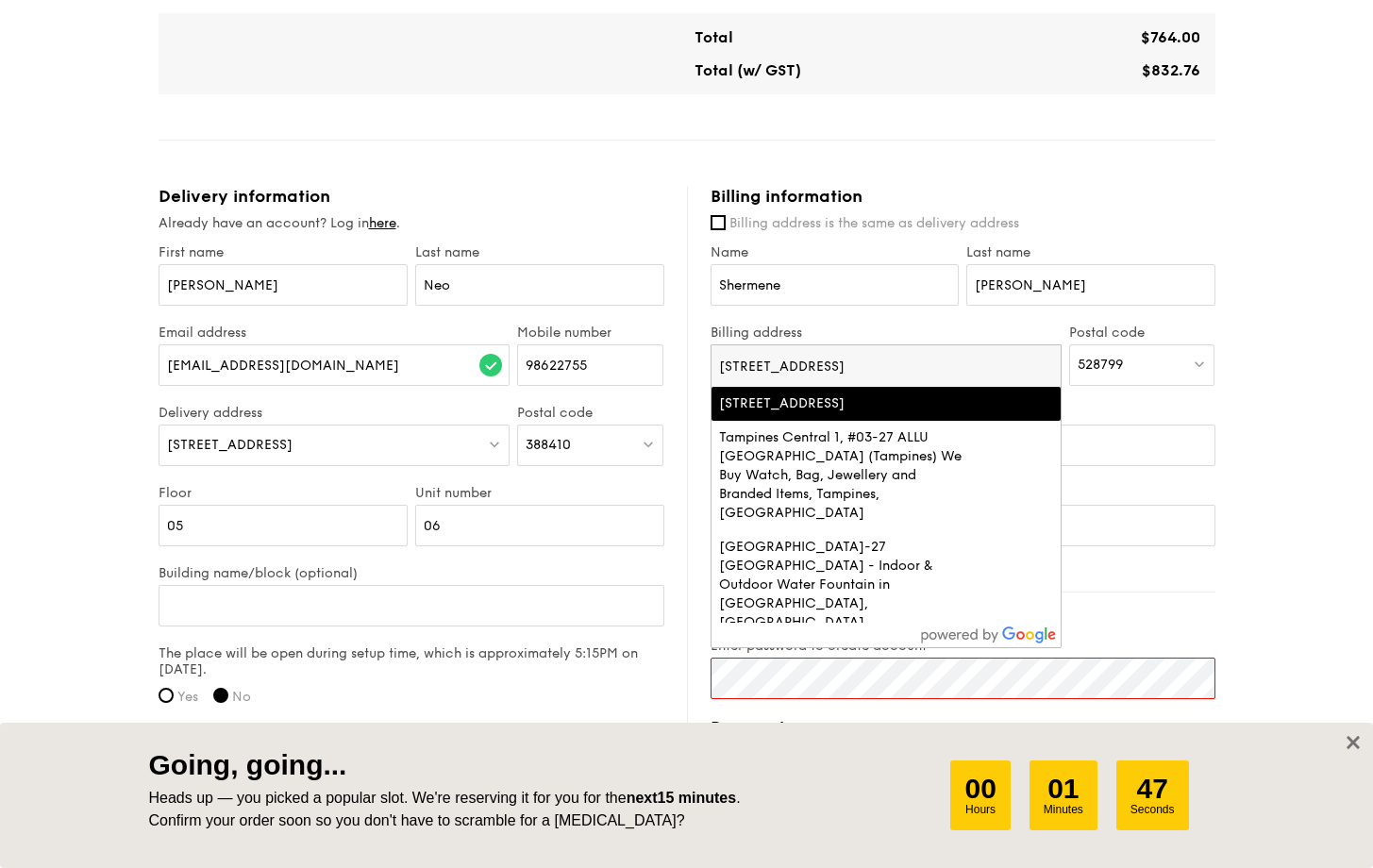 click on "[STREET_ADDRESS]" at bounding box center (886, 366) 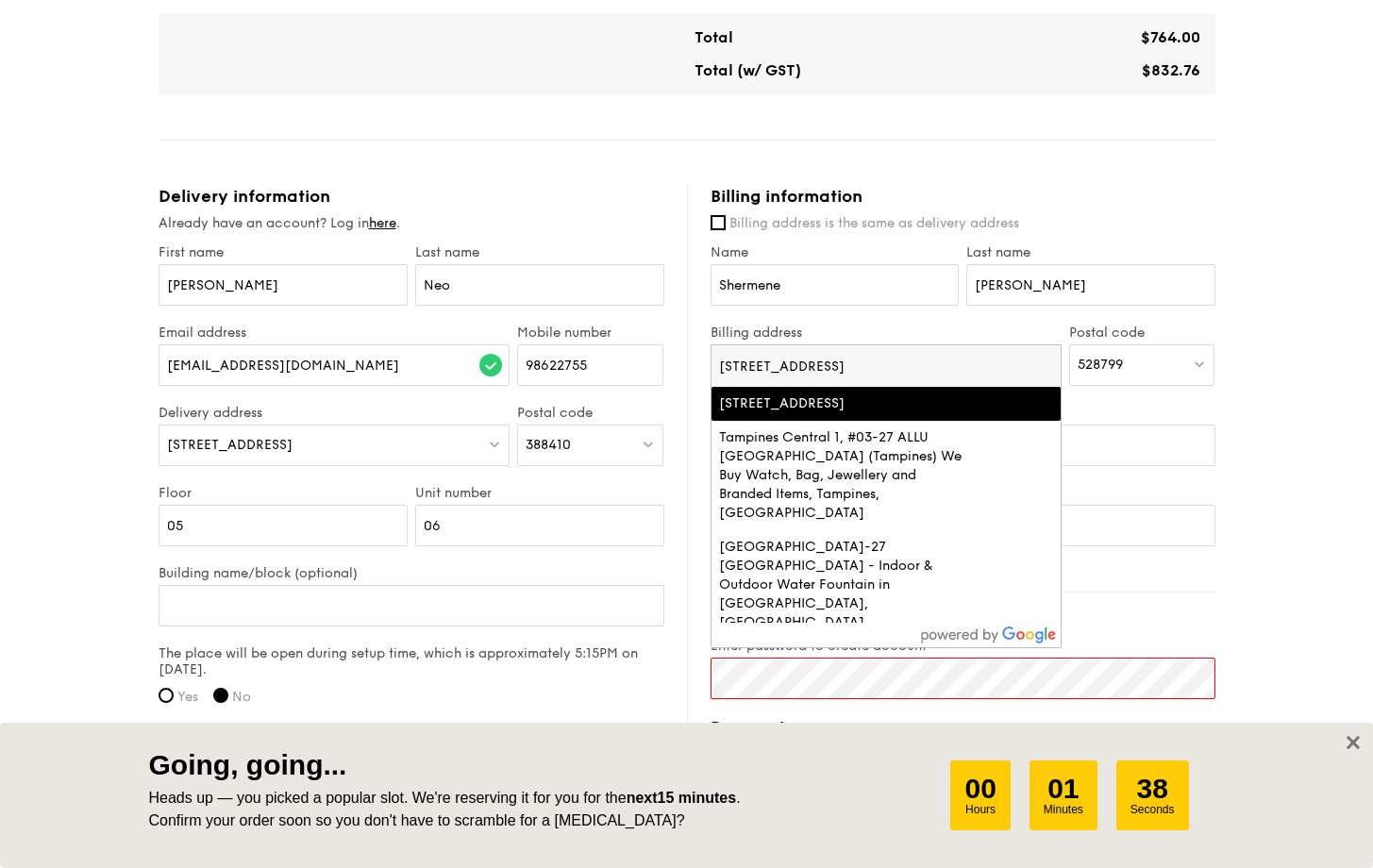 drag, startPoint x: 985, startPoint y: 362, endPoint x: 844, endPoint y: 362, distance: 141 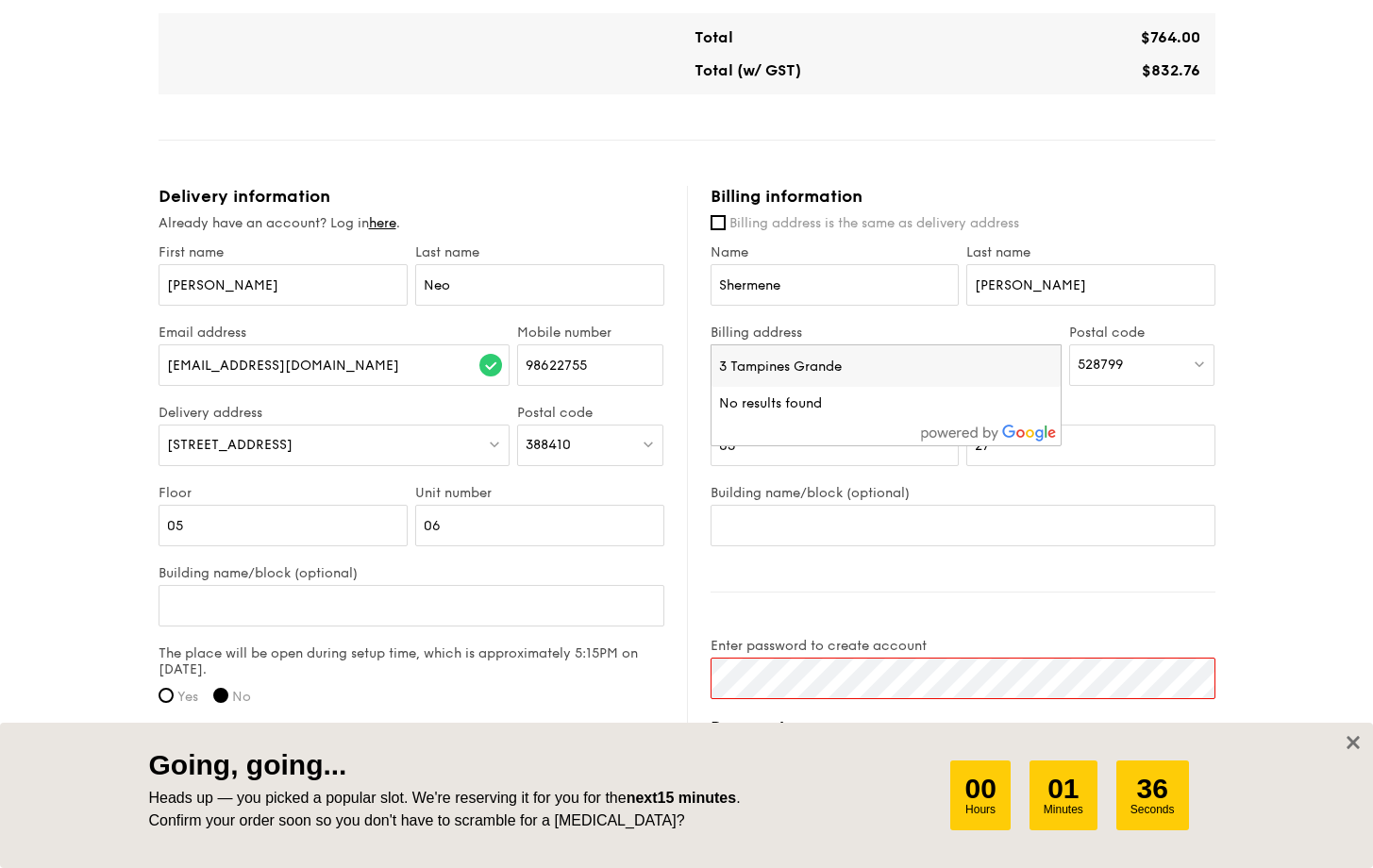 type on "3 Tampines Grande" 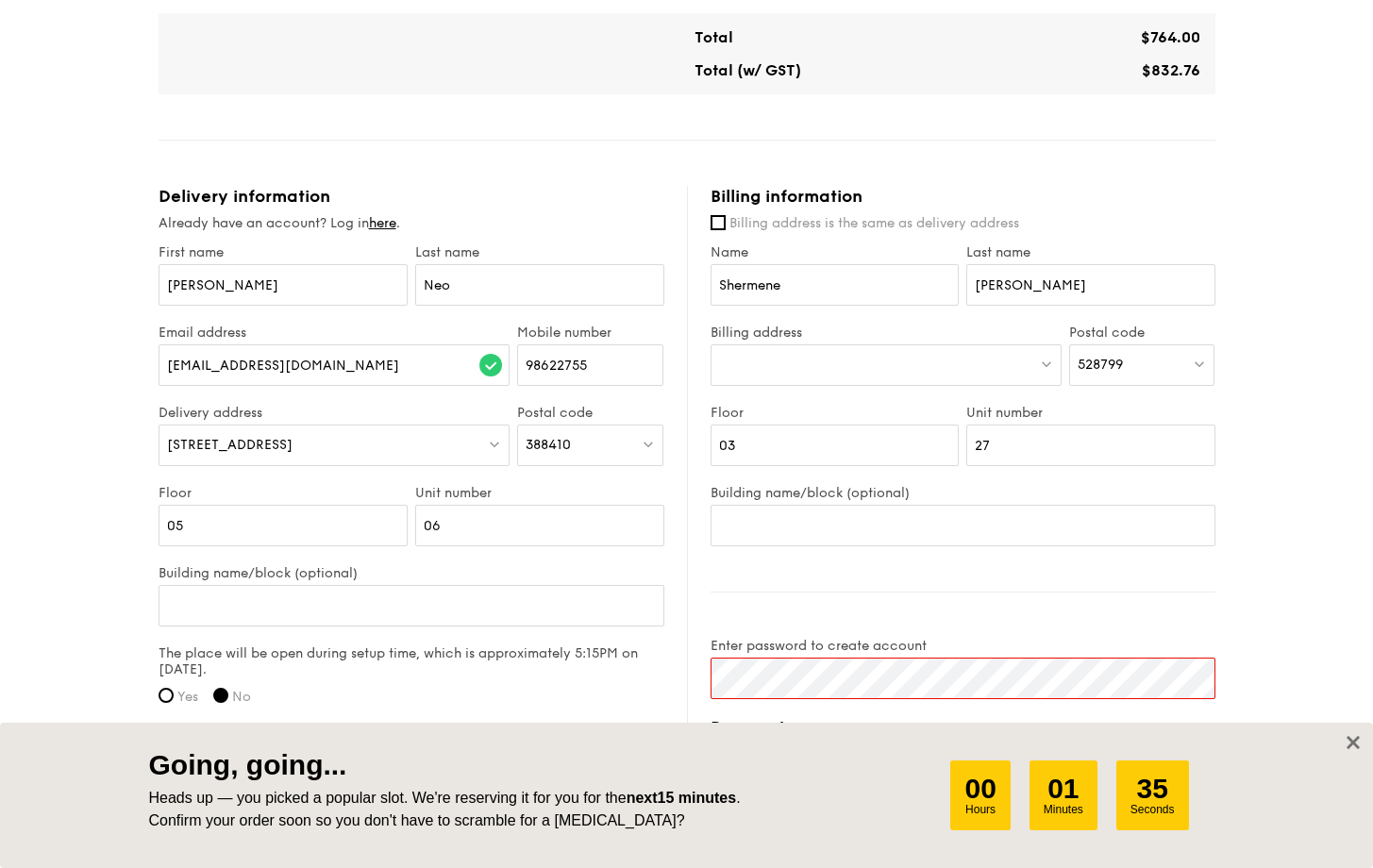 click at bounding box center (886, 365) 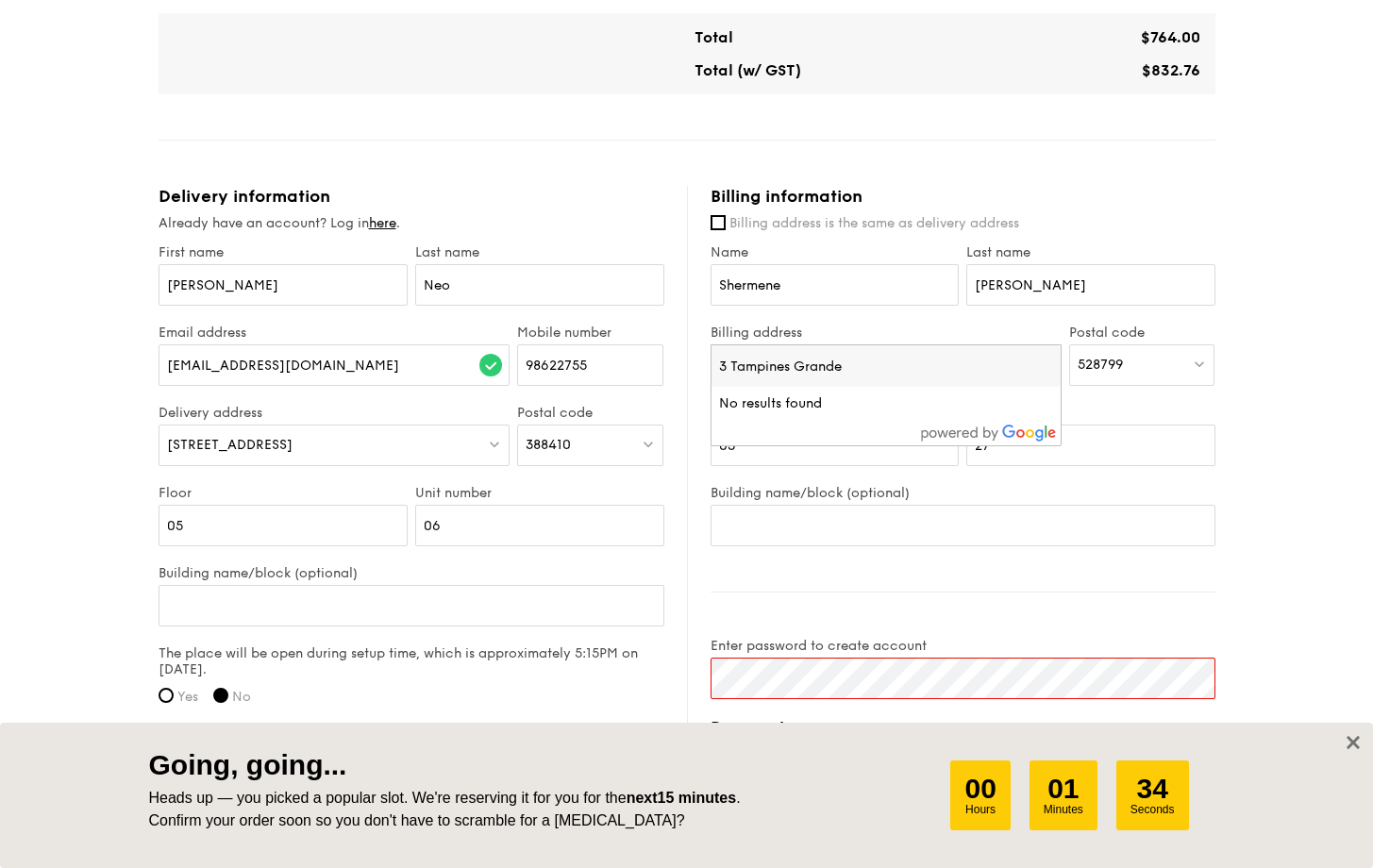 click on "528799" at bounding box center [1142, 365] 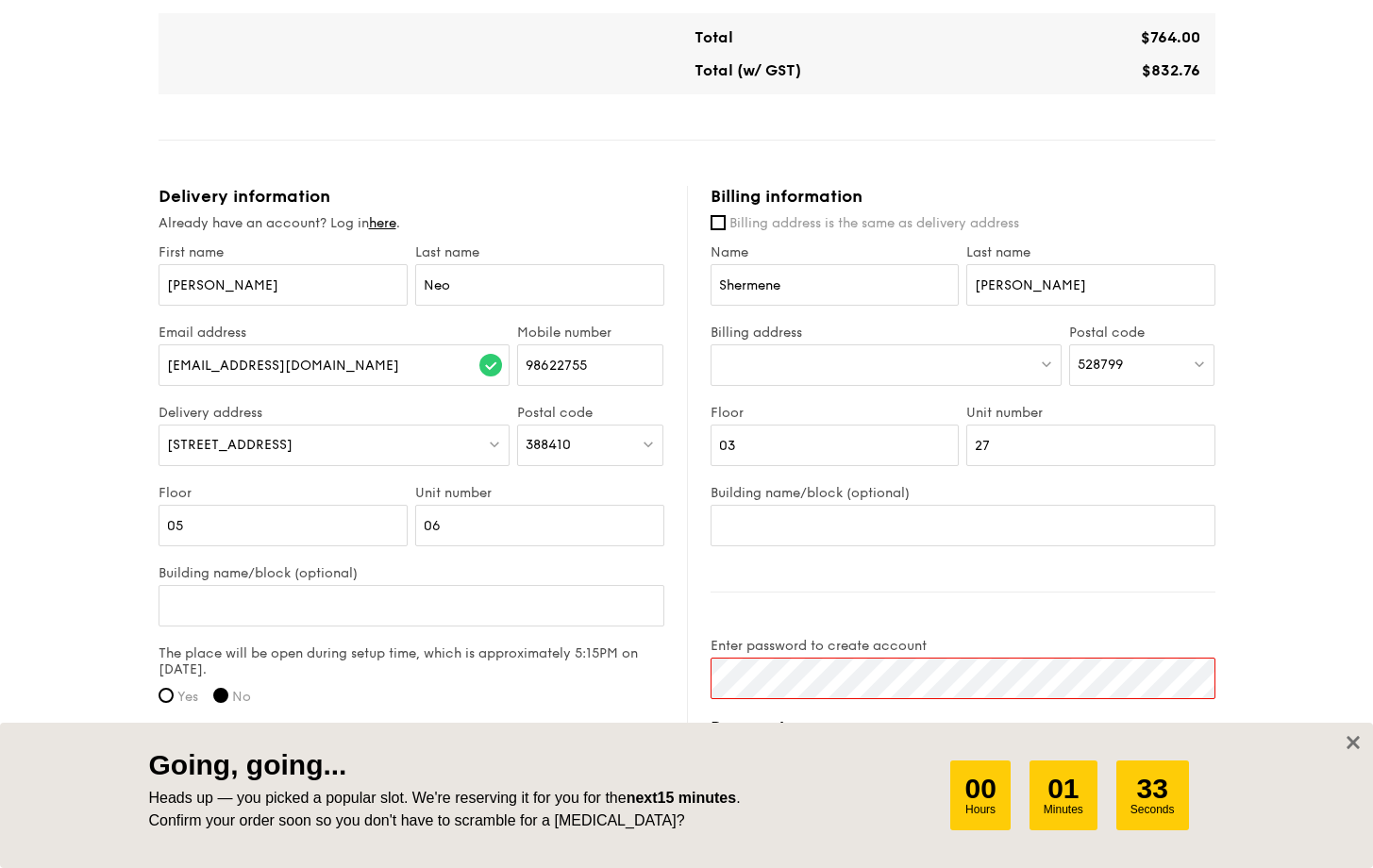 click at bounding box center [886, 365] 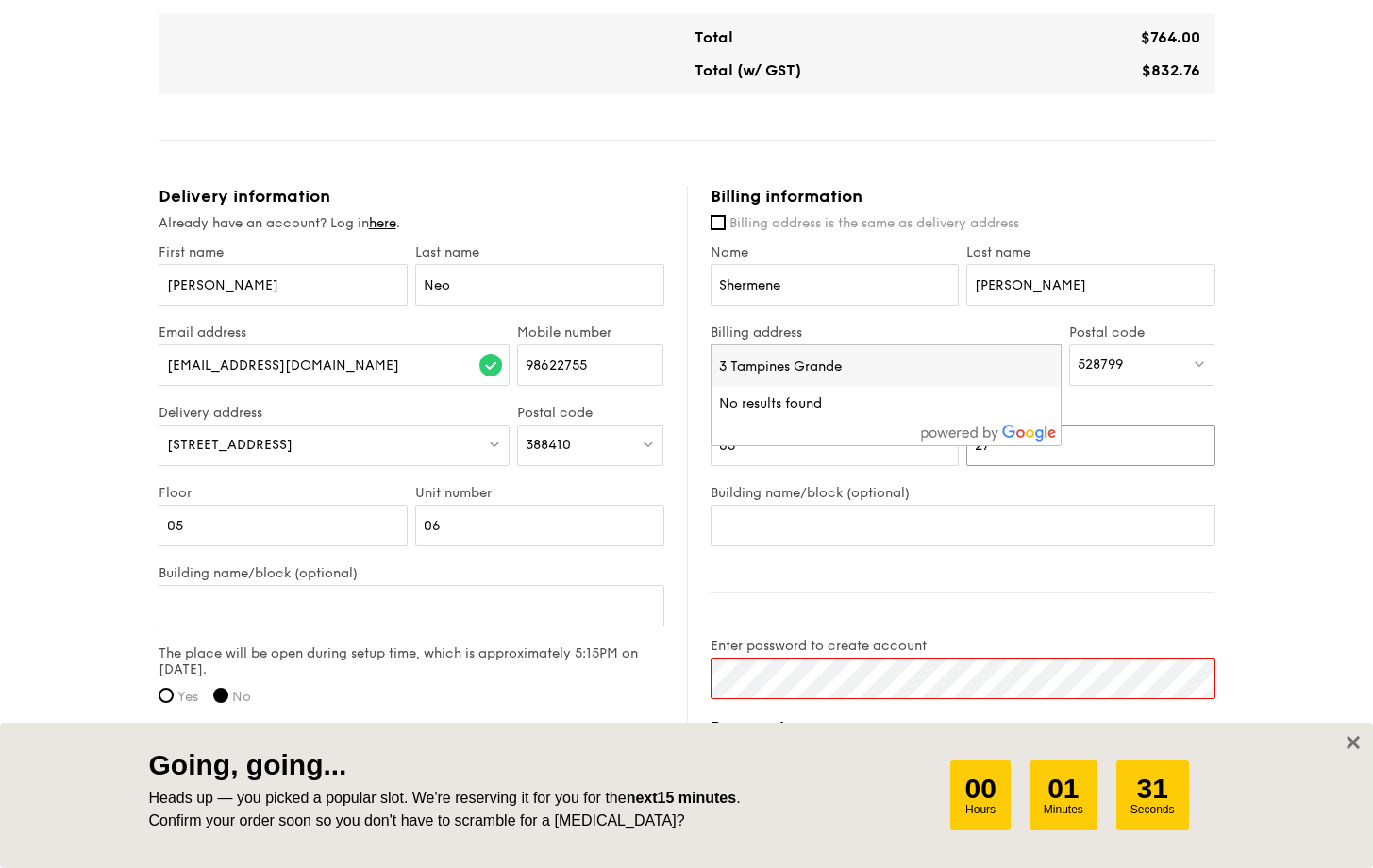 click on "27" at bounding box center (1091, 445) 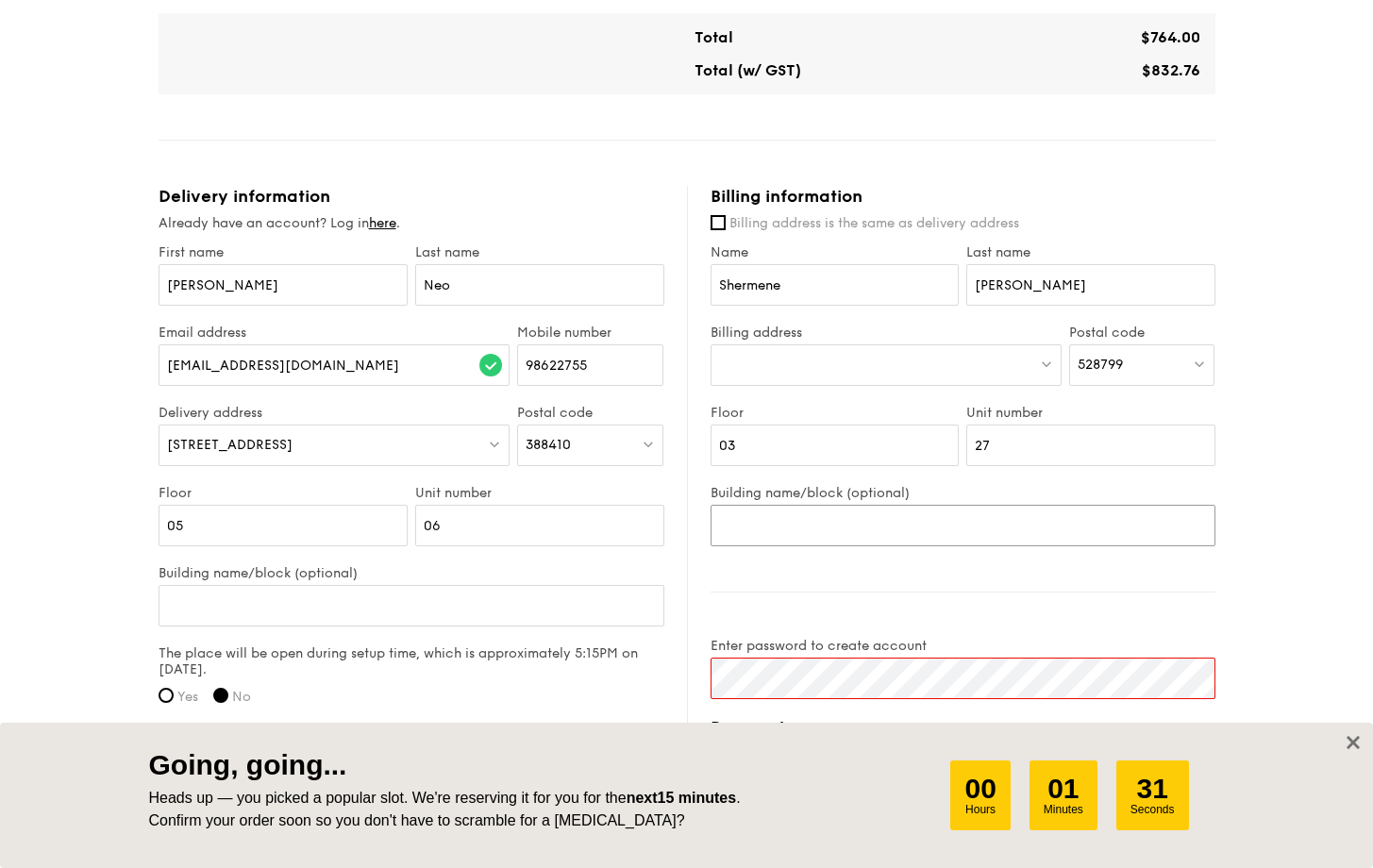 click on "Building name/block (optional)" at bounding box center (963, 526) 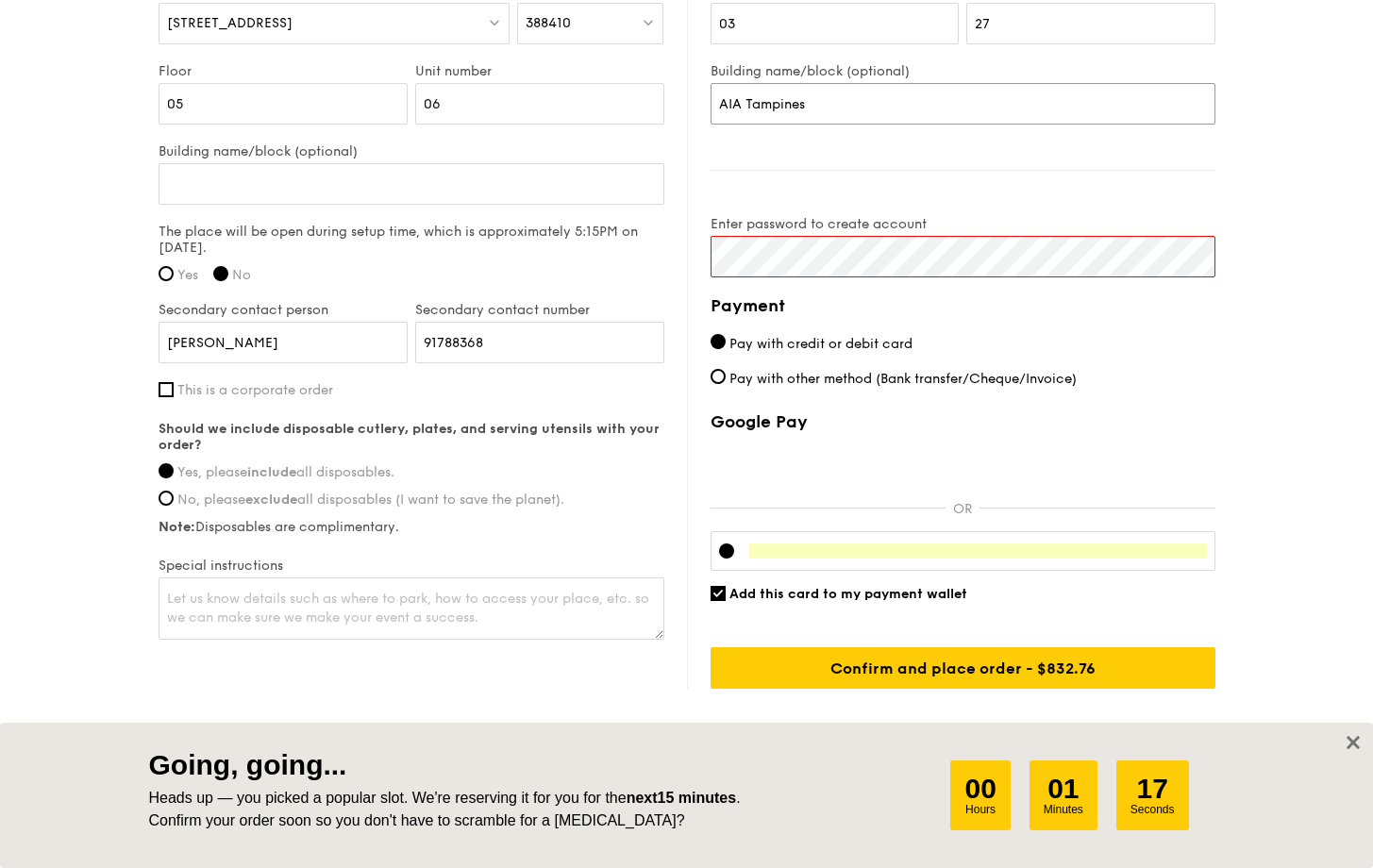 scroll, scrollTop: 1382, scrollLeft: 0, axis: vertical 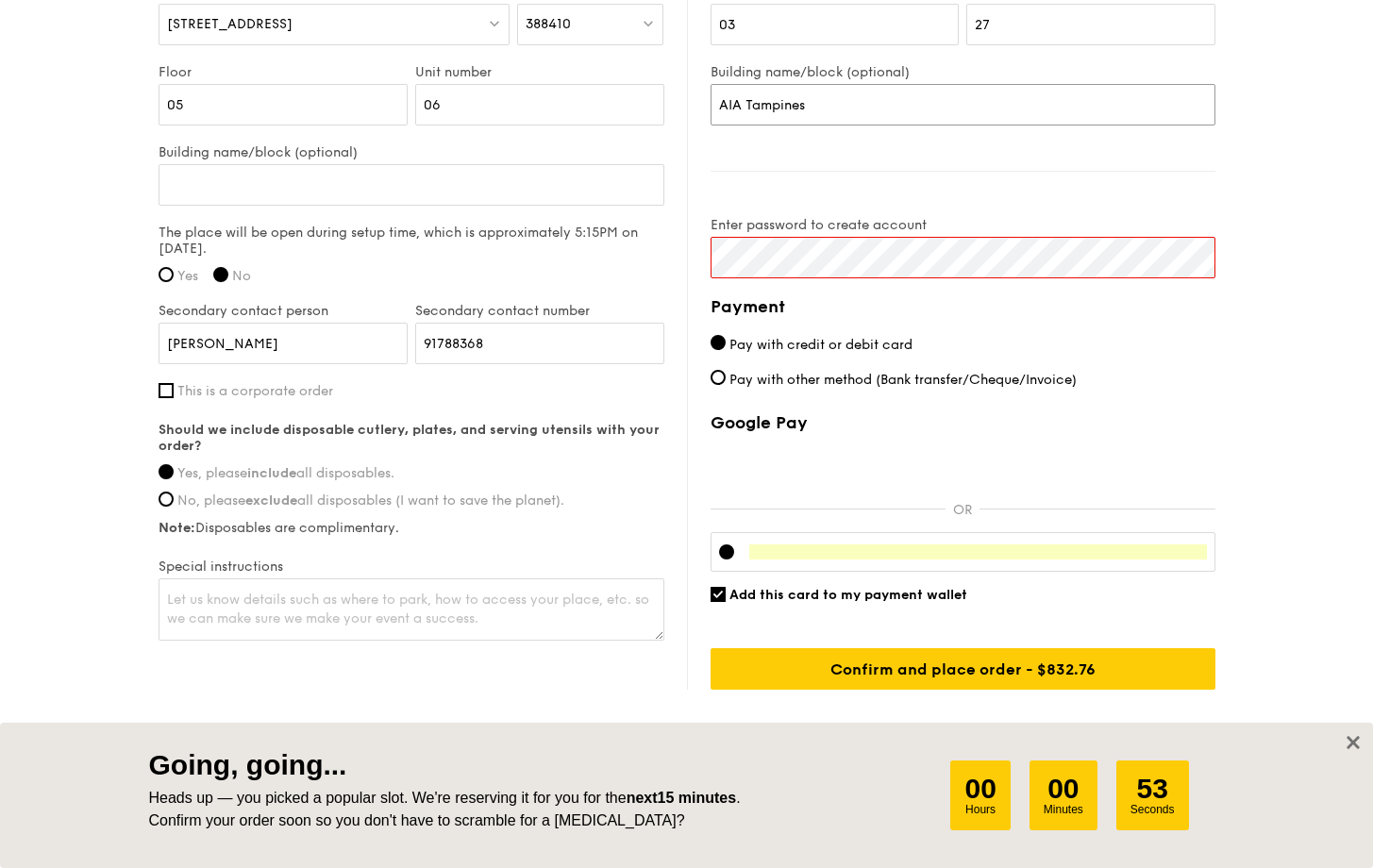 type on "AIA Tampines" 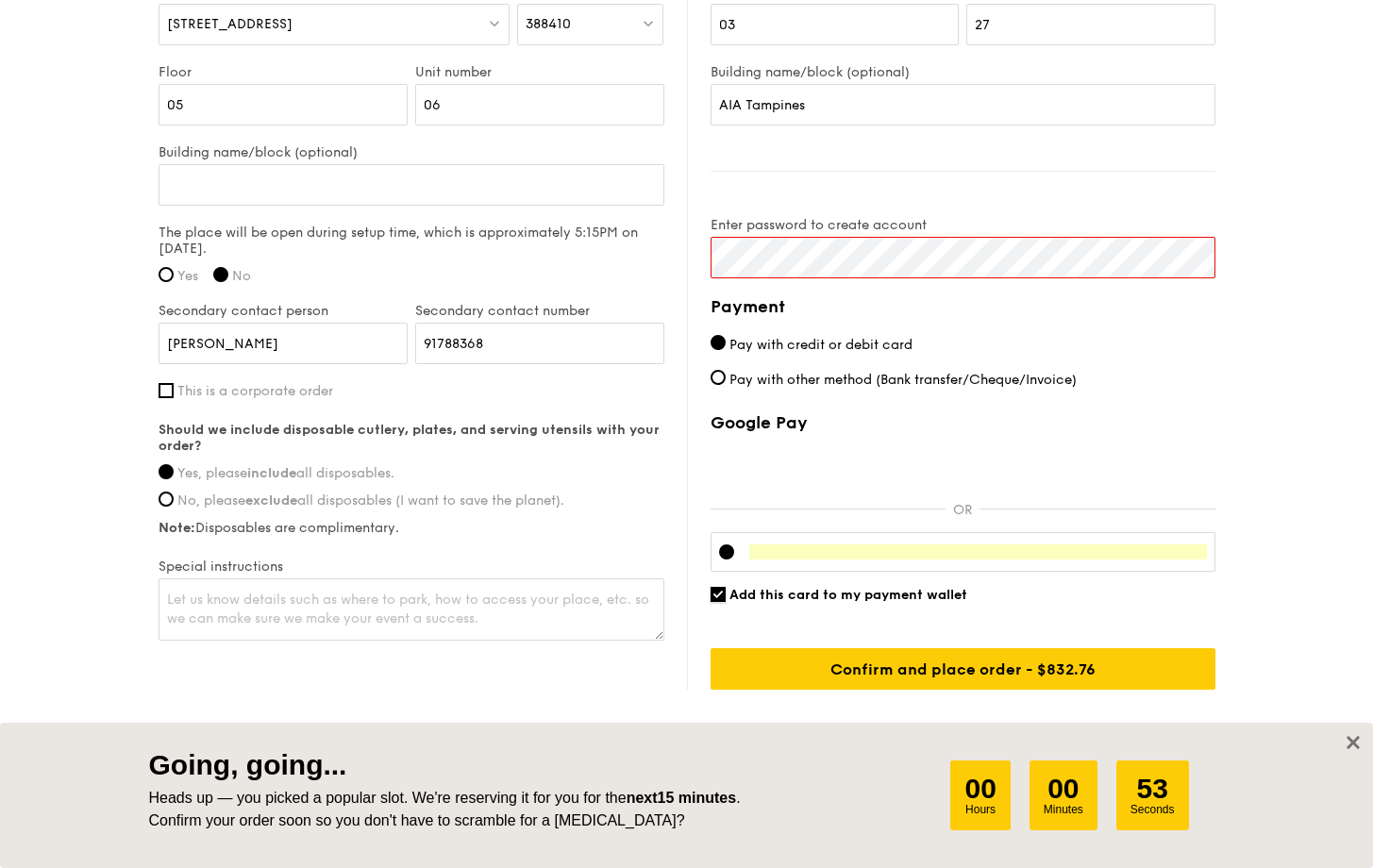 click on "Add this card to my payment wallet" at bounding box center [718, 594] 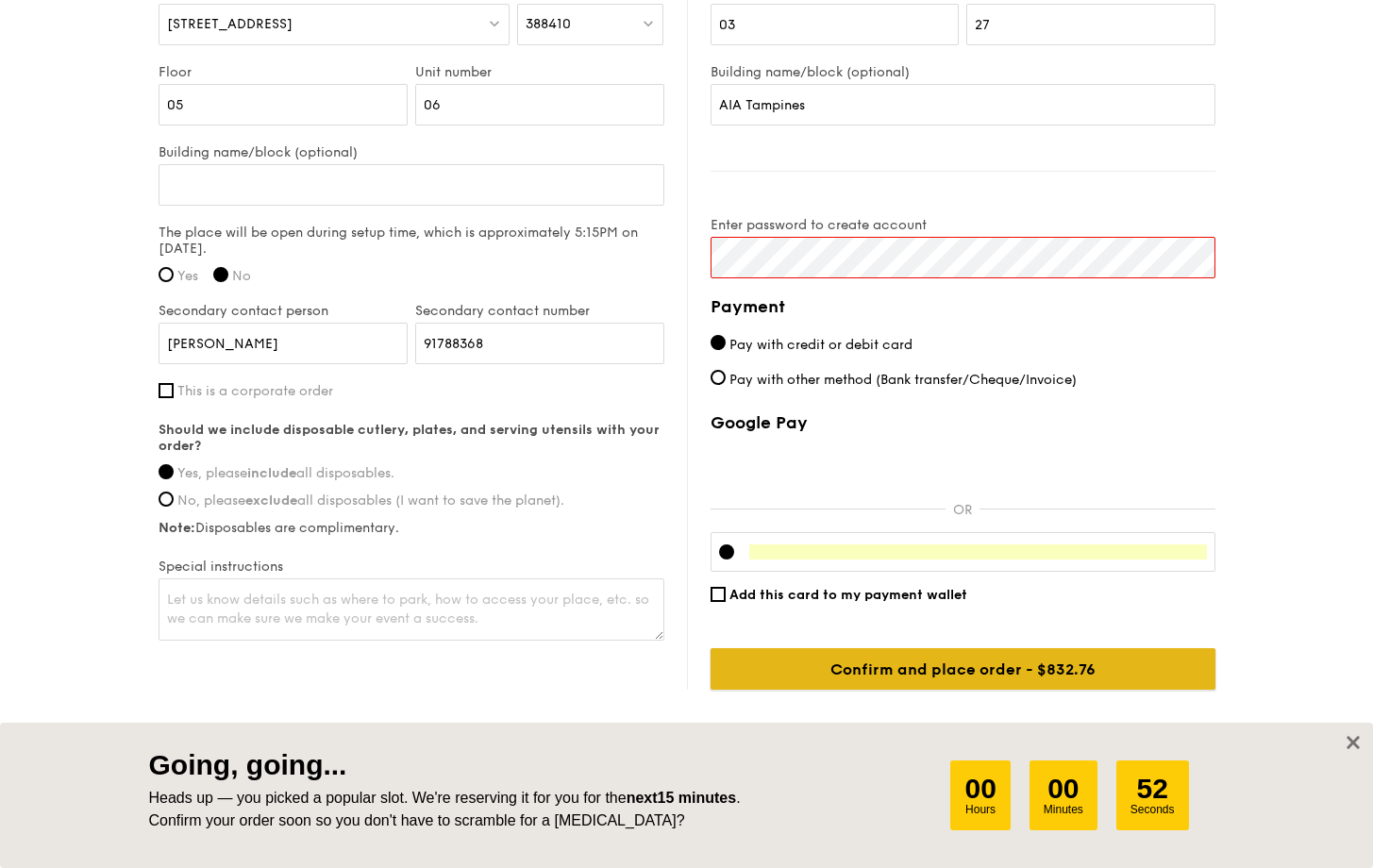 click on "Confirm and place order - $832.76" at bounding box center [963, 669] 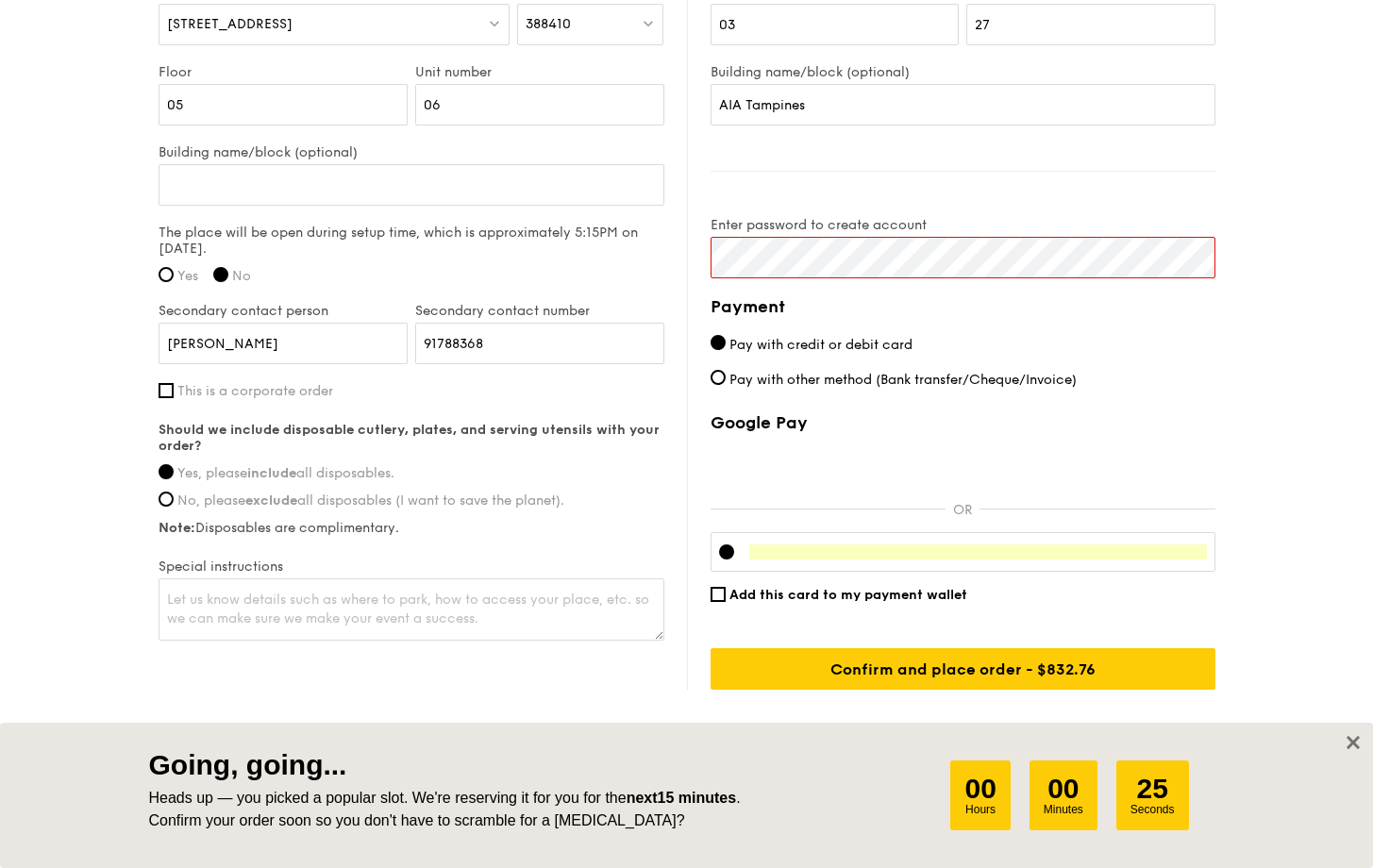 click on "1 - Select menu
2 - Select items
3 - Check out
Classic Buffet
$21.80
/guest
($23.76 w/ GST)
30 guests
Serving time:
[DATE]
6:15PM
Teardown time:
[DATE]
8:30PM
Salad
Green Goddess Salad - cherry tomato, [PERSON_NAME], feta cheese
Mains
Smoked Paprika Rice - turmeric baked [PERSON_NAME] sweet paprika, tri-colour capsicum
Meat
Hikari Miso Glazed Chicken - baked carrot, shiitake mushroom, roasted sesame seed, spring onion
Fish
Thai Green [PERSON_NAME] Fish - artisanal green [PERSON_NAME] paste, smashed lemongrass, poached cherry tomatoes, kaffir lime leaf
Vegetable
Roasted Rainbow Vegetables - cajun oil, roasted assorted vegetables at 250 degrees
Sweet sides
Total" at bounding box center [686, -309] 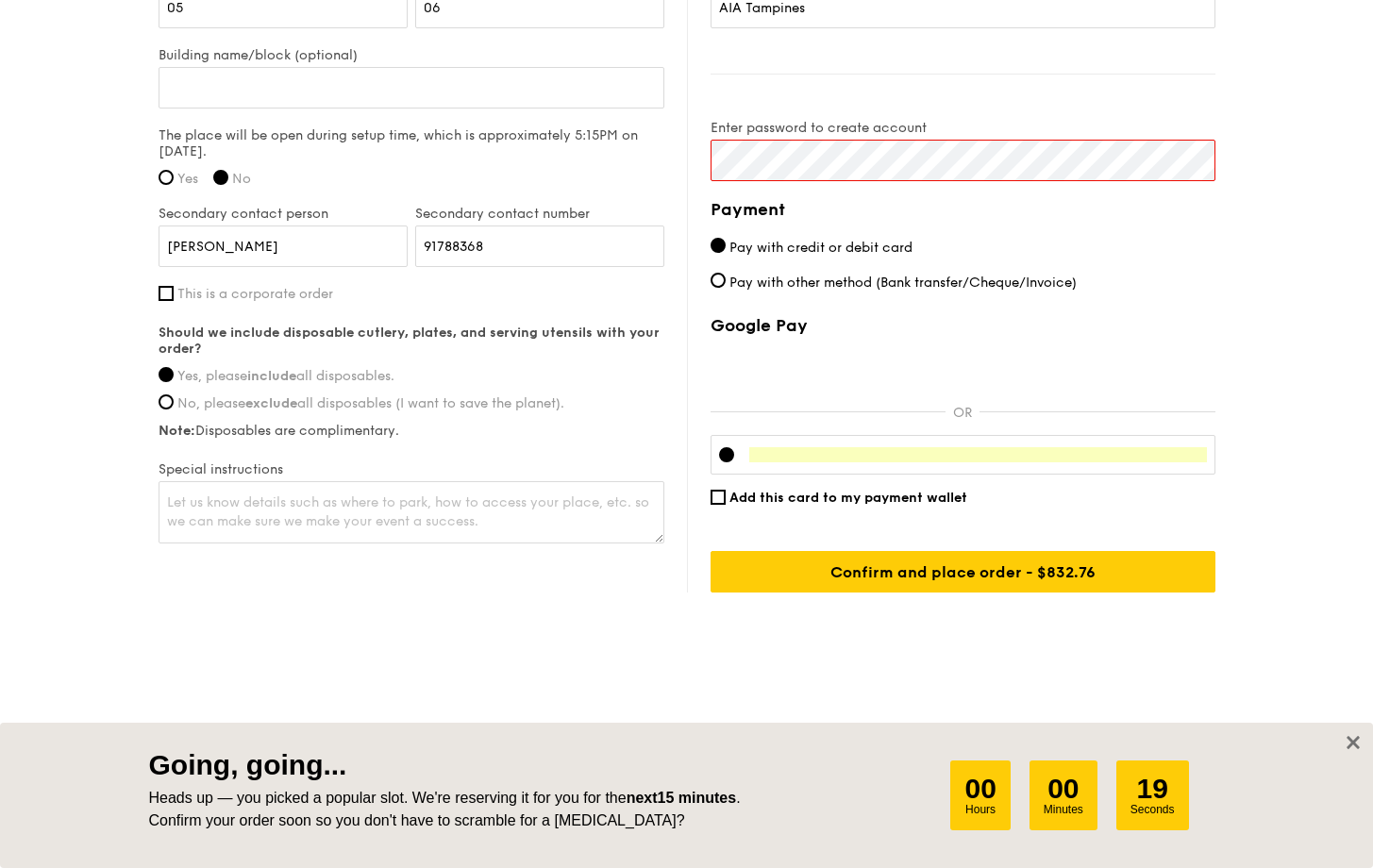 scroll, scrollTop: 1435, scrollLeft: 0, axis: vertical 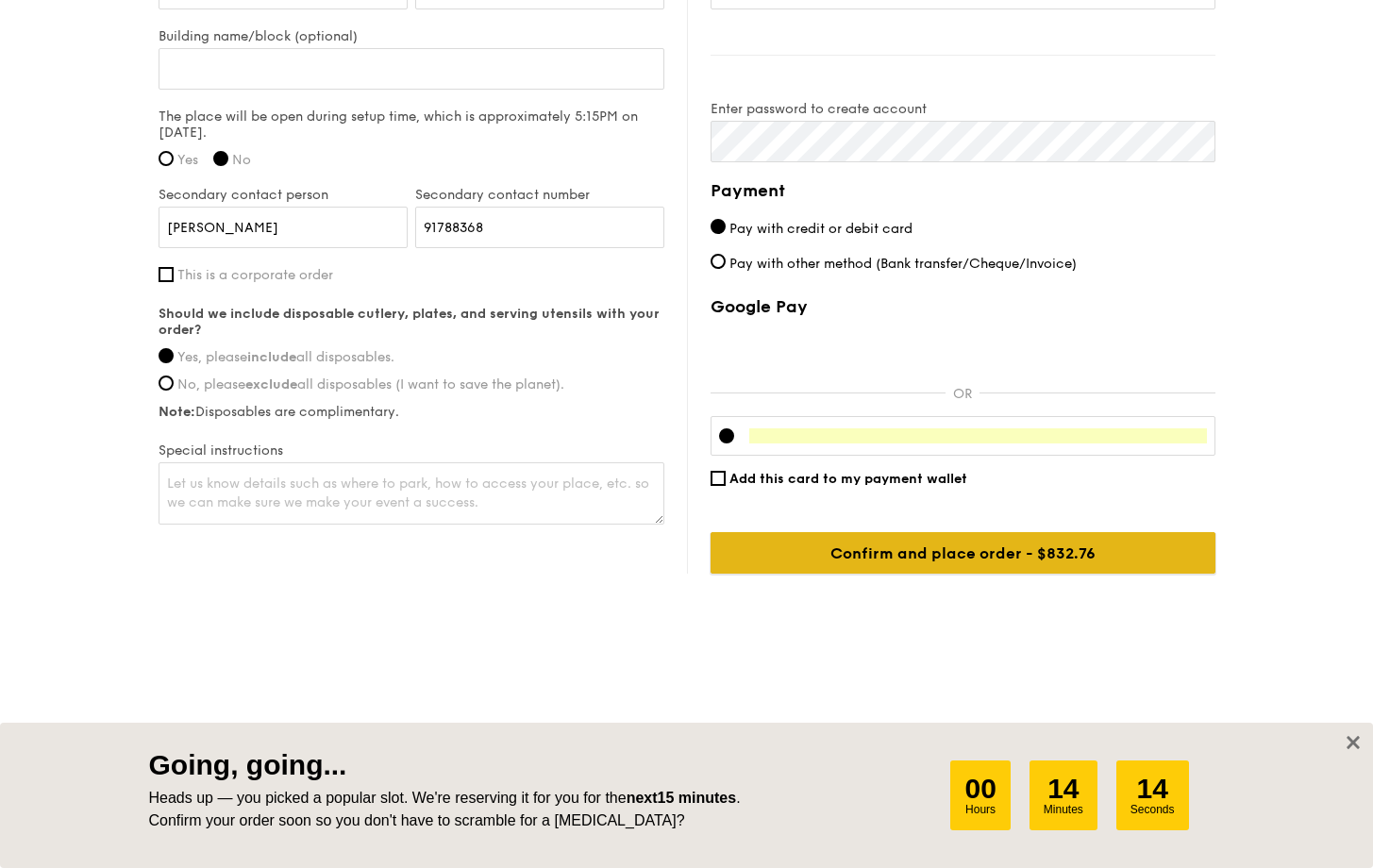 click on "Confirm and place order - $832.76" at bounding box center (963, 553) 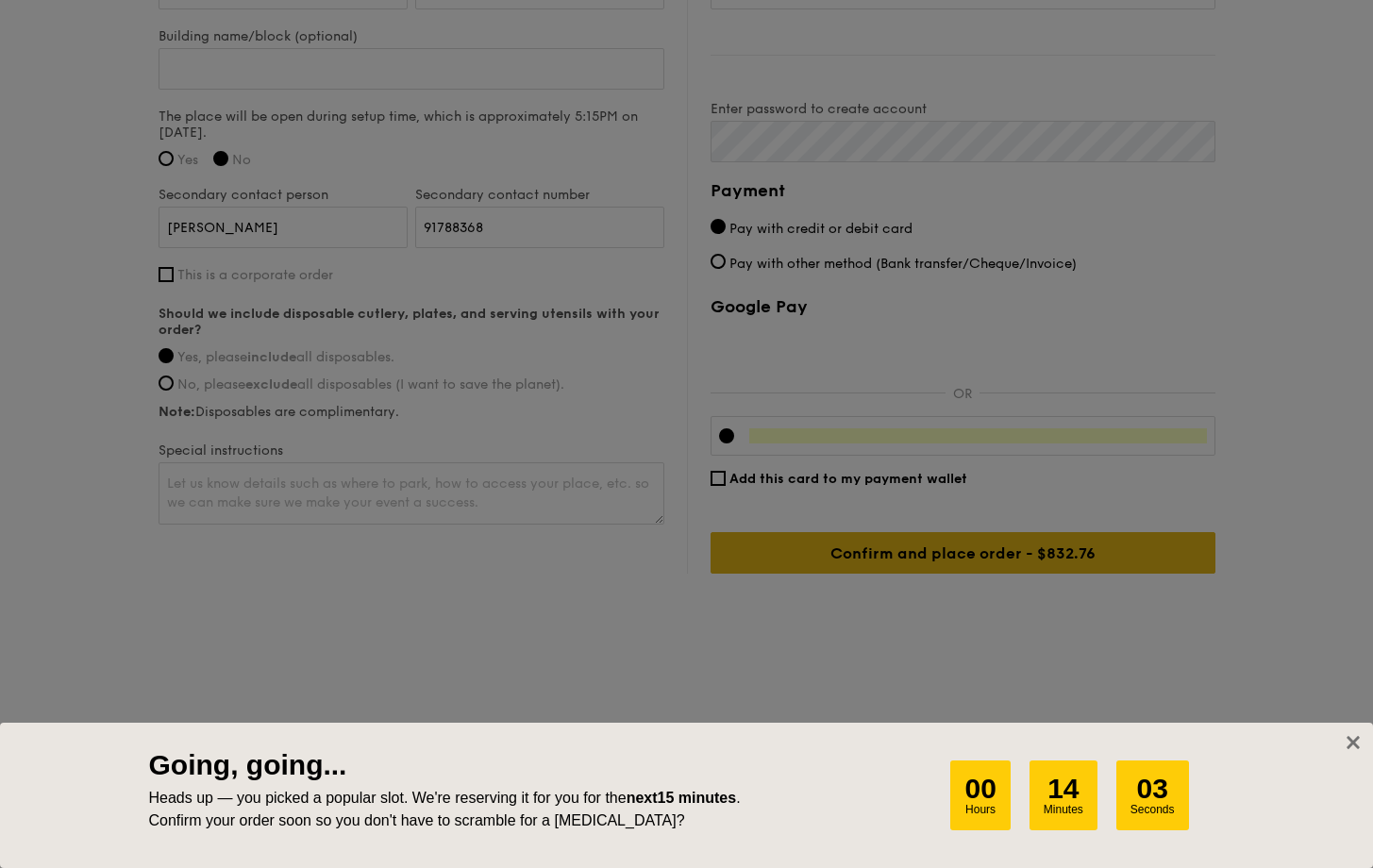 scroll, scrollTop: 145, scrollLeft: 0, axis: vertical 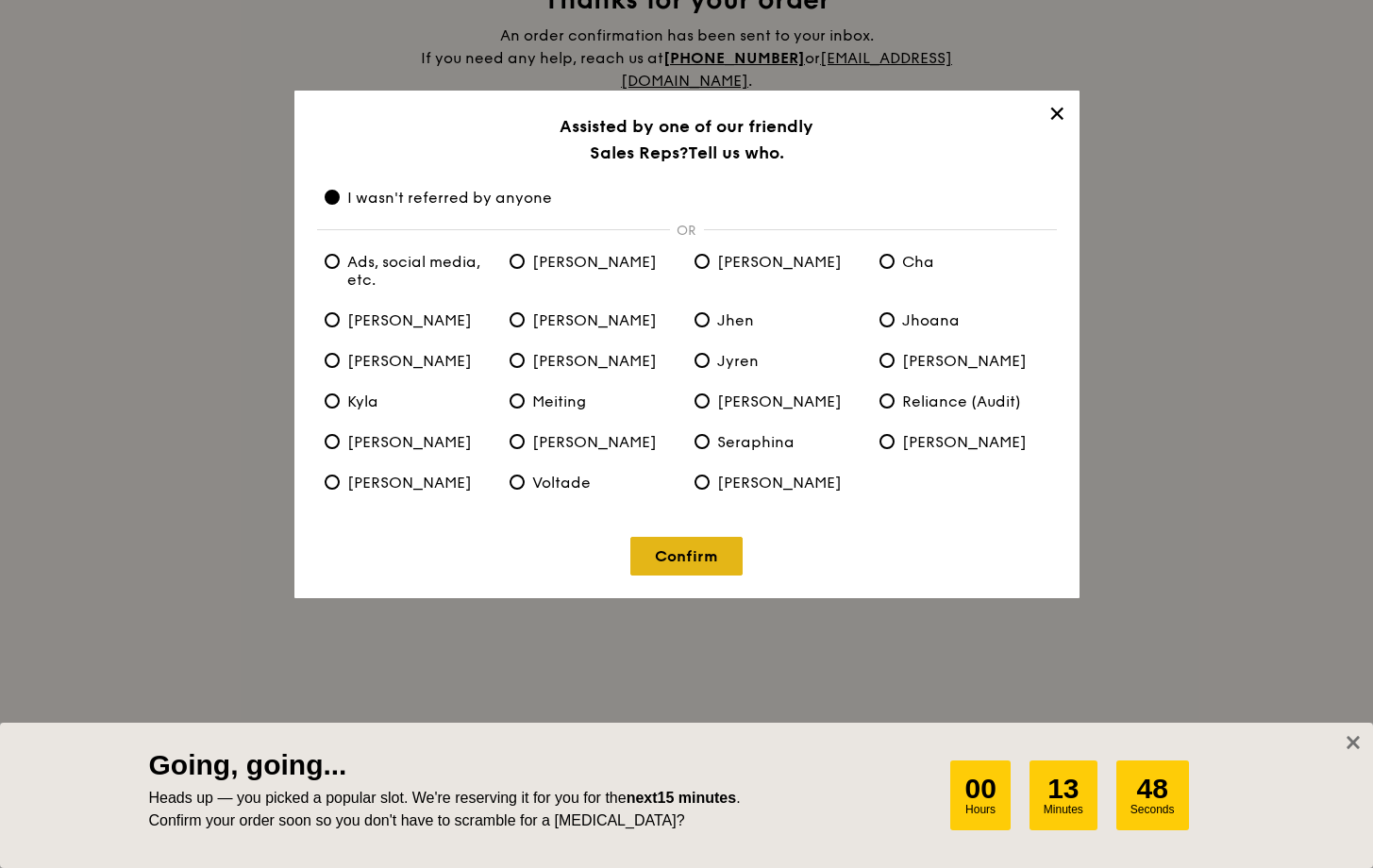 click on "Confirm" at bounding box center (686, 556) 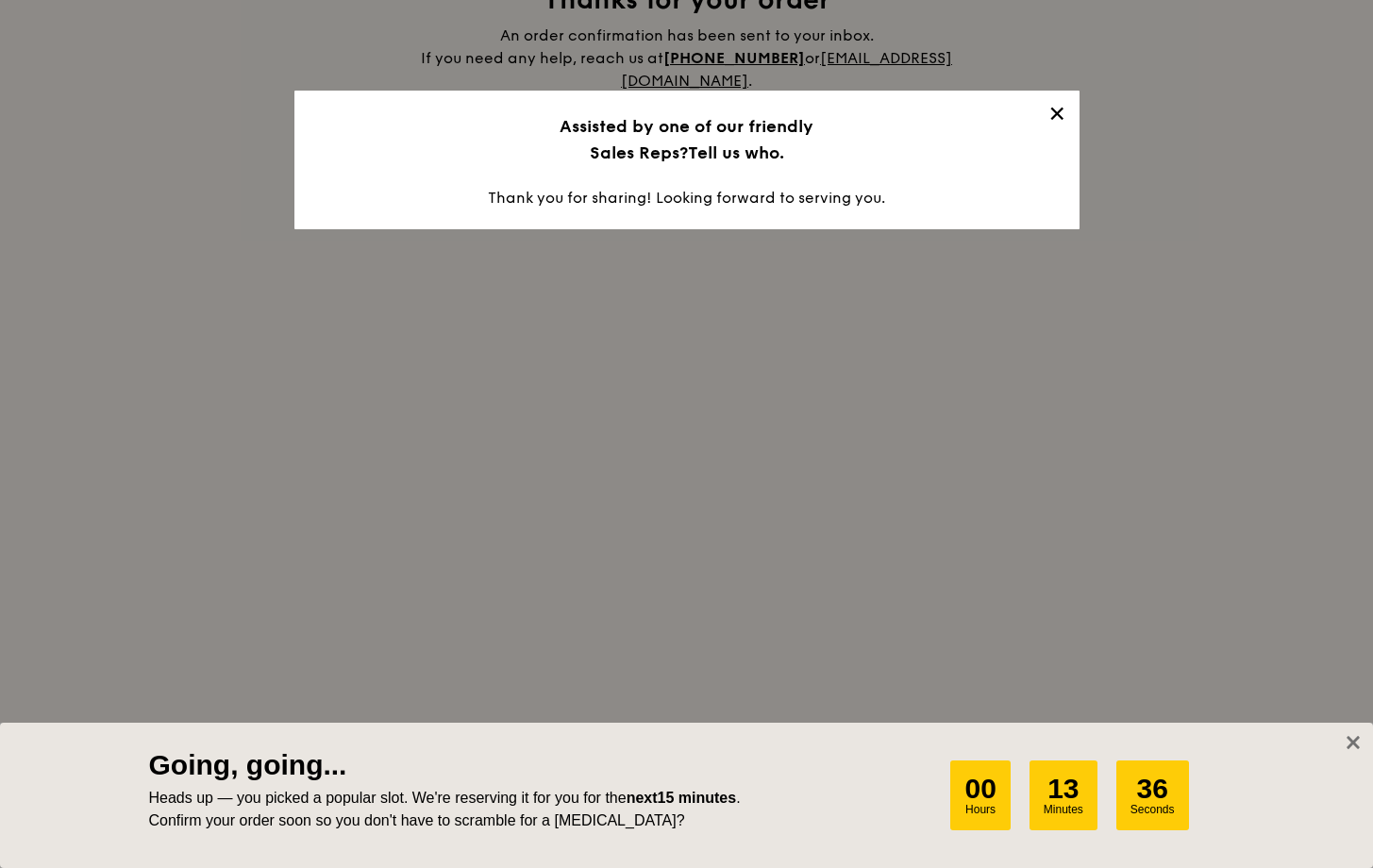 click on "✕" at bounding box center [1057, 117] 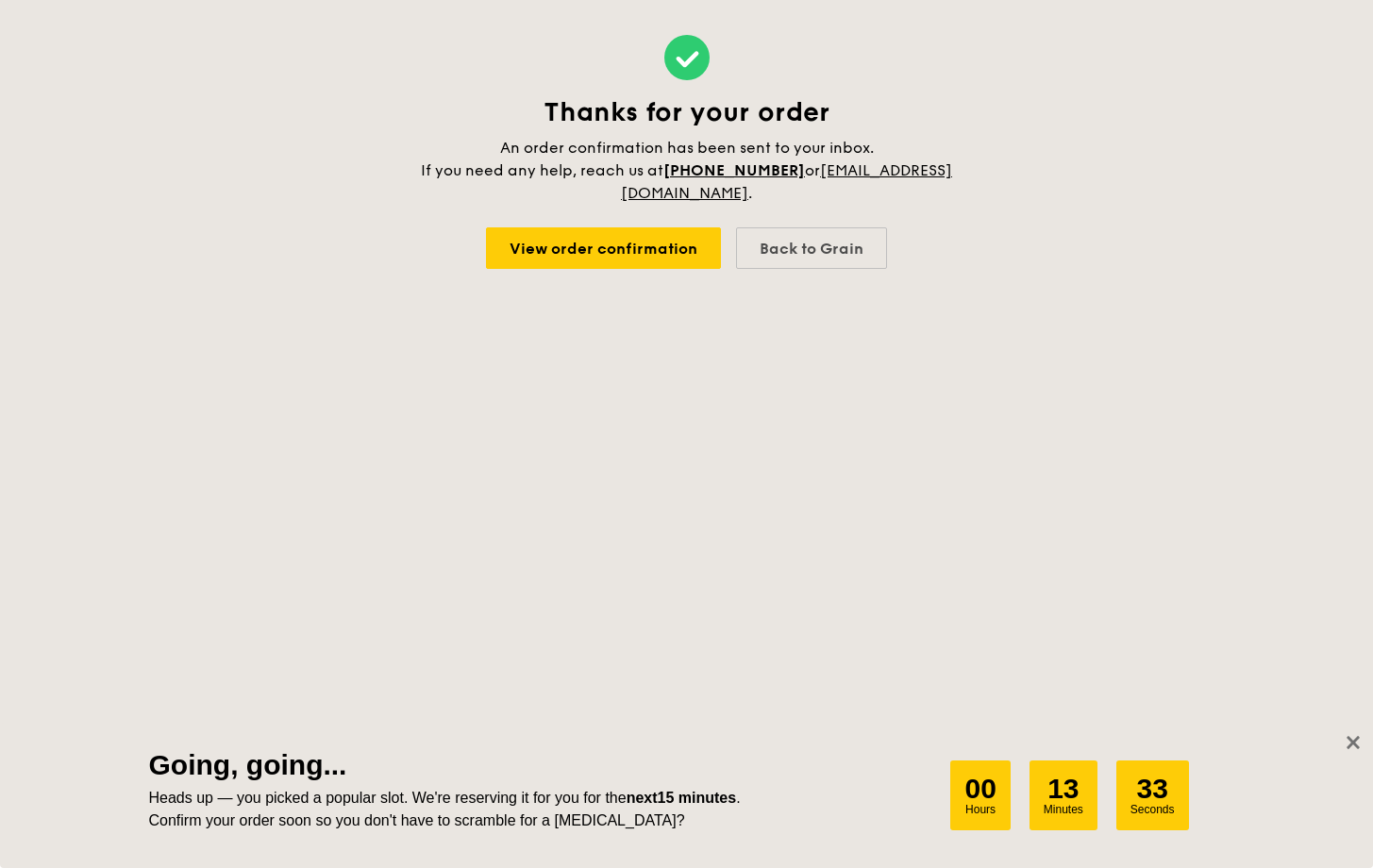 scroll, scrollTop: 0, scrollLeft: 0, axis: both 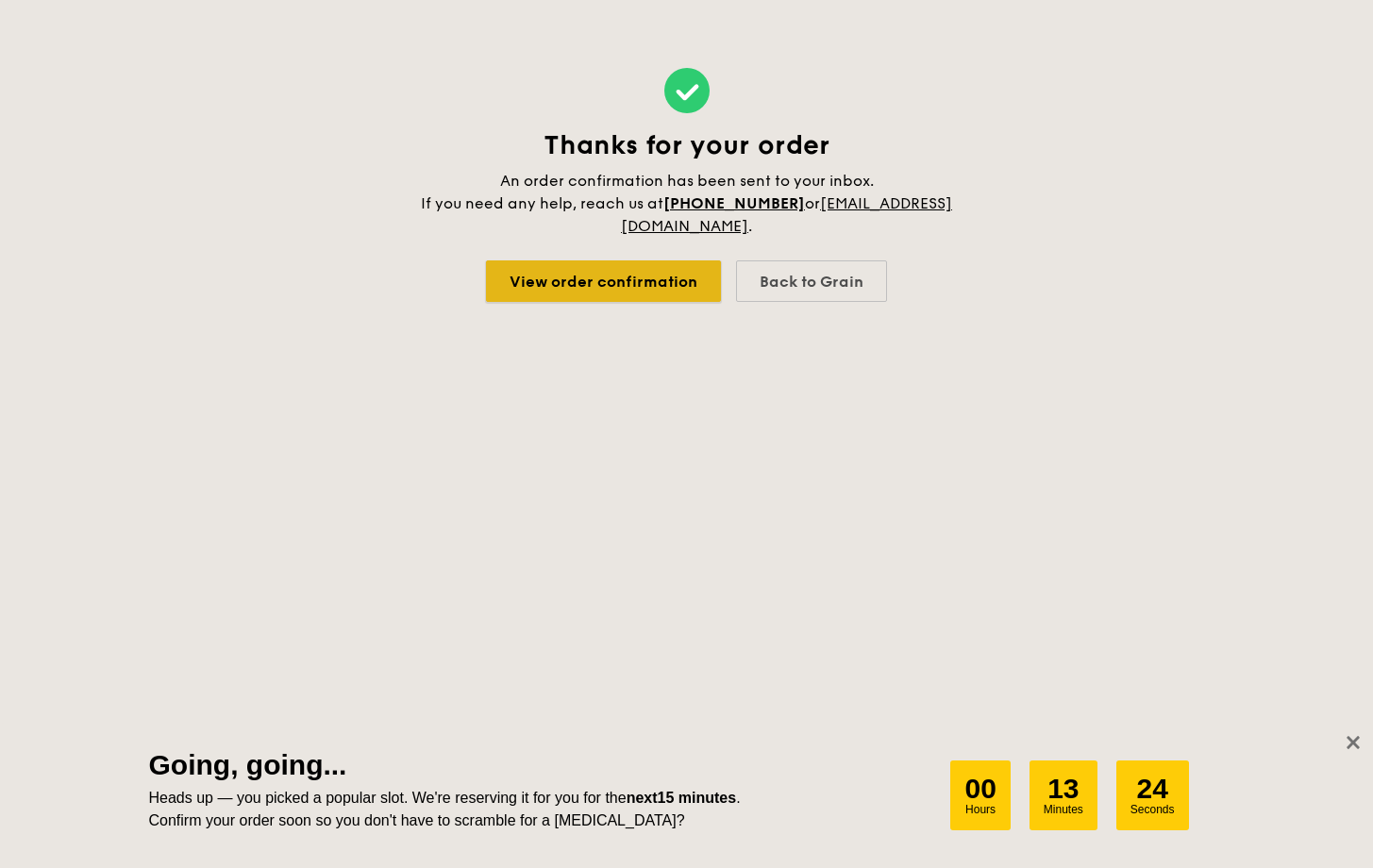 click on "View order confirmation" at bounding box center (603, 281) 